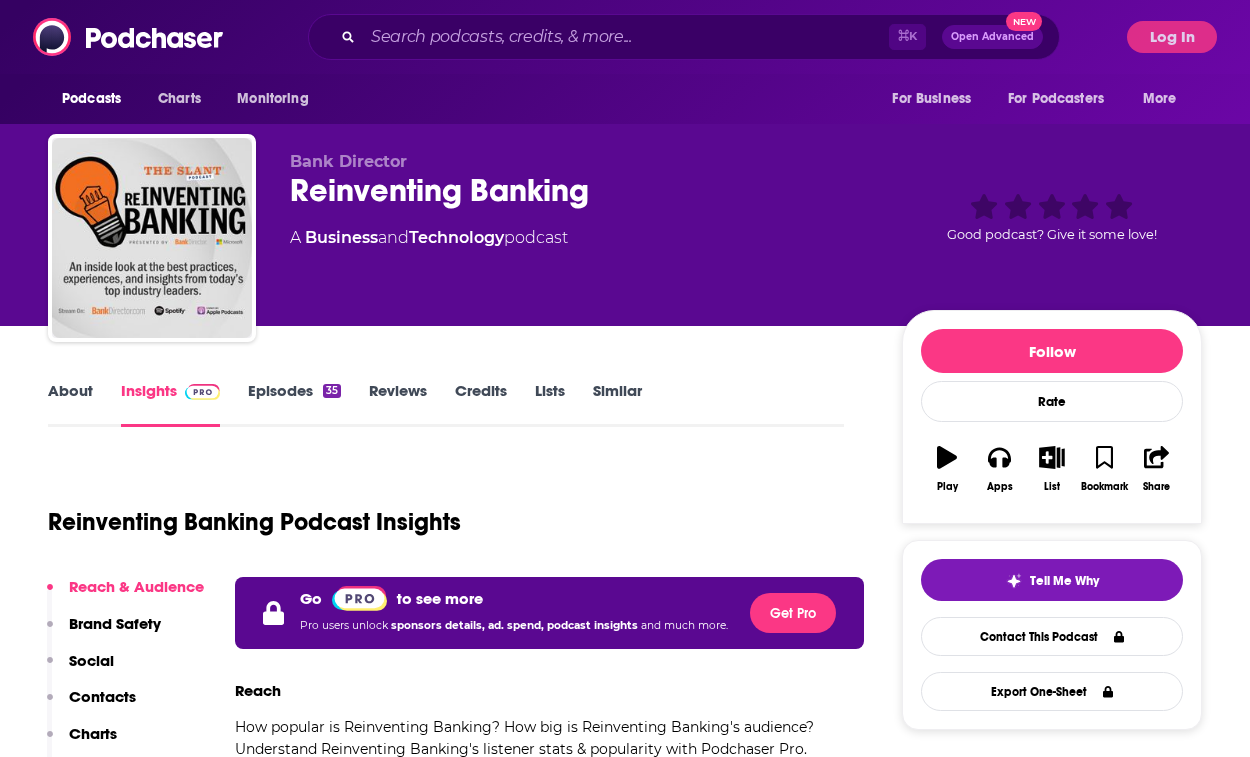 scroll, scrollTop: 0, scrollLeft: 0, axis: both 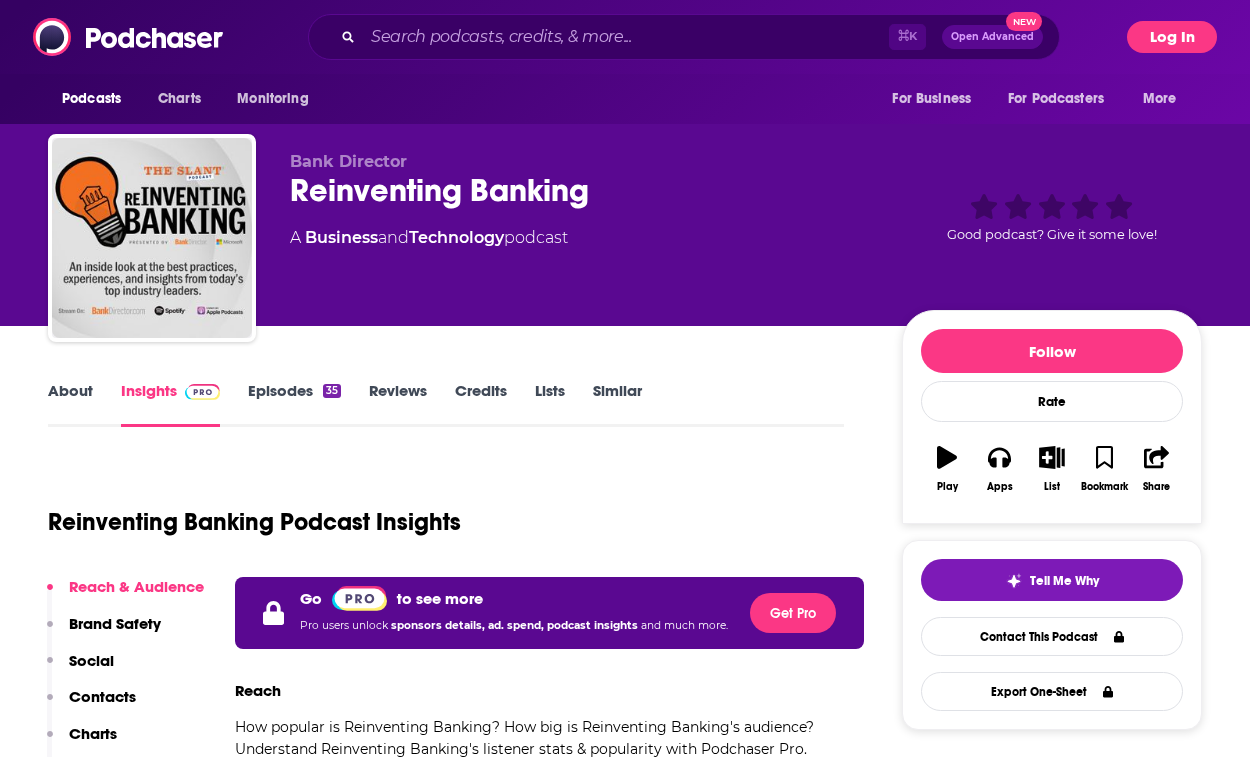 click on "Log In" at bounding box center (1172, 37) 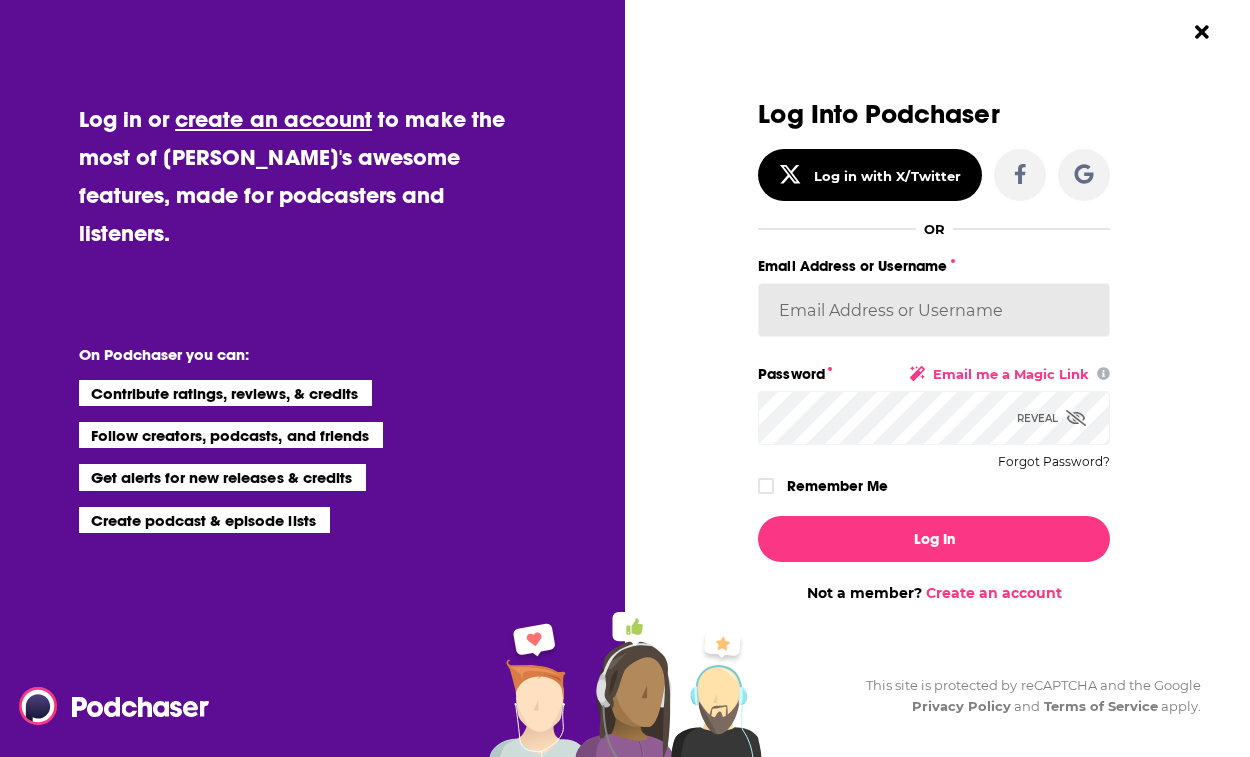 type 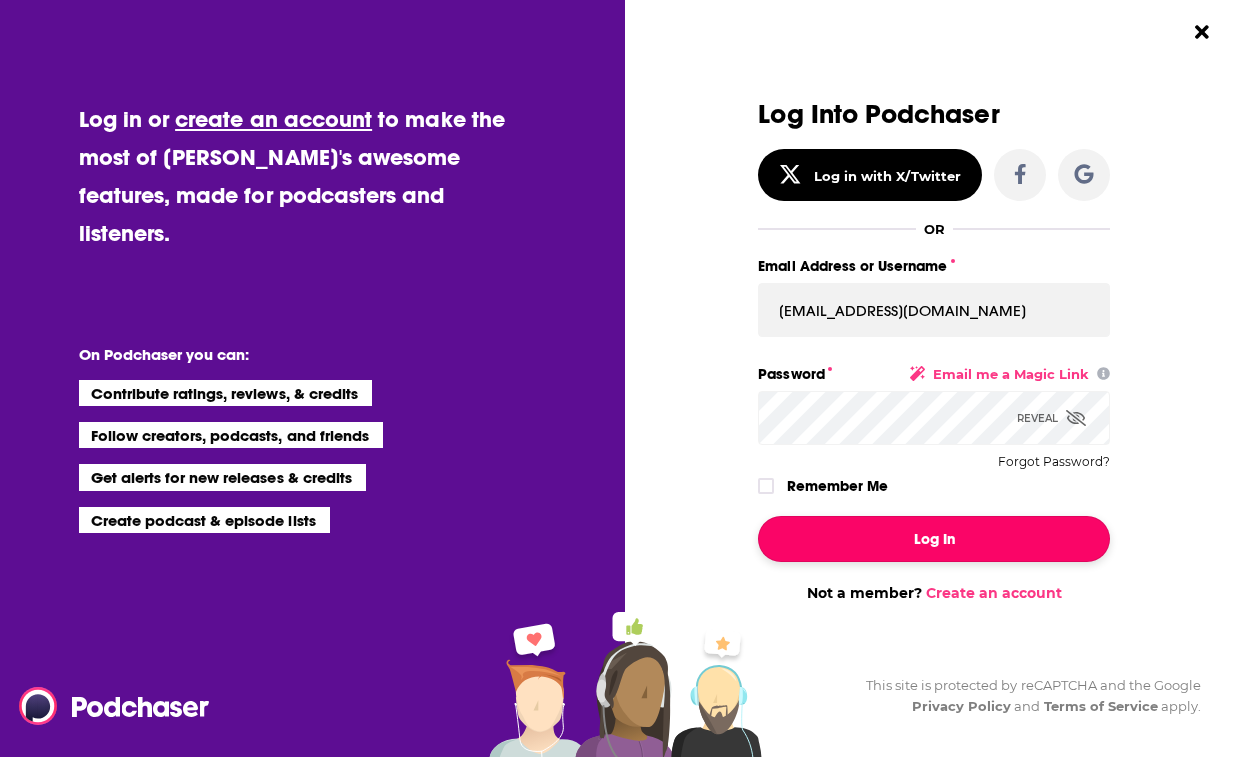 click on "Log In" at bounding box center [934, 539] 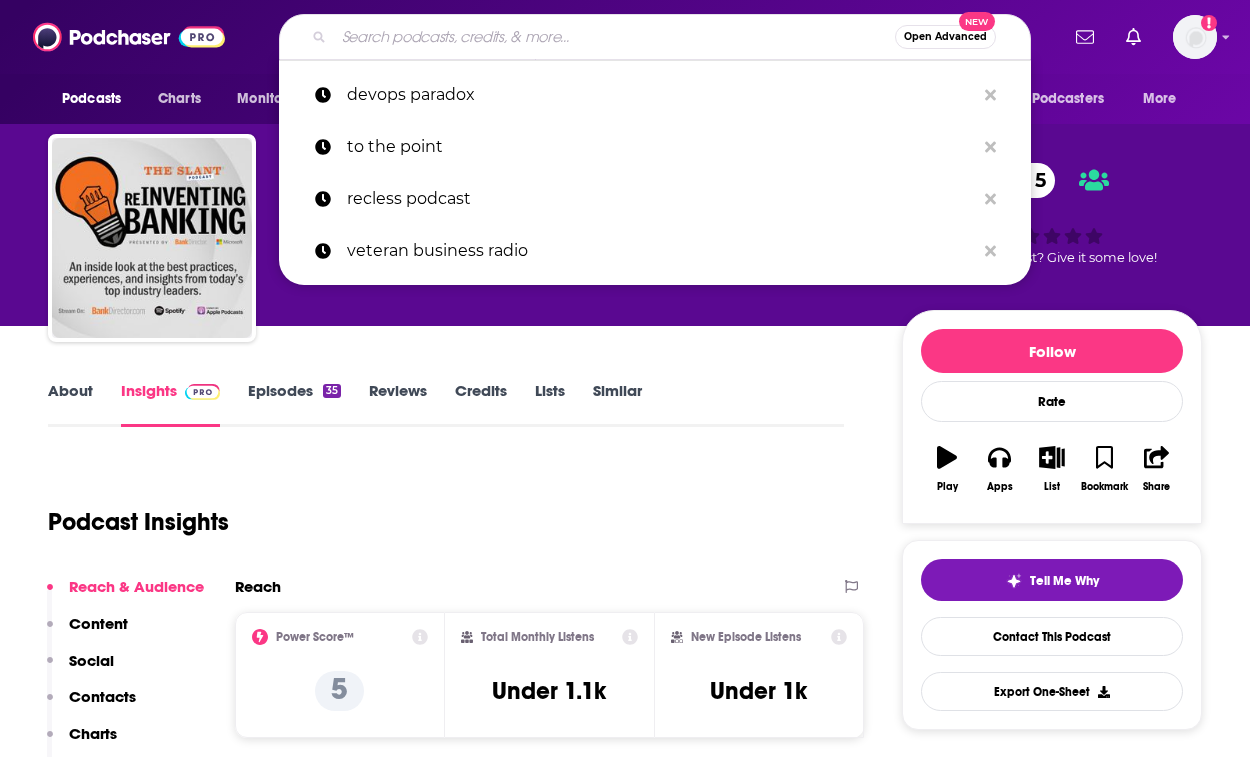 click at bounding box center [614, 37] 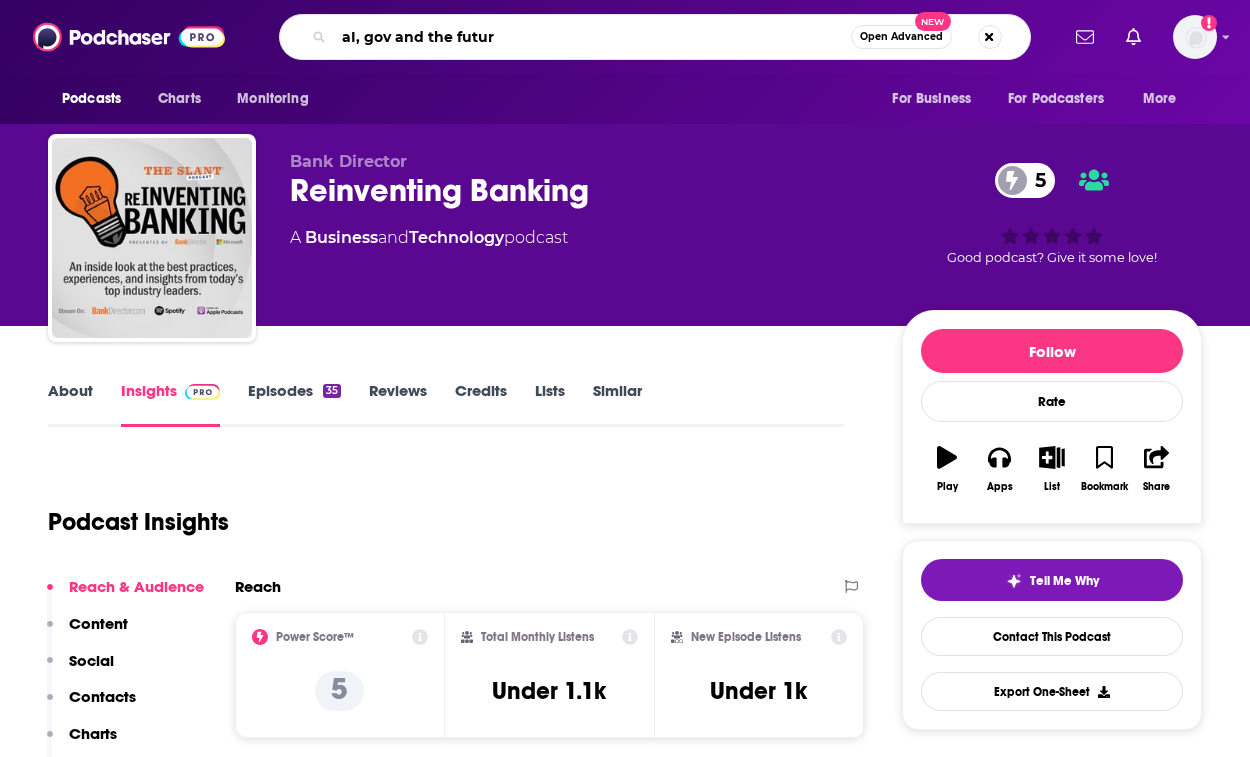 type on "aI, gov and the future" 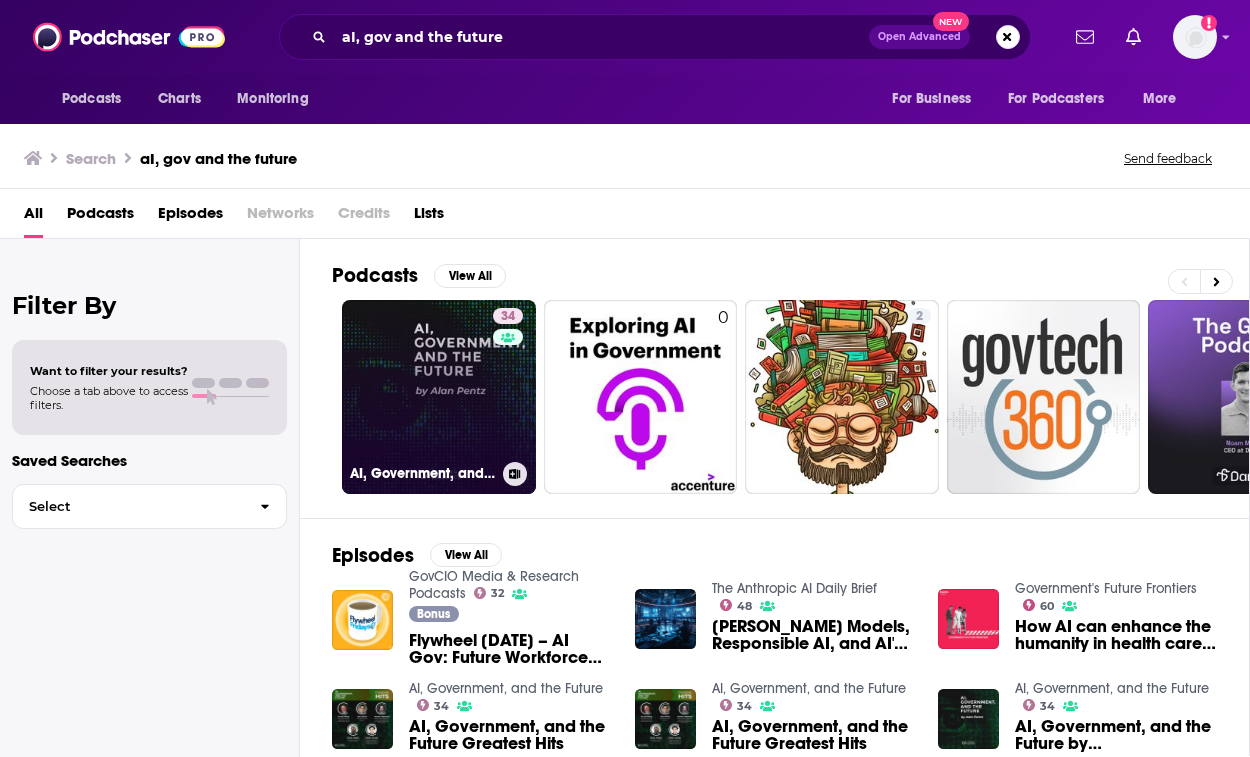 click on "34 AI, Government, and the Future" at bounding box center [439, 397] 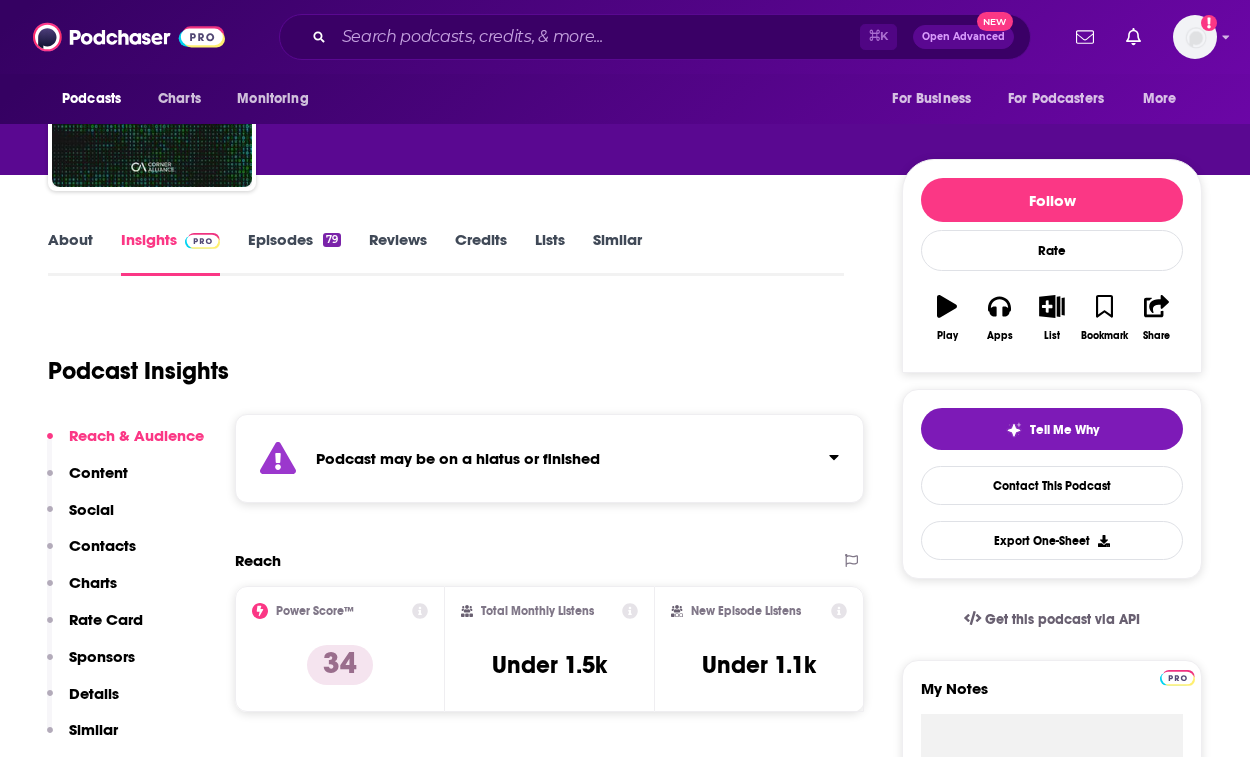 scroll, scrollTop: 44, scrollLeft: 0, axis: vertical 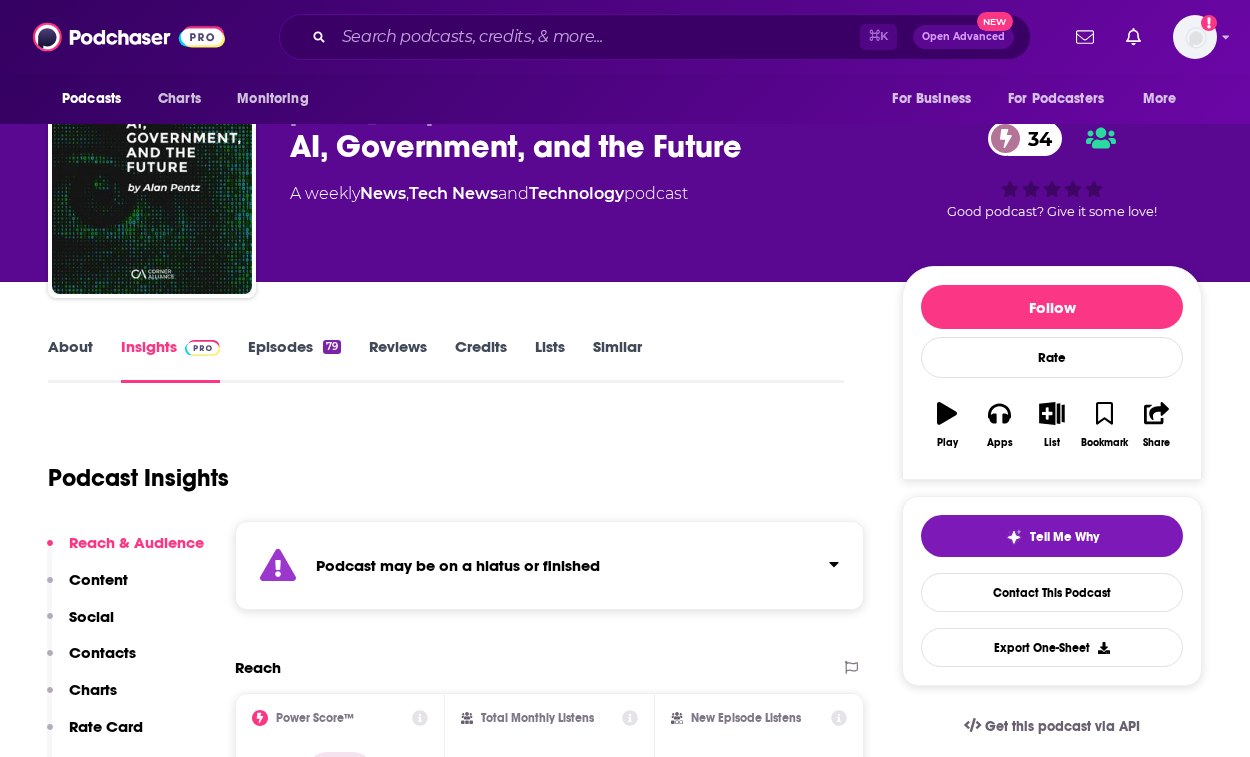click on "About" at bounding box center [70, 360] 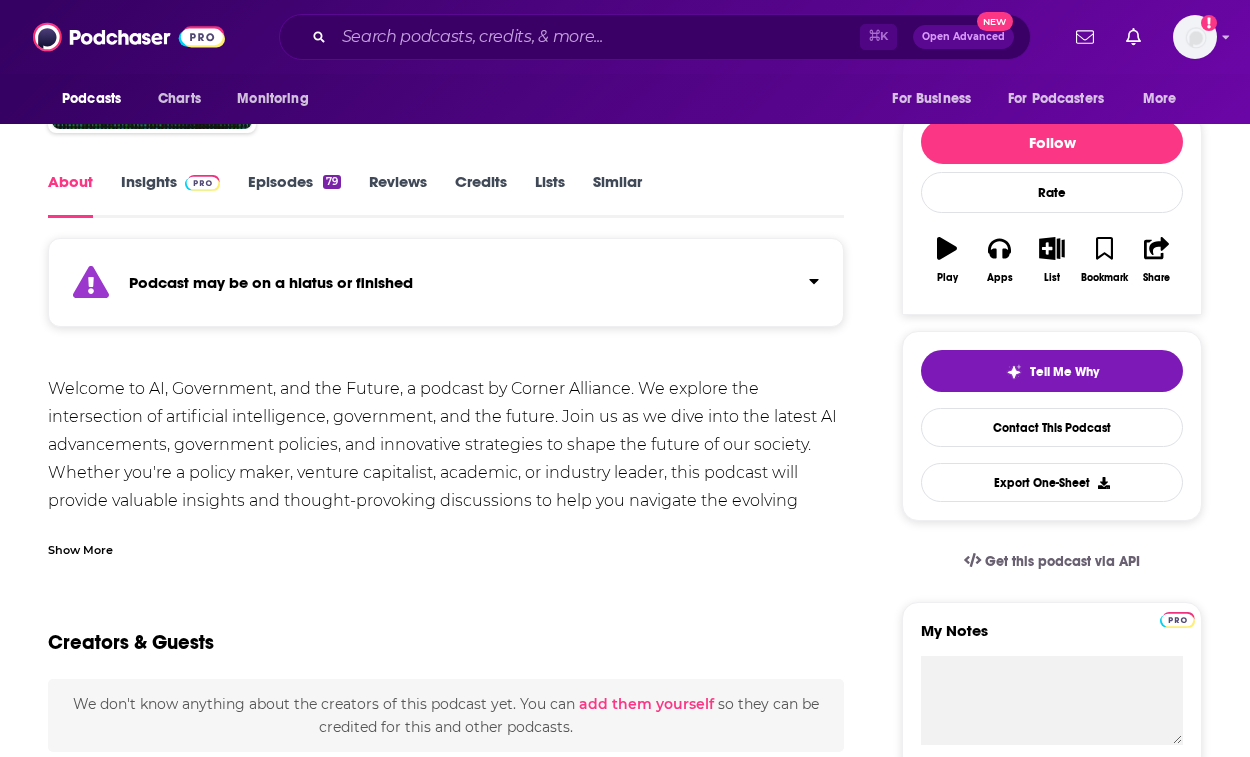 scroll, scrollTop: 217, scrollLeft: 0, axis: vertical 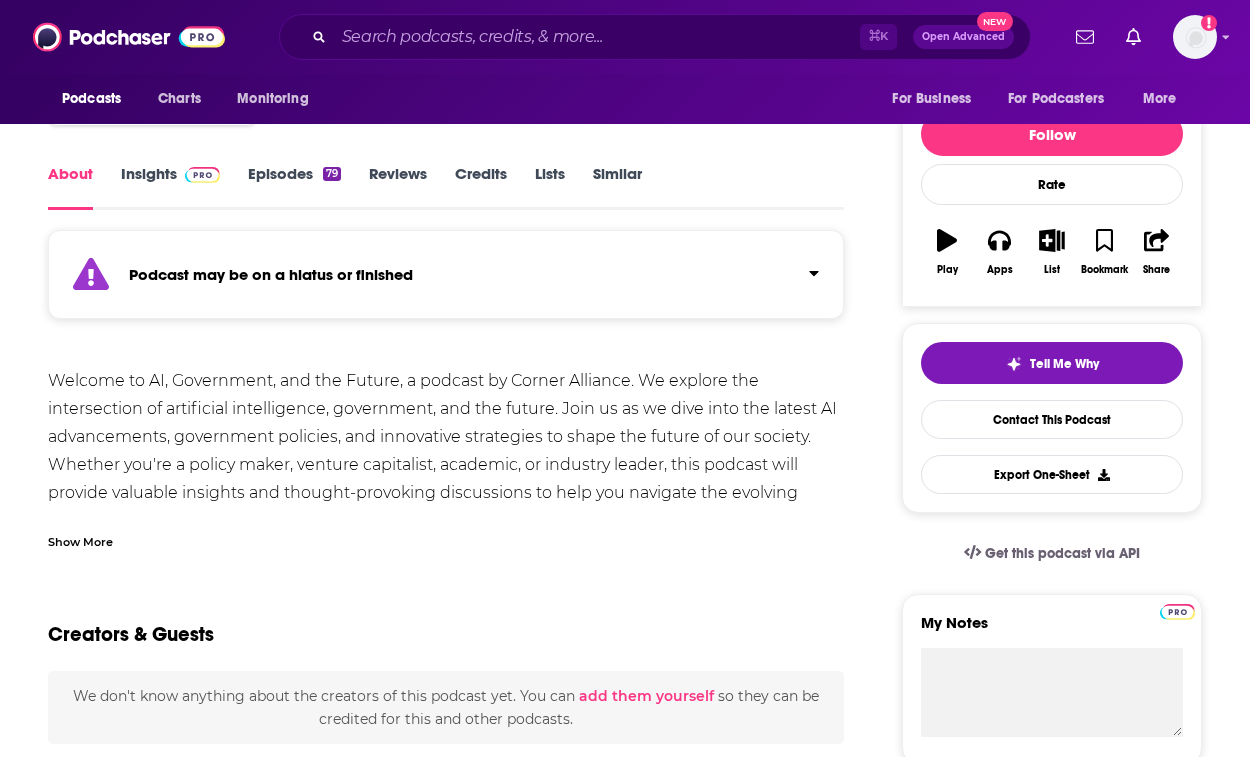 click on "Podcast may be on a hiatus or finished" at bounding box center (271, 274) 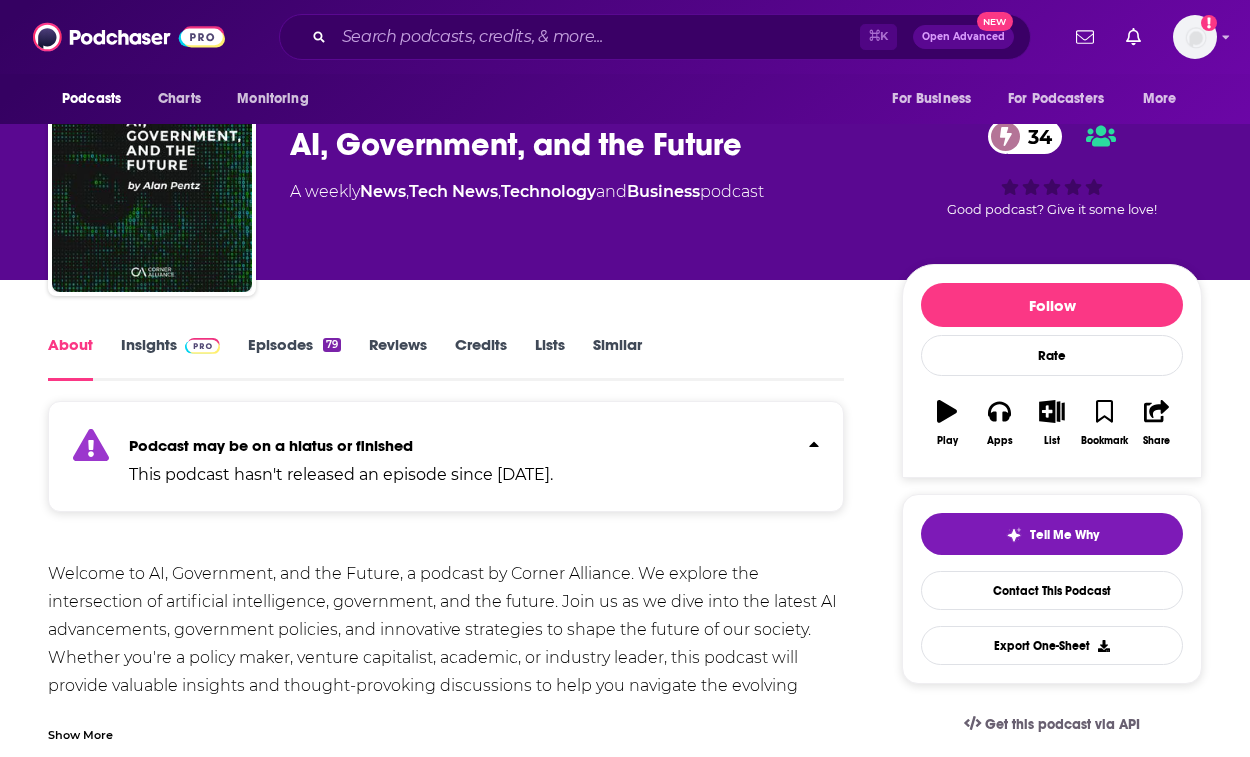 scroll, scrollTop: 0, scrollLeft: 0, axis: both 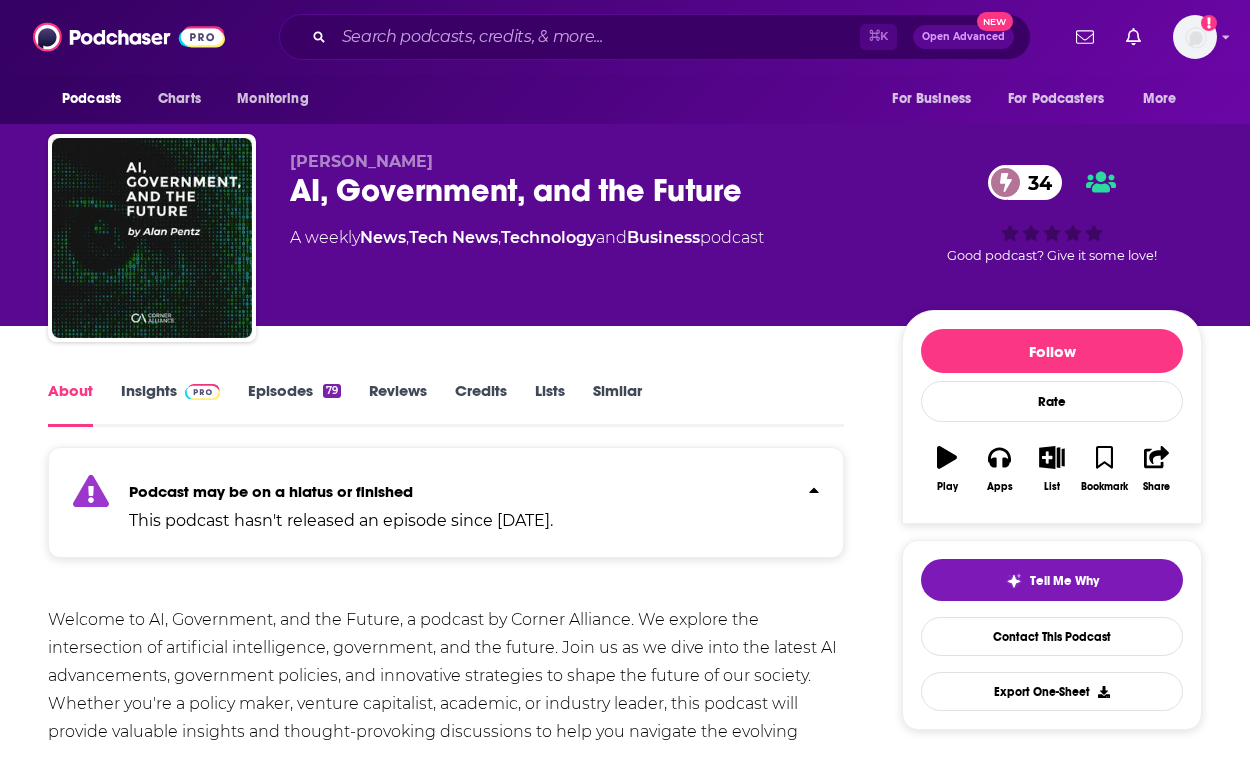 click on "Insights" at bounding box center [170, 404] 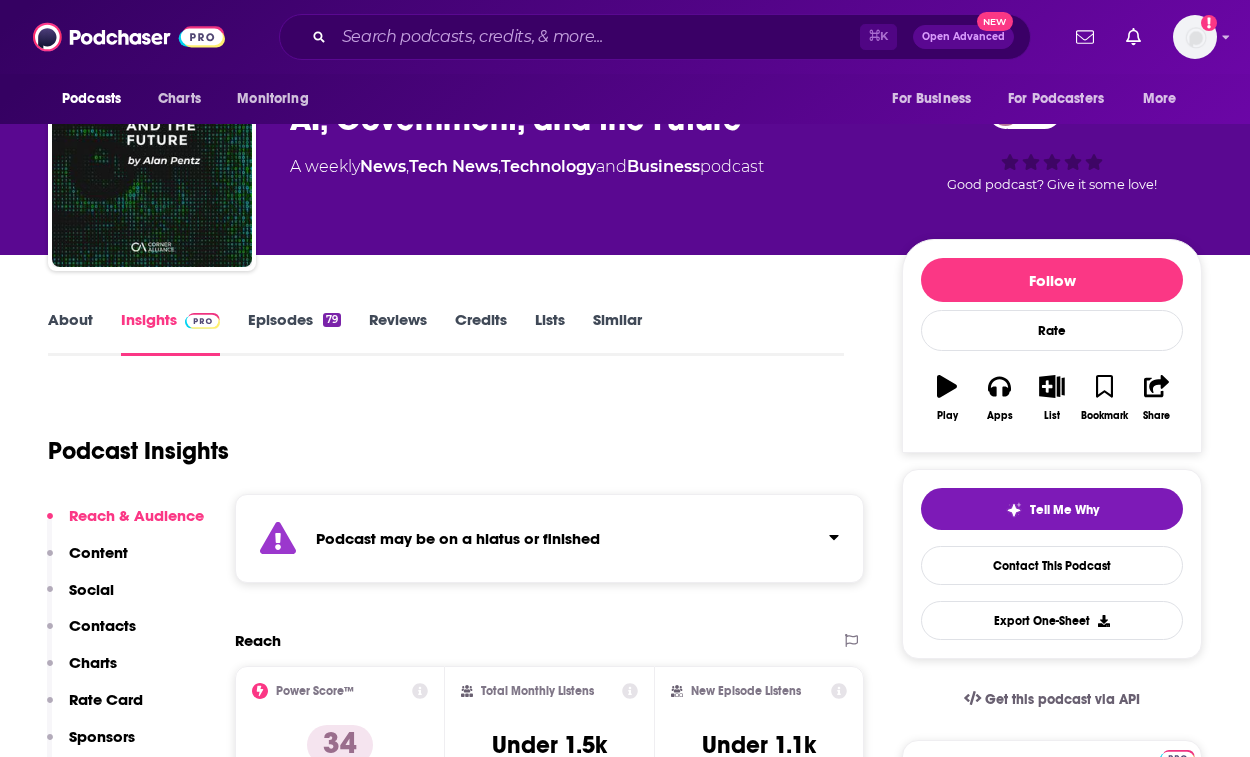 click on "Contacts" at bounding box center [102, 625] 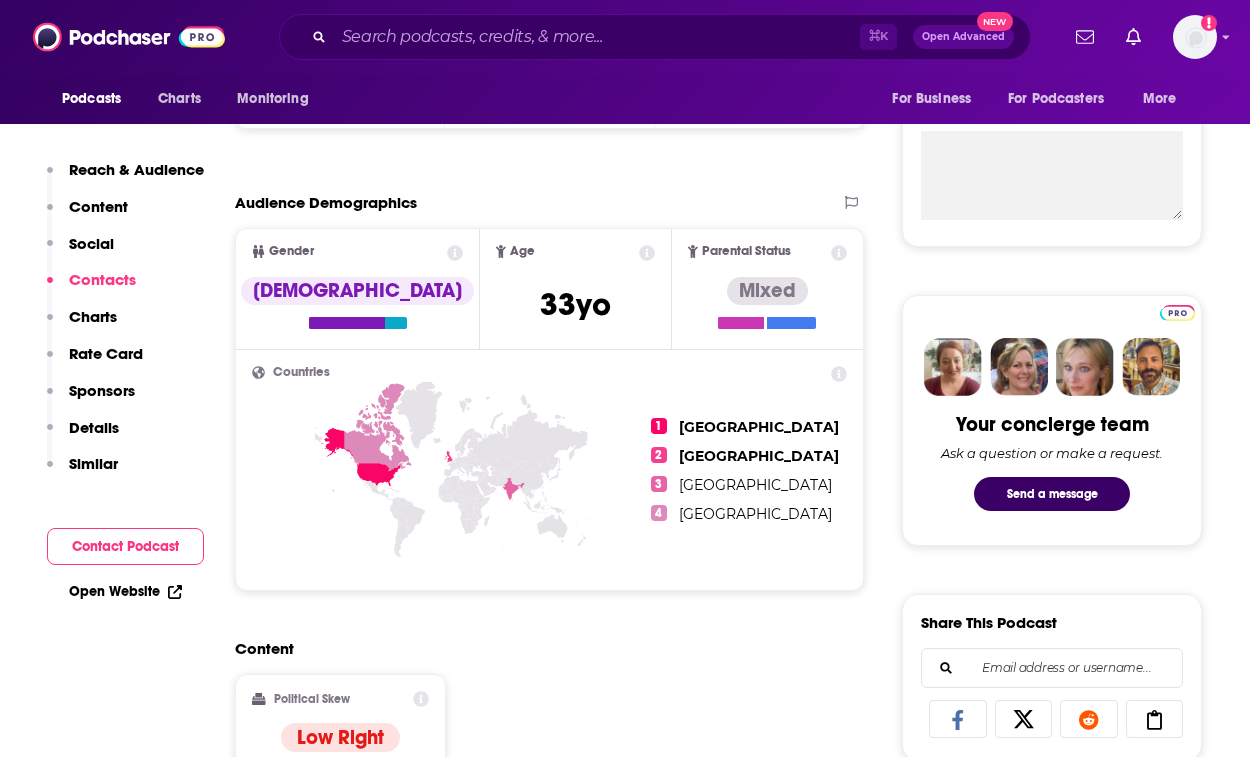 scroll, scrollTop: 1516, scrollLeft: 0, axis: vertical 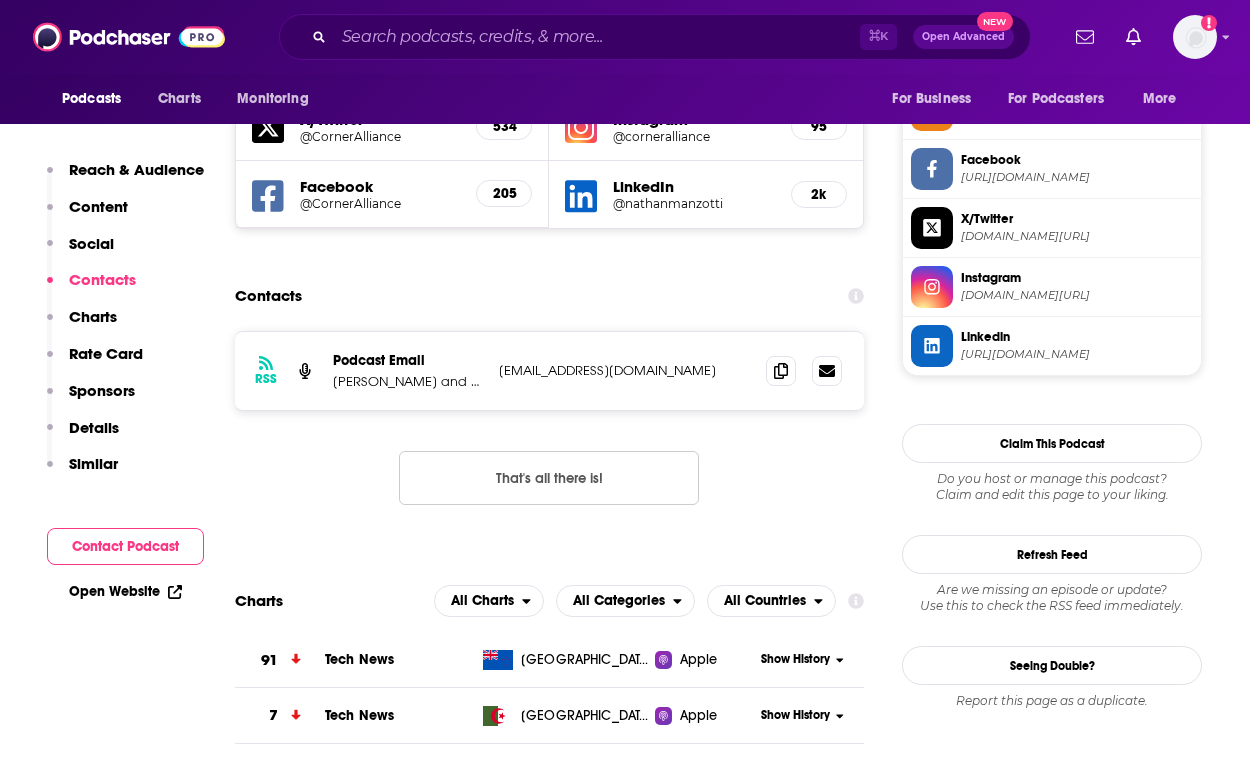 click on "Todd Kavanaugh and Matt Elban" at bounding box center [408, 381] 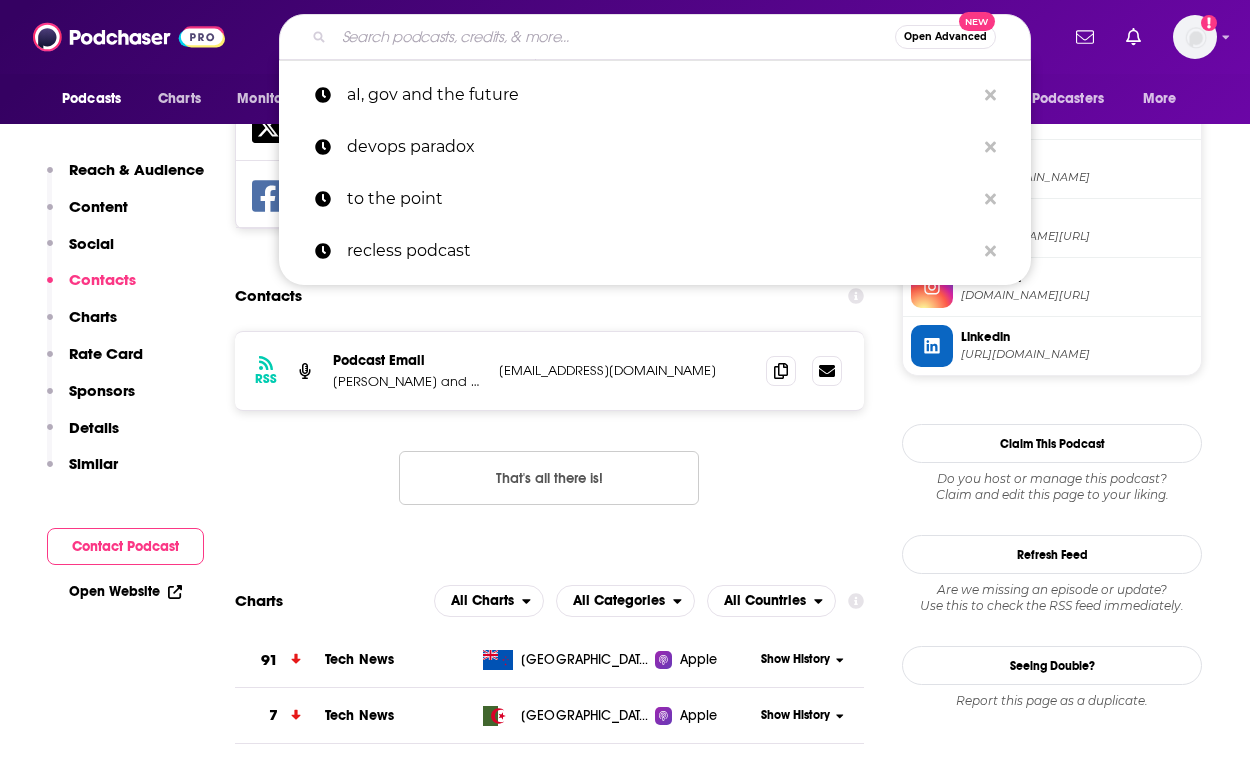 click at bounding box center (614, 37) 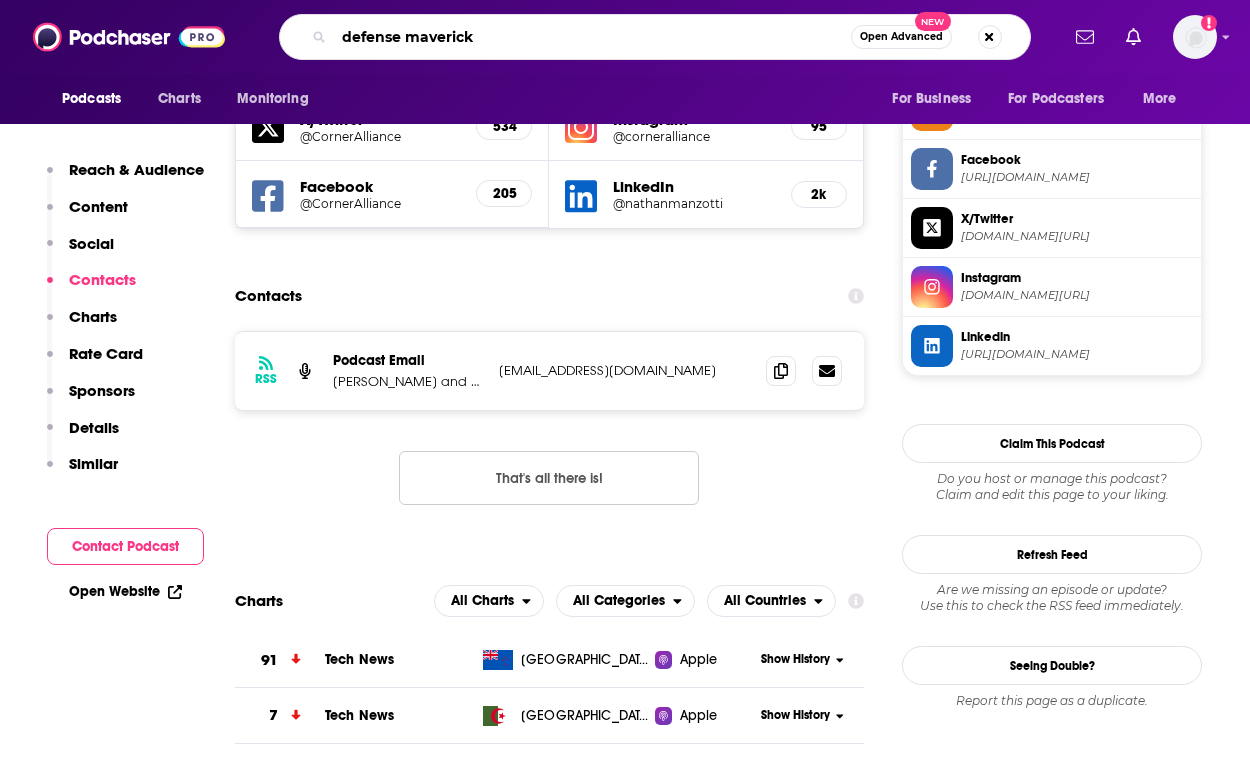 type on "defense mavericks" 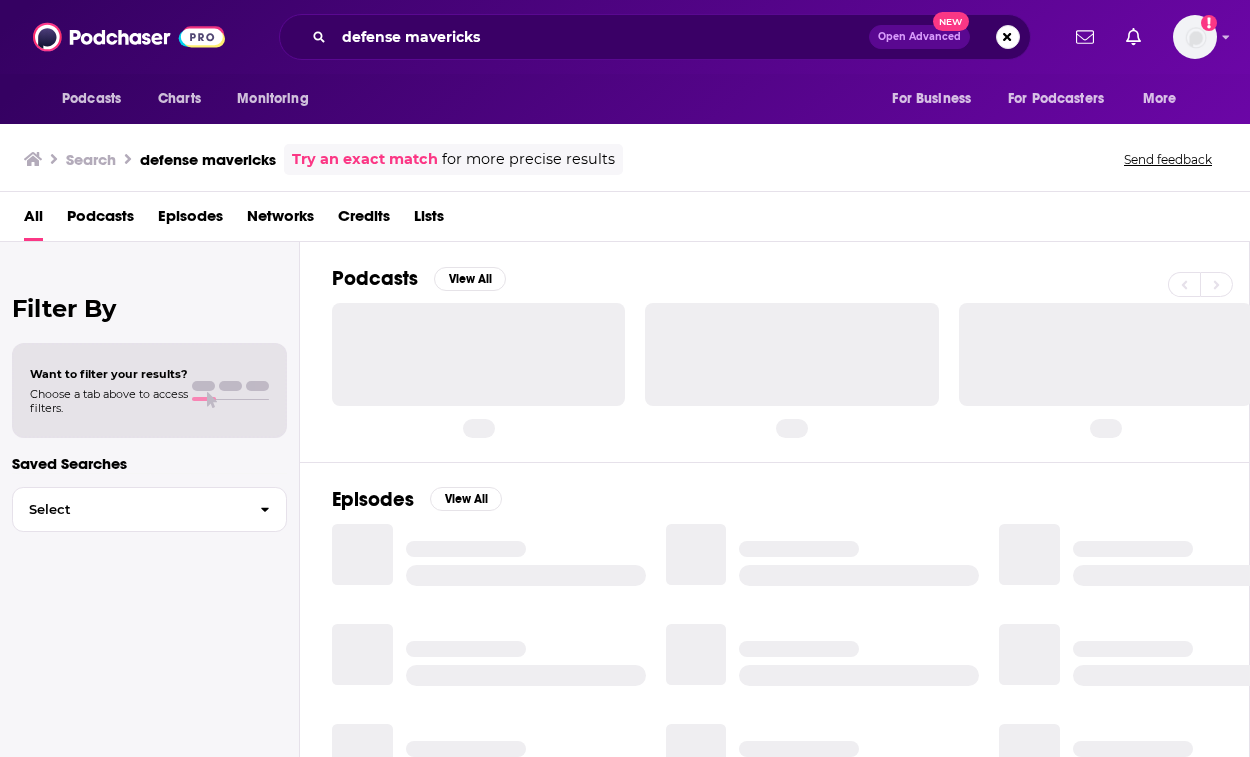scroll, scrollTop: 0, scrollLeft: 0, axis: both 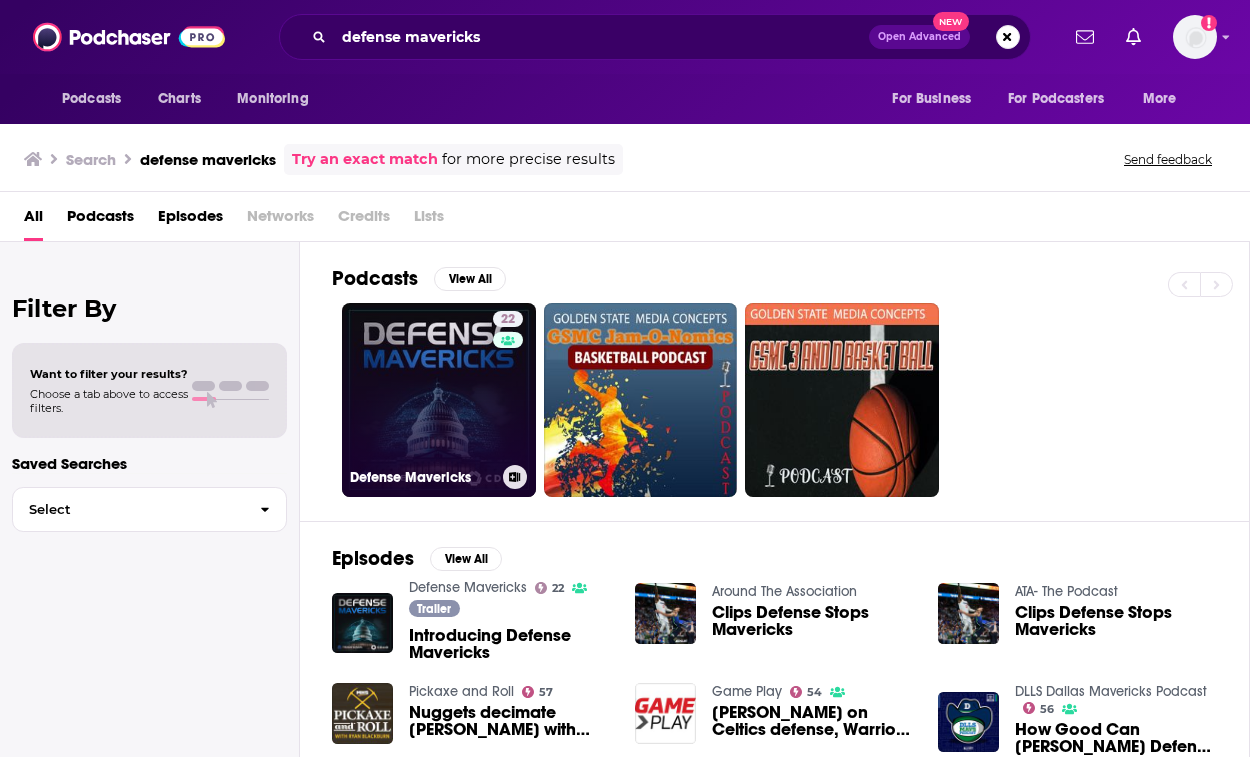 click on "22 Defense Mavericks" at bounding box center [439, 400] 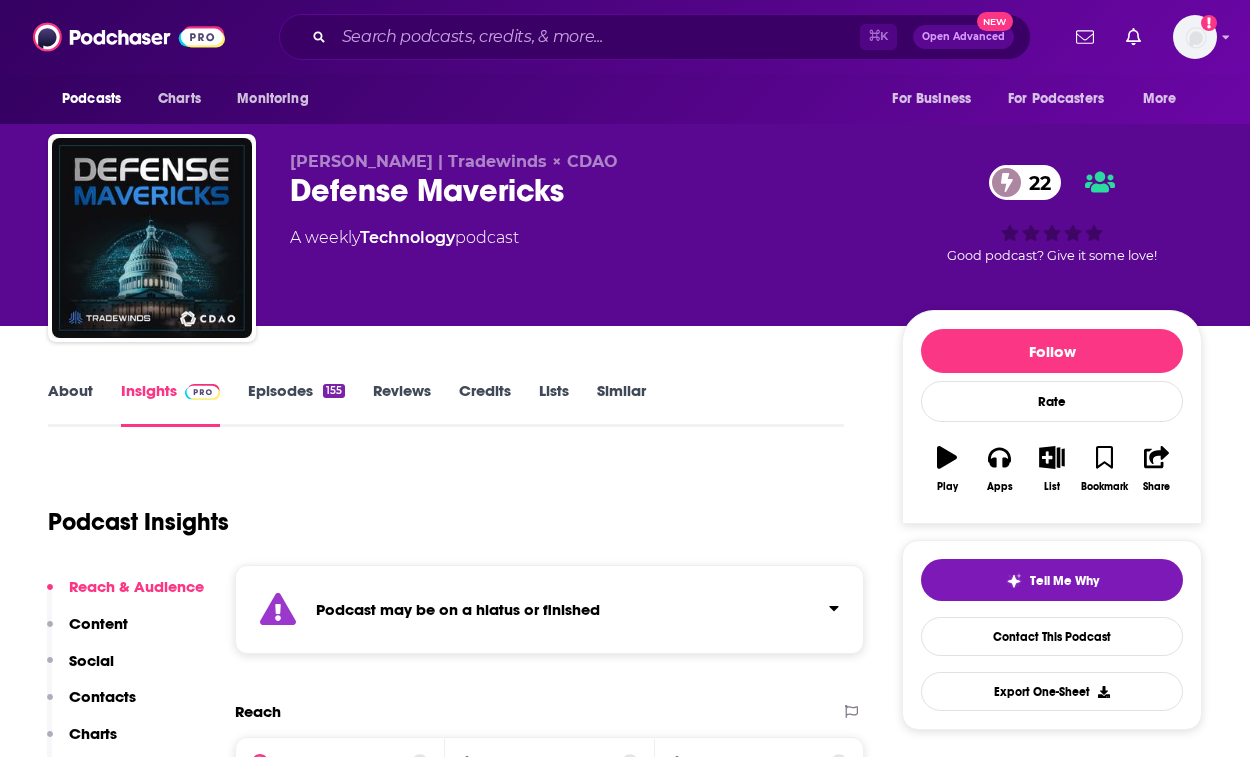 click on "Podcast may be on a hiatus or finished" at bounding box center [549, 609] 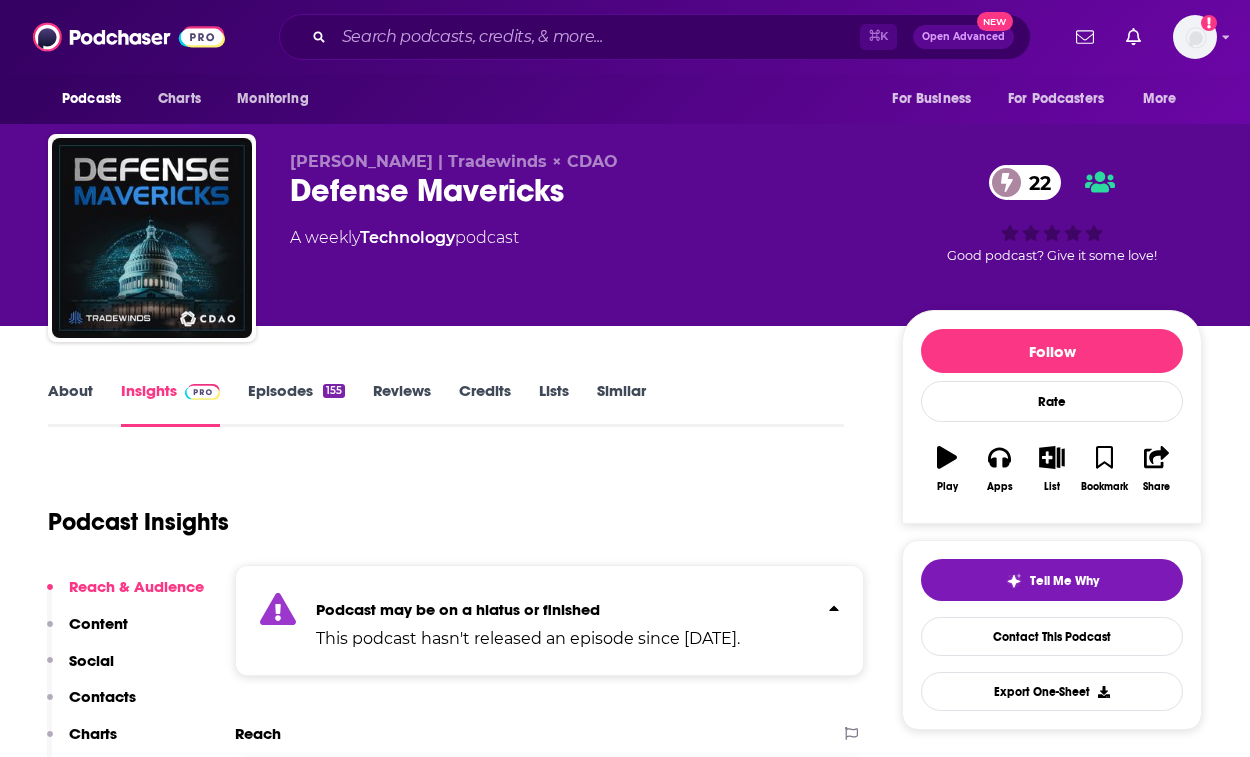 click on "Similar" at bounding box center (621, 404) 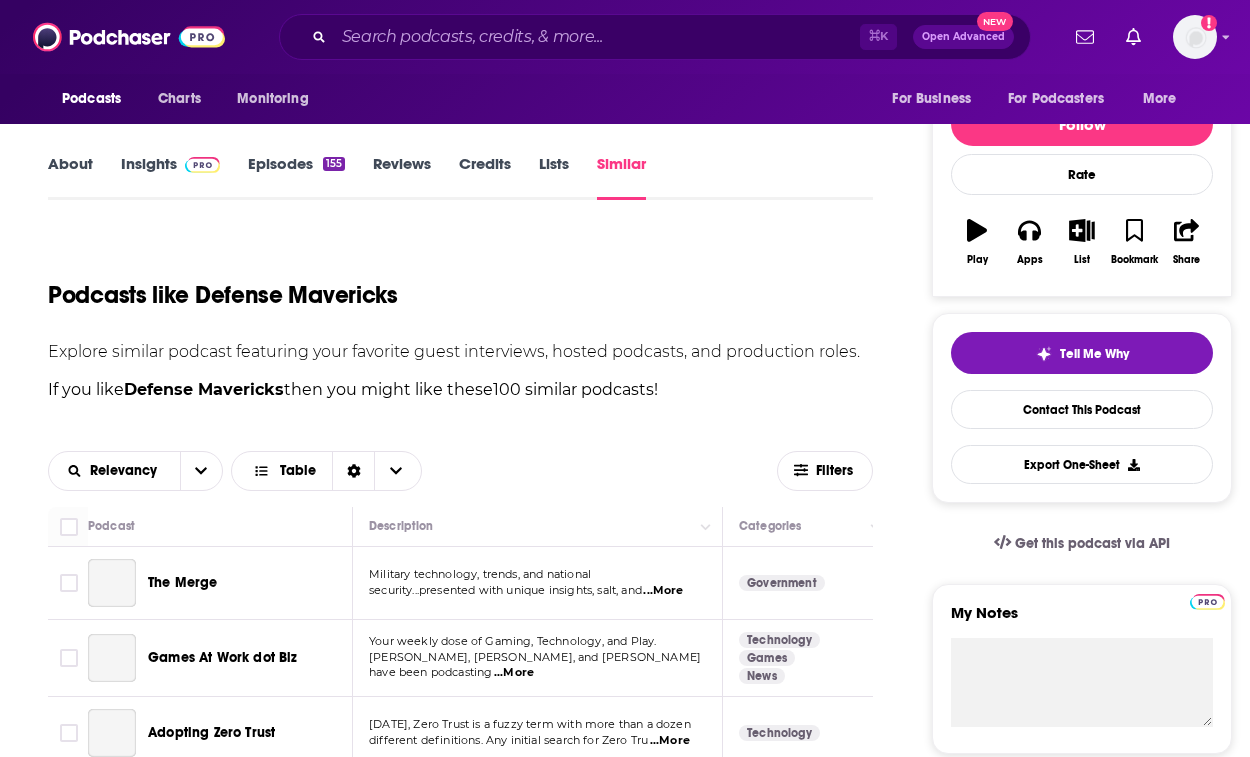 scroll, scrollTop: 224, scrollLeft: 0, axis: vertical 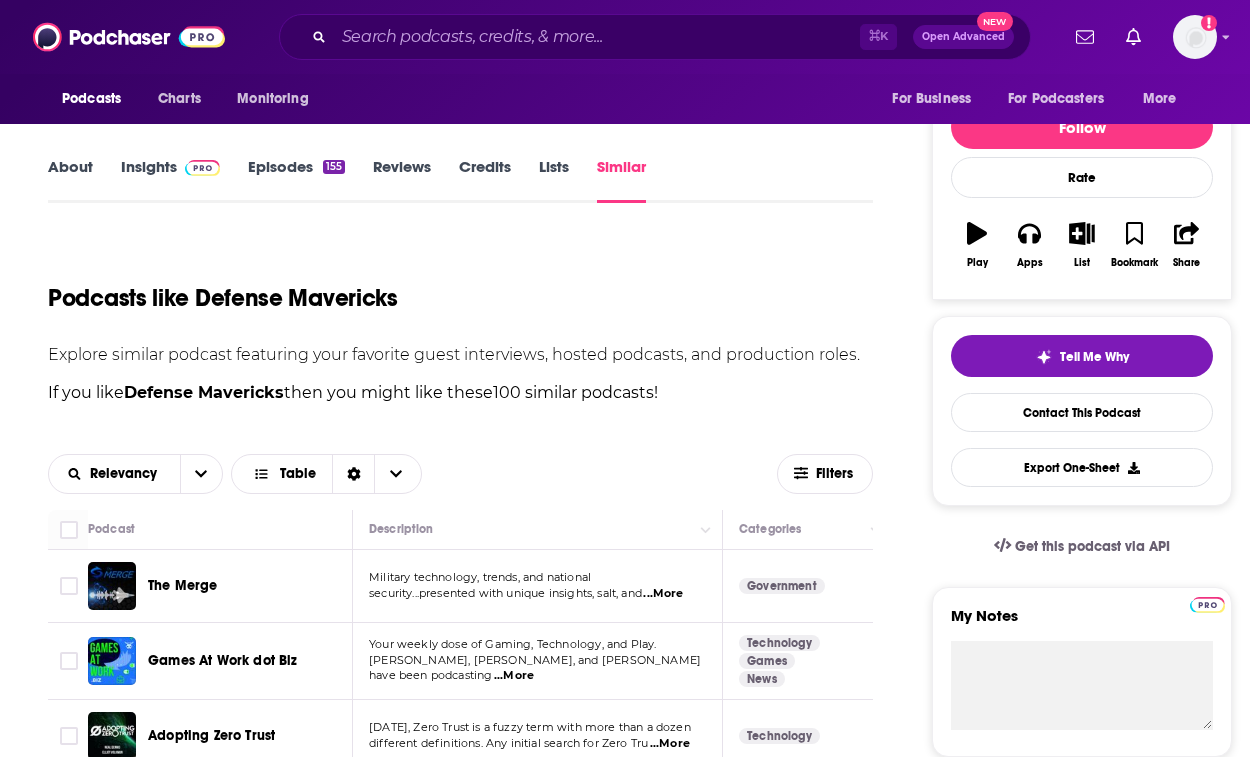click on "...More" at bounding box center (663, 594) 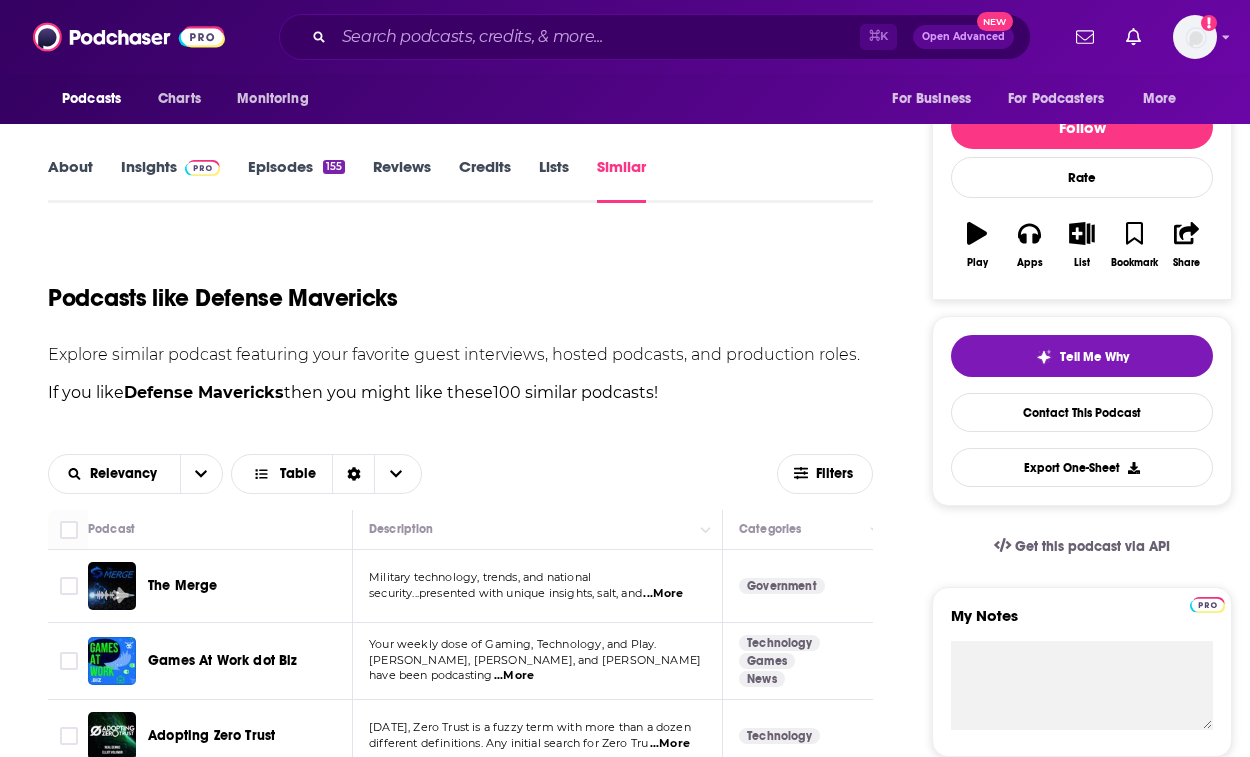 click on "Relevancy Table" at bounding box center (412, 474) 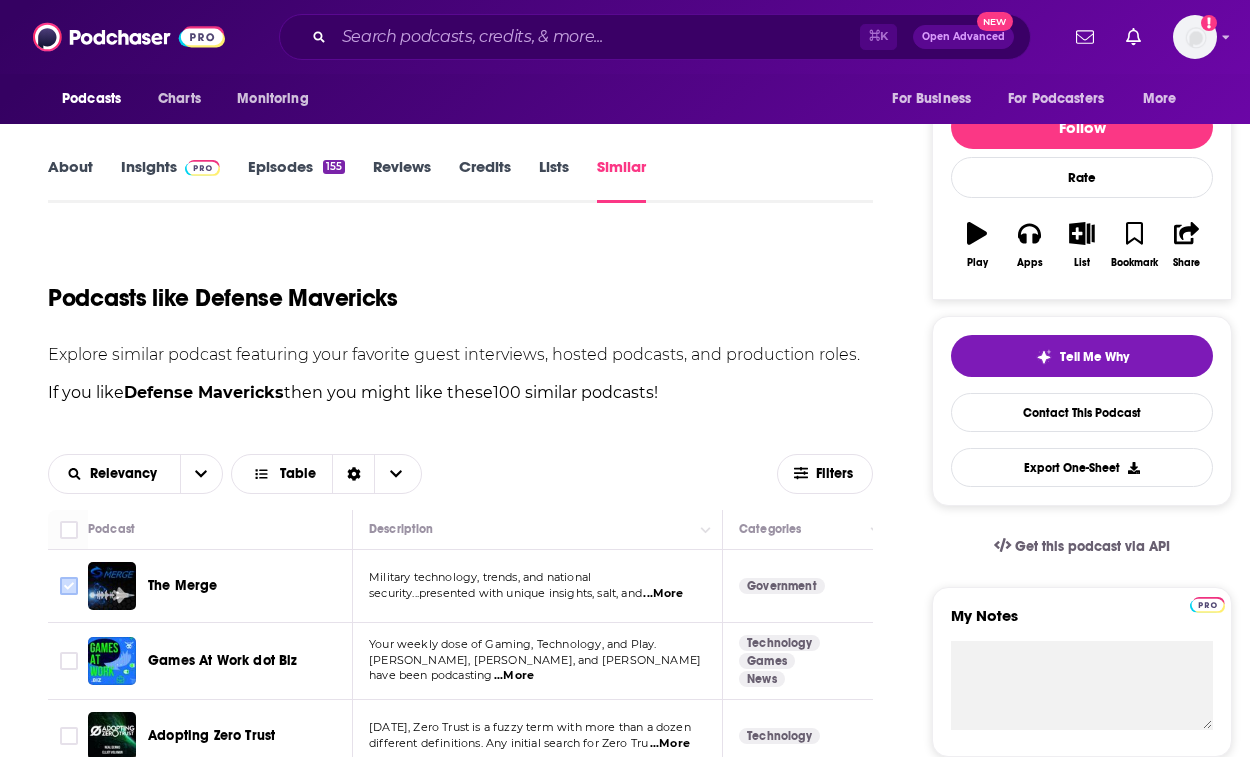 click at bounding box center [69, 586] 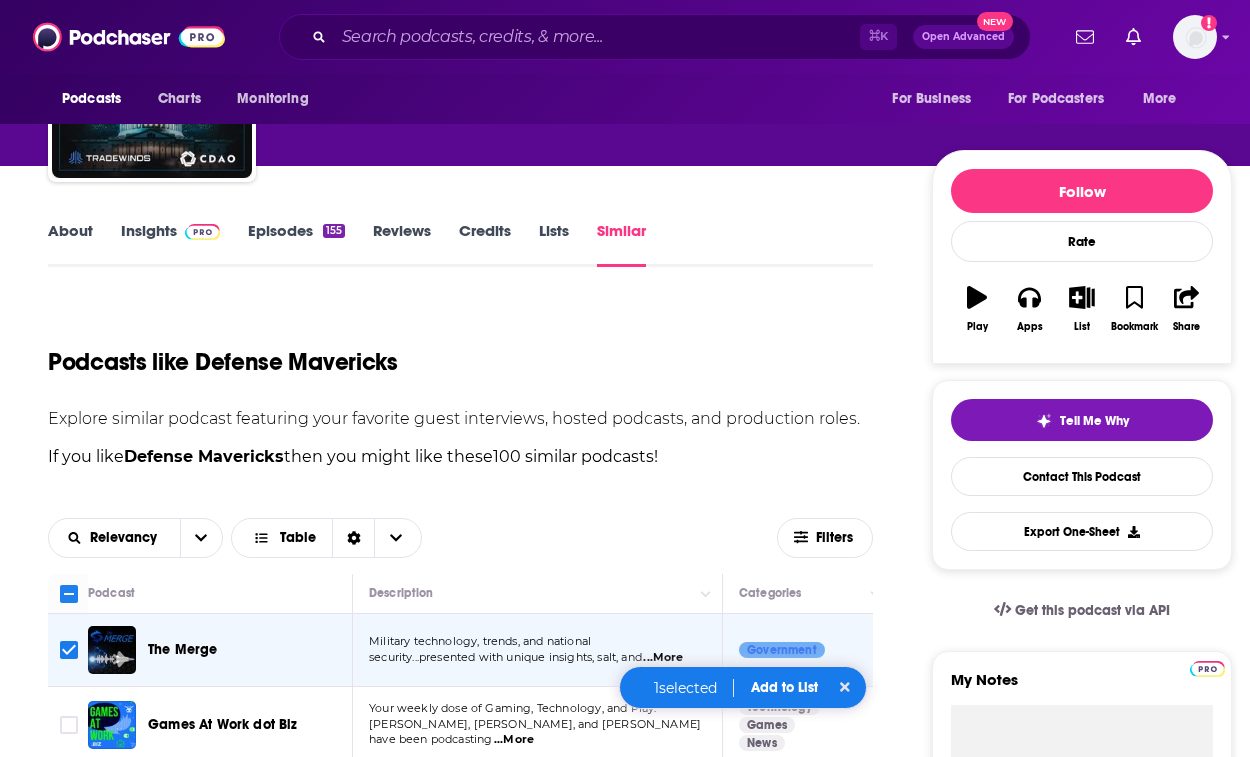 scroll, scrollTop: 189, scrollLeft: 0, axis: vertical 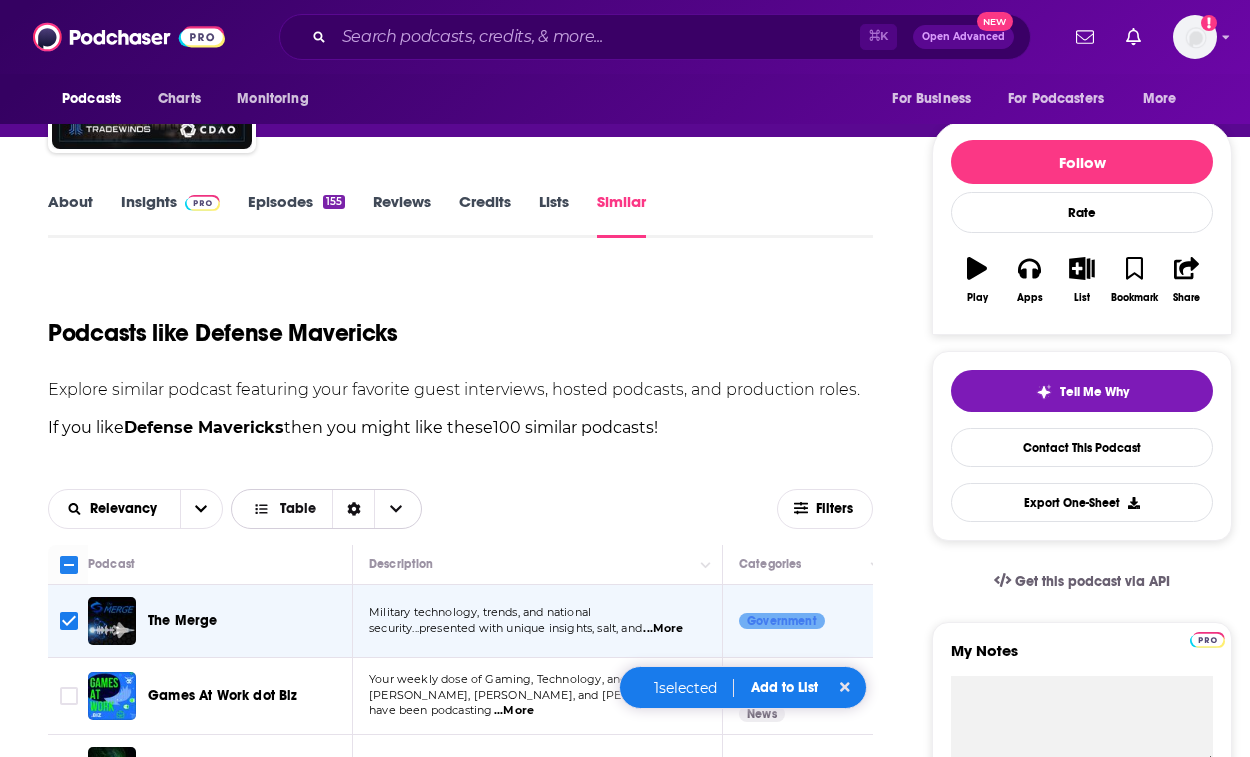 click 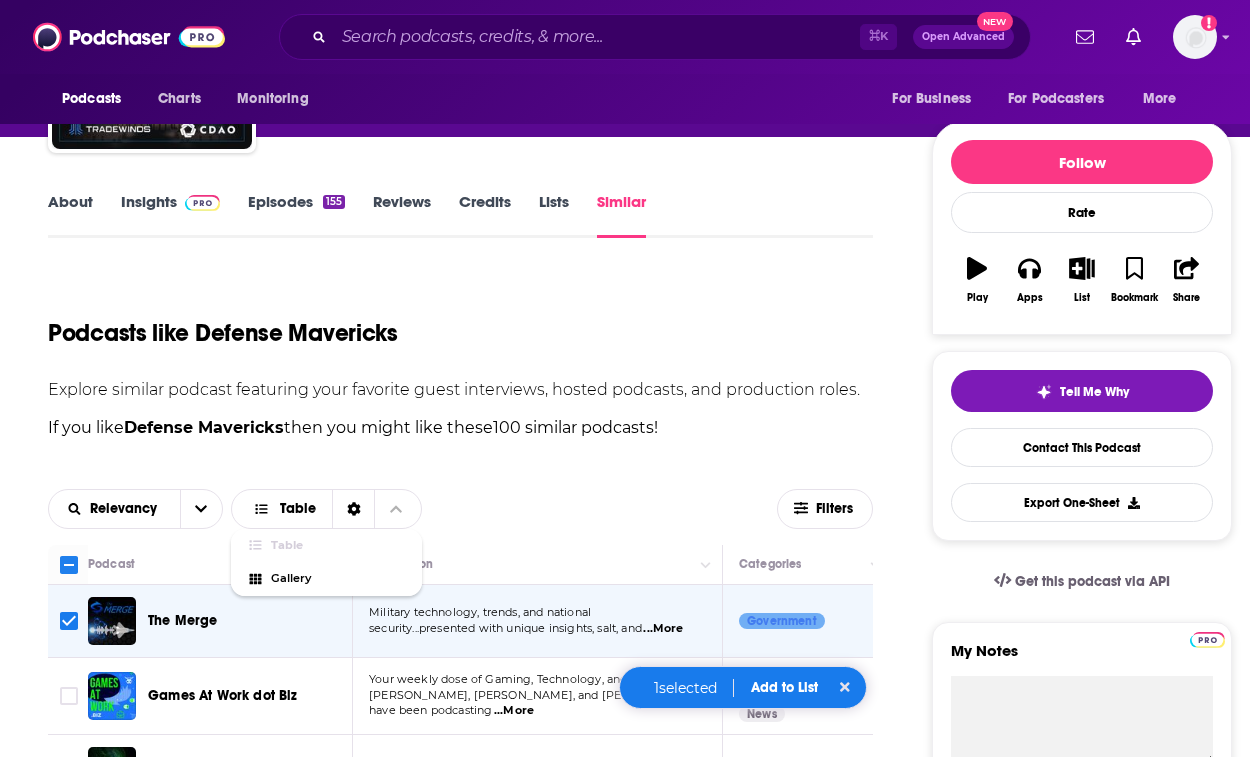 click on "Podcasts like  Defense Mavericks Explore similar podcast featuring your favorite guest interviews, hosted podcasts, and production roles. If you like  Defense Mavericks  then you might like these  100 similar podcasts ! Relevancy Table Table Gallery Filters Podcast Description Categories Reach (Monthly) Reach (Episode) Top Country The Merge Military technology, trends, and national security...presented with unique insights, salt, and   ...More Government 56 6.7k-10k 4.3k-6.6k   US Games At Work dot Biz Your weekly dose of Gaming, Technology, and Play.  Michael, Michael, and Andy have been podcasting   ...More Technology Games News 37 Under 2.4k Under 1.4k   US Adopting Zero Trust Today, Zero Trust is a fuzzy term with more than a dozen different definitions. Any initial search for Zero Tru  ...More Technology 30 Under 1.3k Under 1.2k   US Federal Tech Podcast:  for innovators, entrepreneurs, and CEOs who want to increase reach and improve brand awareness The federal government spends $90 billion on technology" at bounding box center (460, 4221) 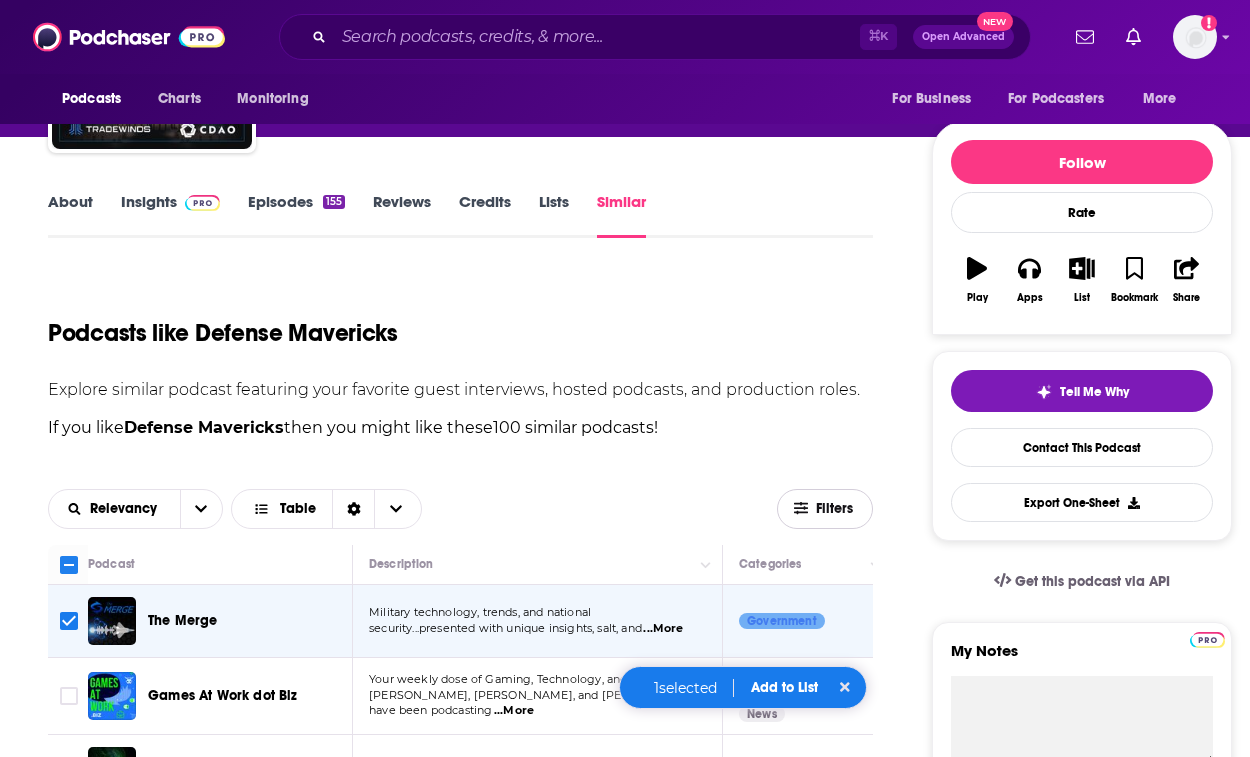 click on "Filters" at bounding box center [825, 508] 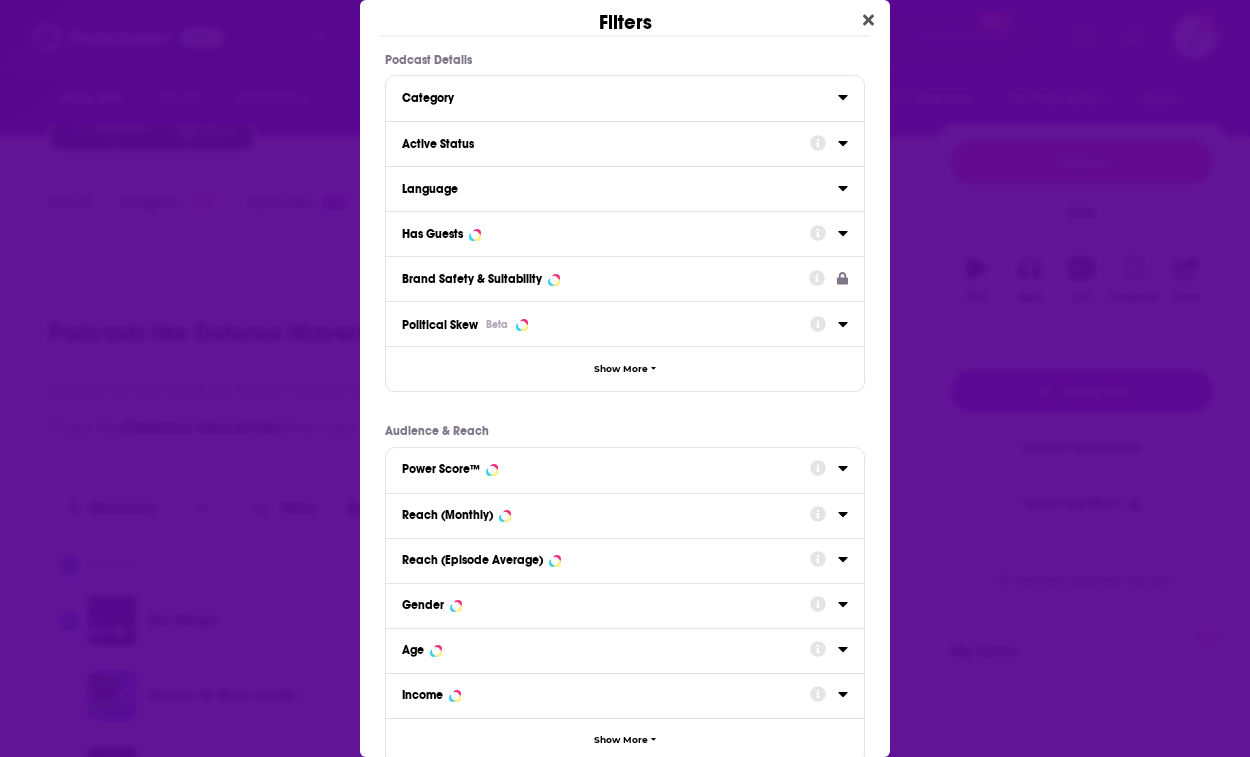 click on "Category" at bounding box center (613, 98) 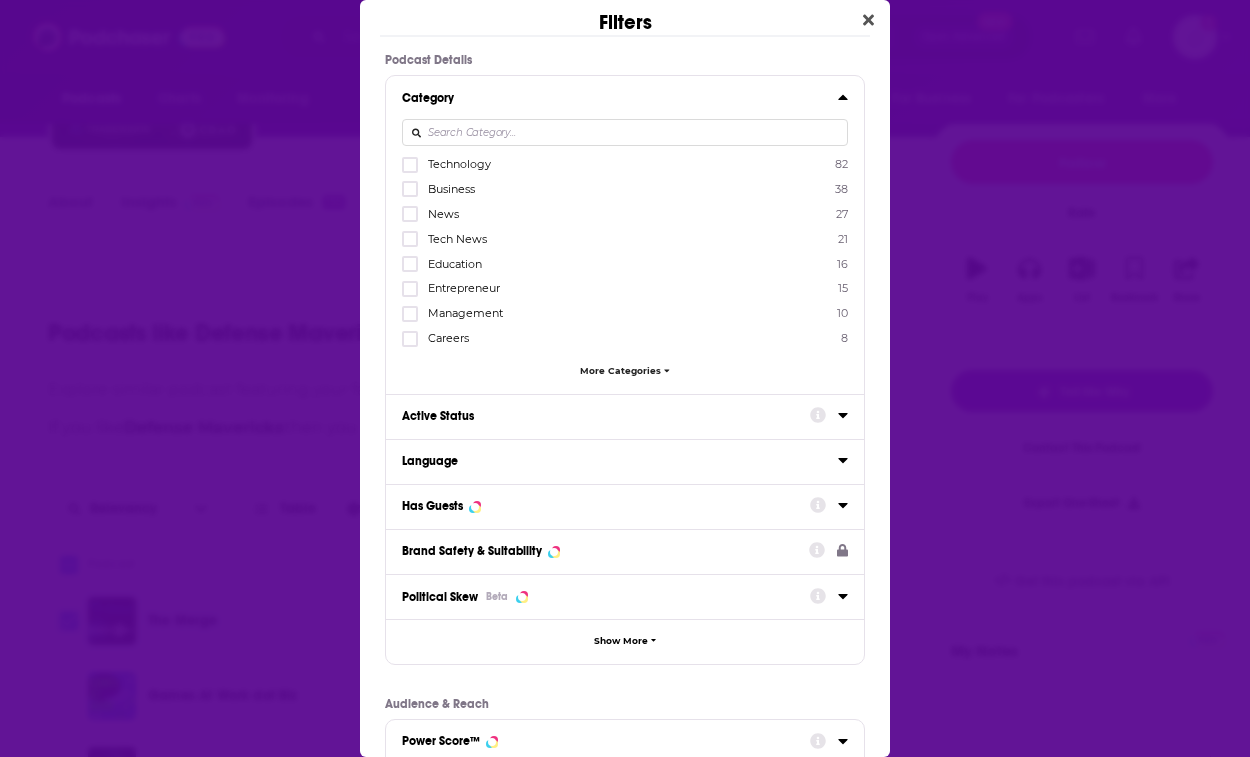 type 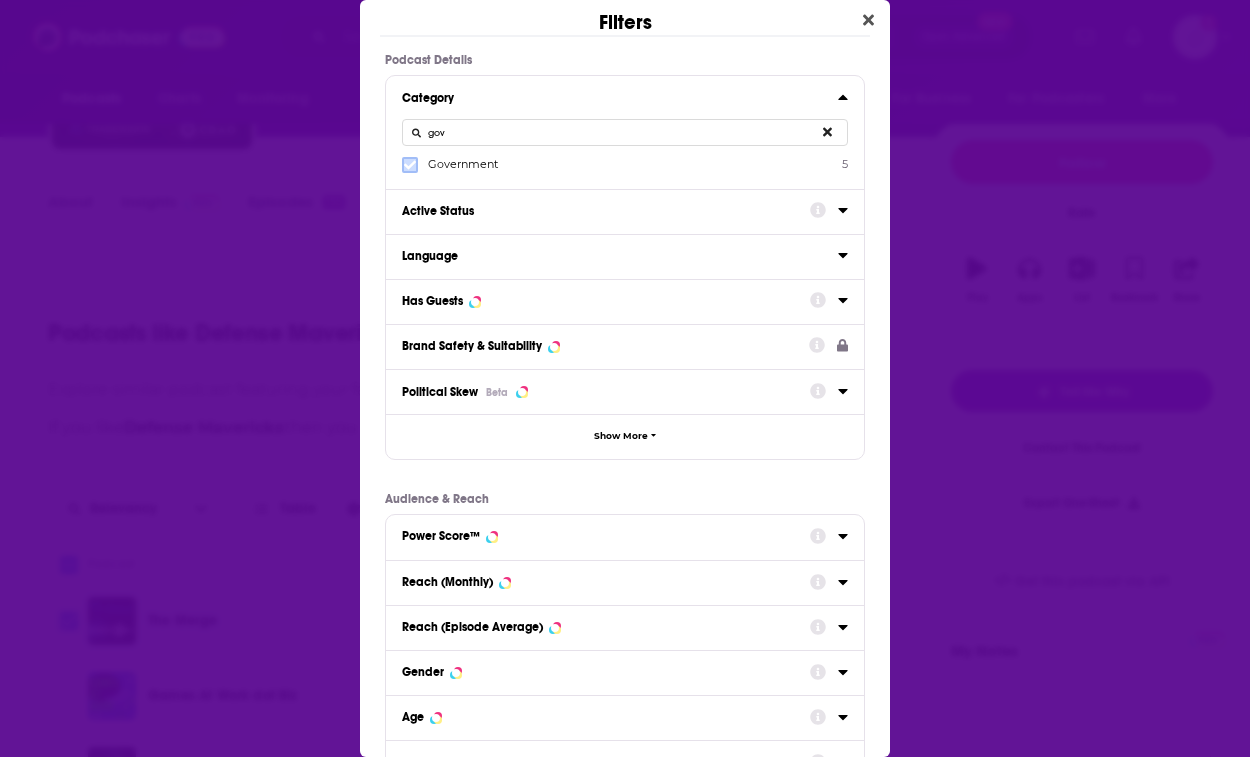 type on "gov" 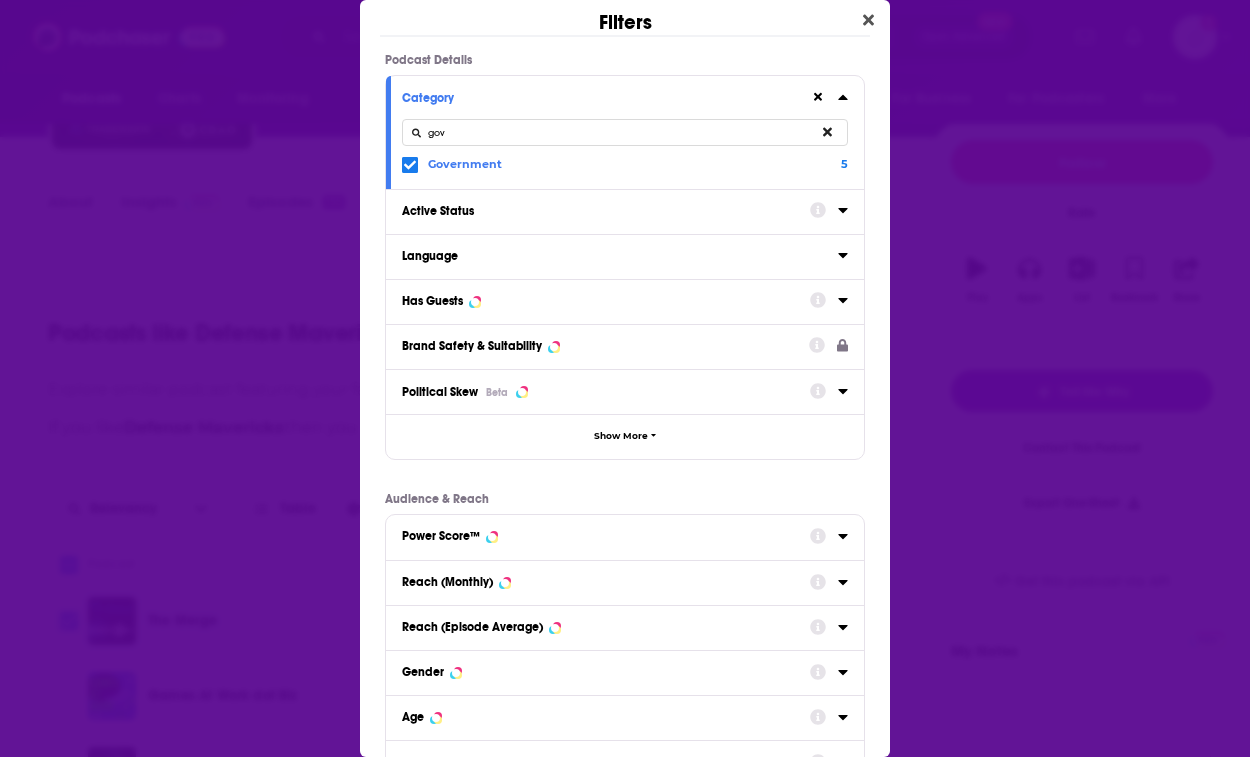 scroll, scrollTop: 191, scrollLeft: 0, axis: vertical 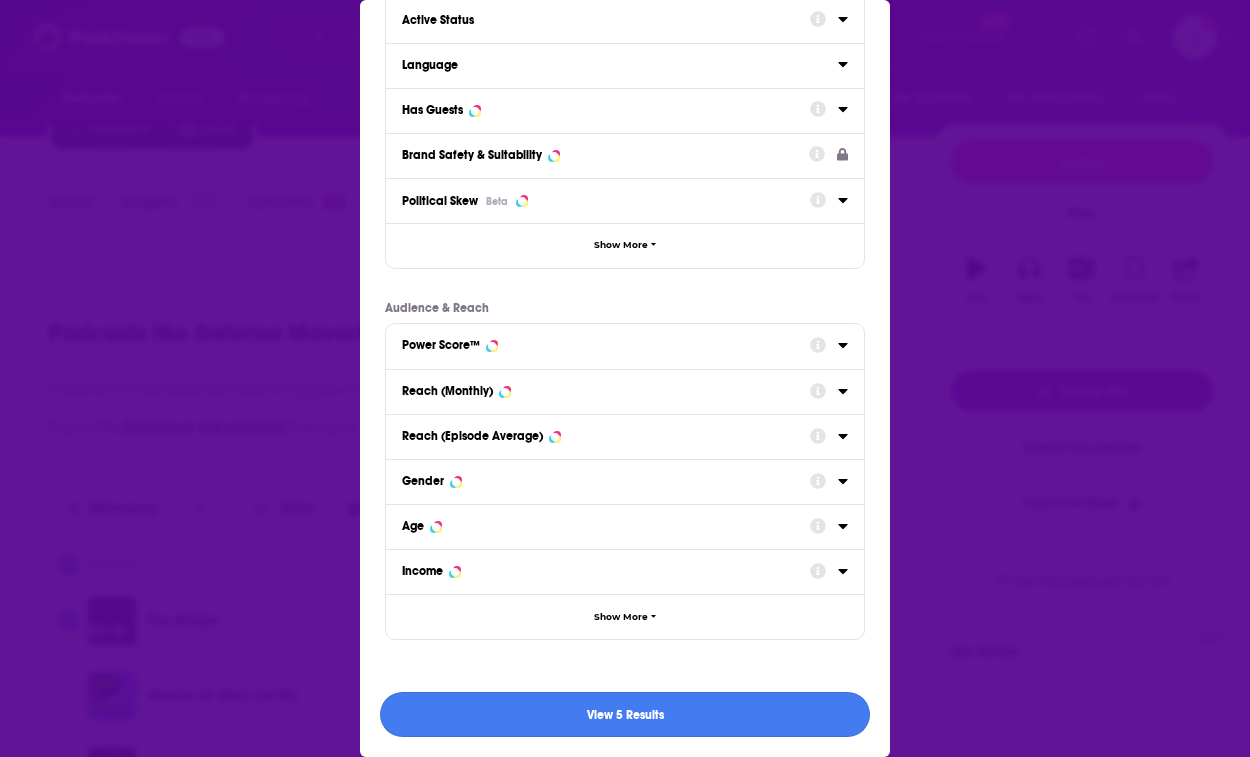 click on "View 5 Results" at bounding box center [625, 714] 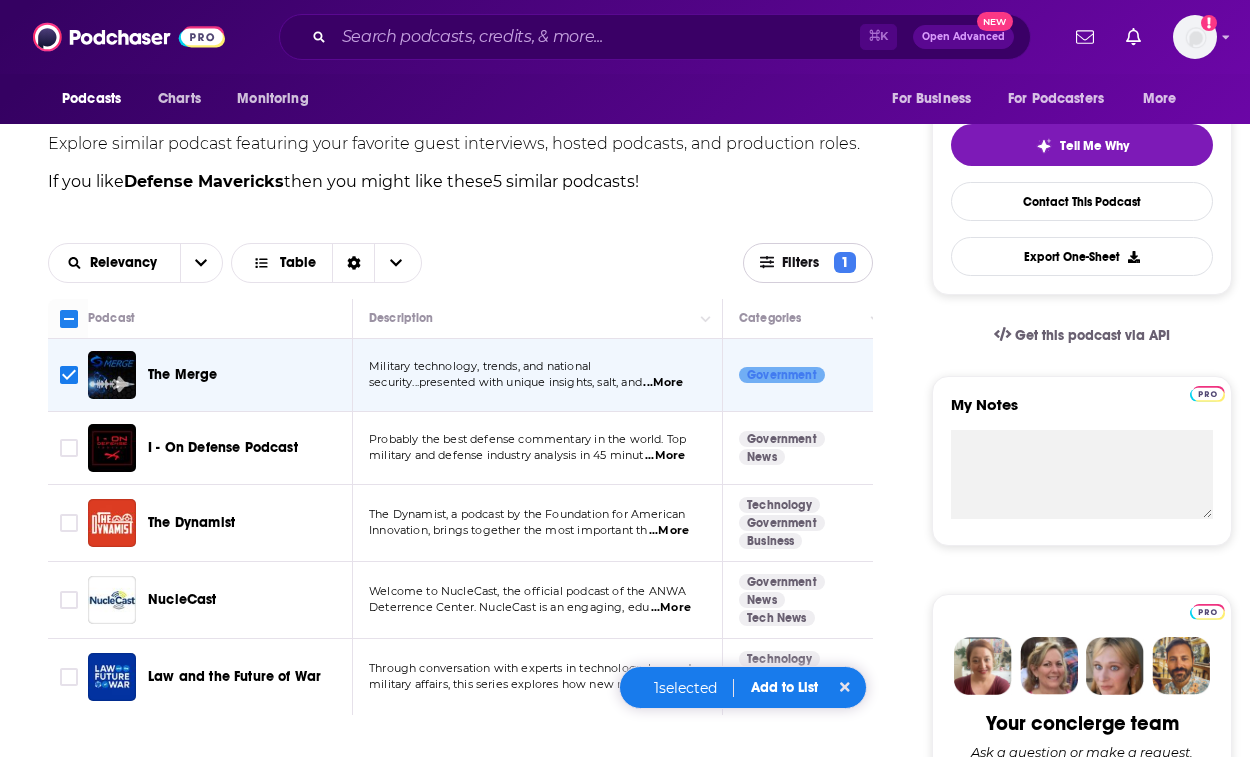 scroll, scrollTop: 437, scrollLeft: 0, axis: vertical 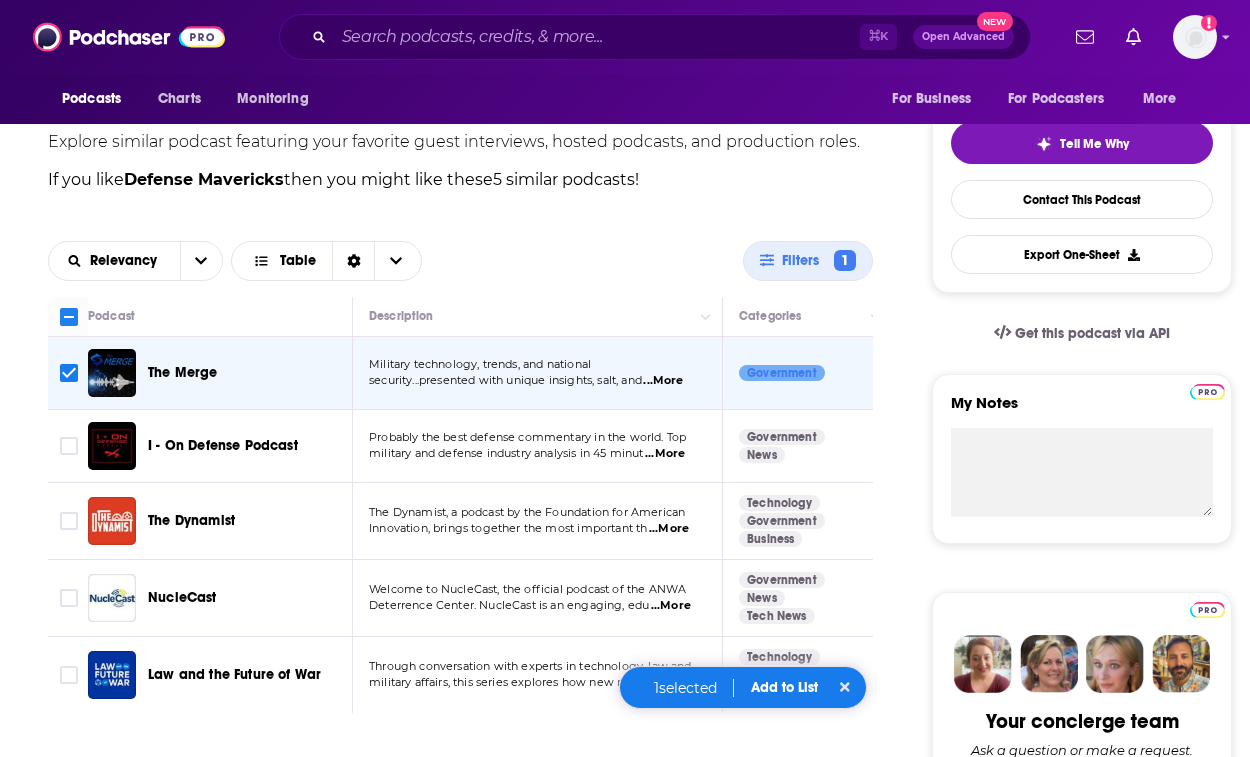 click on "...More" at bounding box center [669, 529] 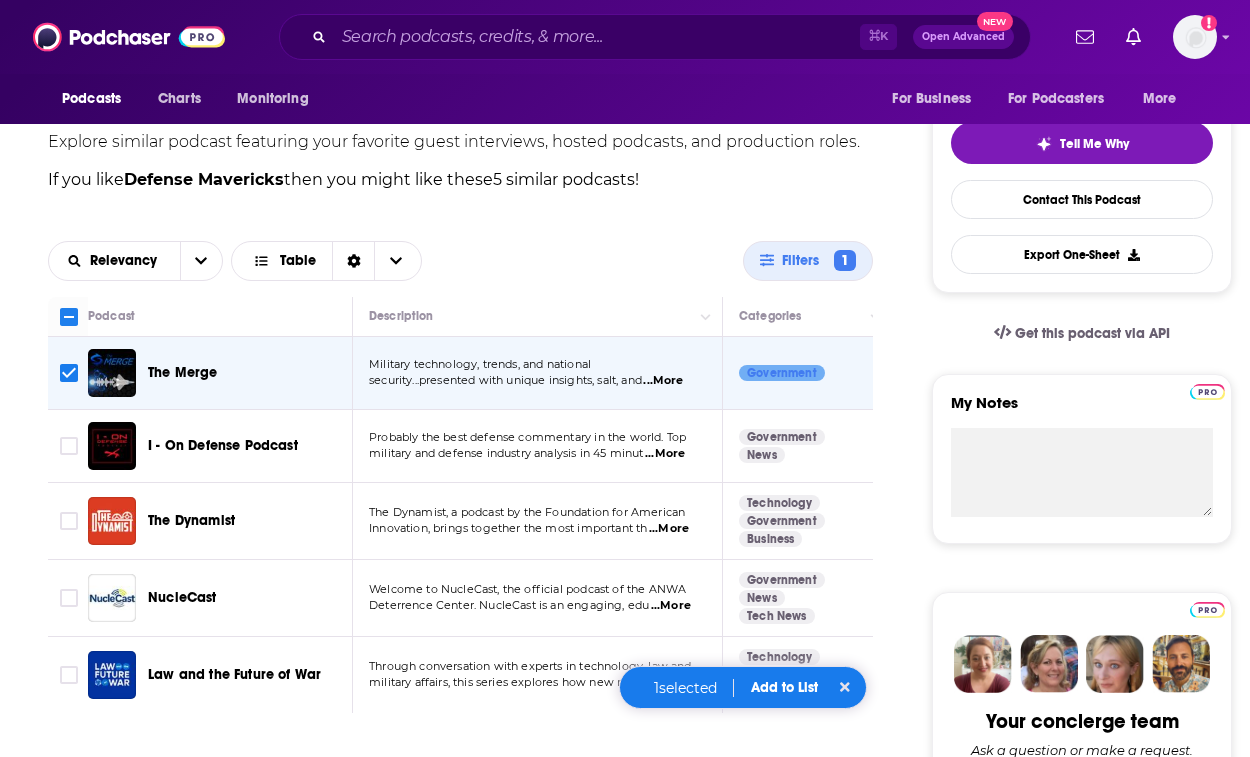 click on "The Dynamist, a podcast by the Foundation for American Innovation, brings together the most important th  ...More" at bounding box center [538, 521] 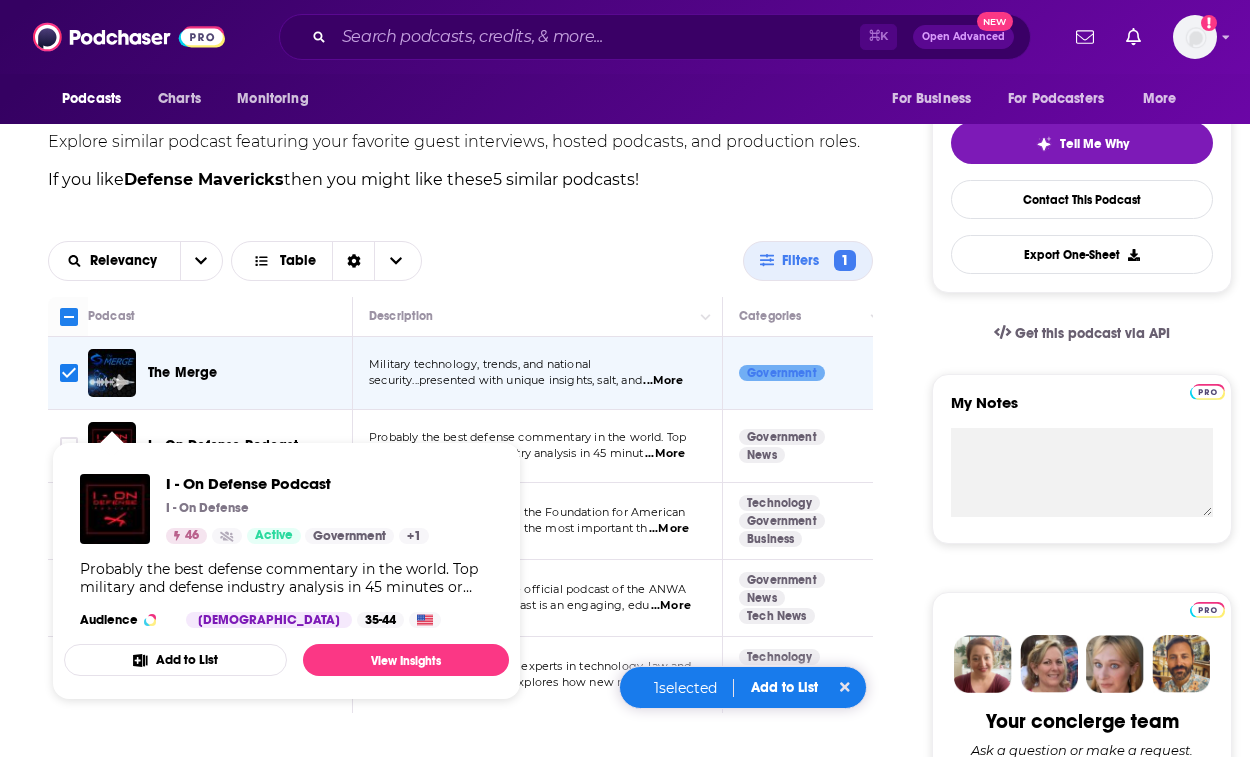 click on "About Insights Episodes 155 Reviews Credits Lists Similar Podcasts like  Defense Mavericks Explore similar podcast featuring your favorite guest interviews, hosted podcasts, and production roles. If you like  Defense Mavericks  then you might like these  5 similar podcasts ! Relevancy Table Filters 1 Podcast Description Categories Reach (Monthly) Reach (Episode) Top Country The Merge Military technology, trends, and national security...presented with unique insights, salt, and   ...More Government 56 6.7k-10k 4.3k-6.6k   US I - On Defense Podcast Probably the best defense commentary in the world. Top military and defense industry analysis in 45 minut  ...More Government News 46 2.5k-4.5k Under 1.1k   US The Dynamist The Dynamist, a podcast by the Foundation for American Innovation, brings together the most important th  ...More Technology Government Business 40 1k-3k Under 1.8k   US NucleCast Welcome to NucleCast, the official podcast of the ANWA Deterrence Center.  NucleCast is an engaging, edu  ...More News" at bounding box center (474, 968) 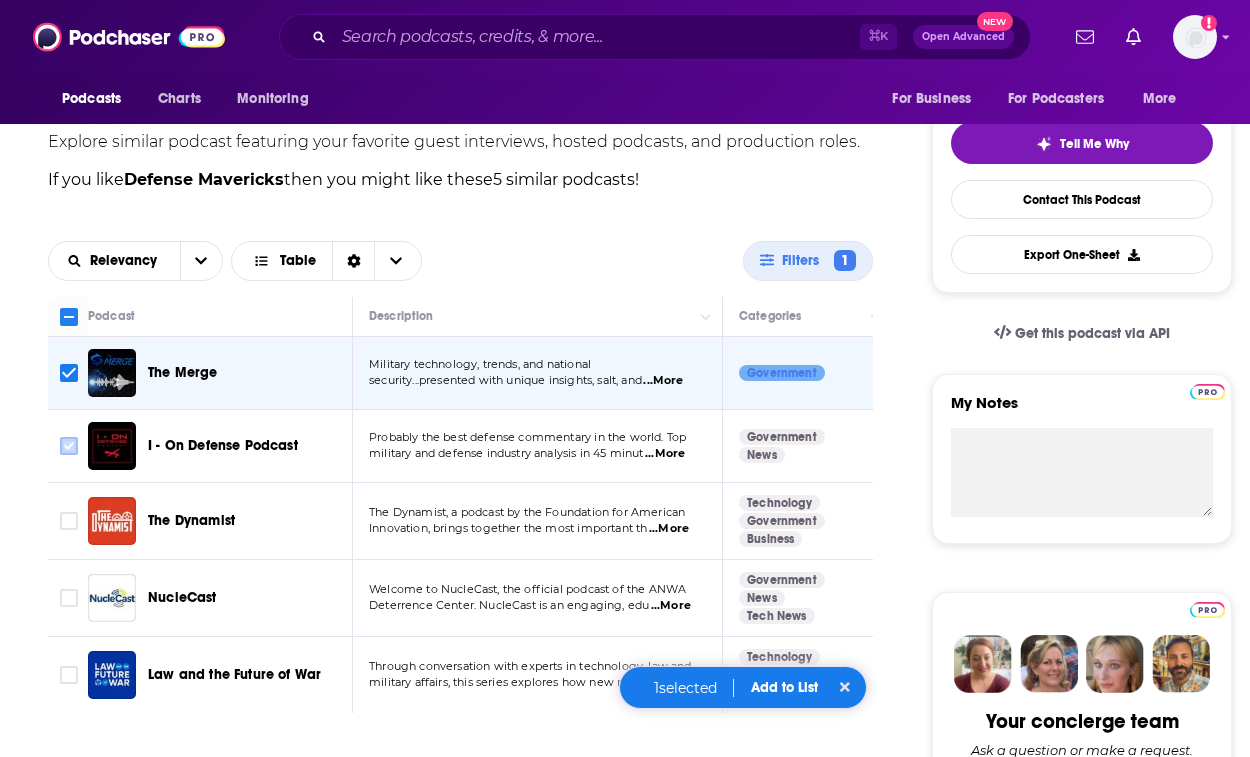 click at bounding box center [69, 446] 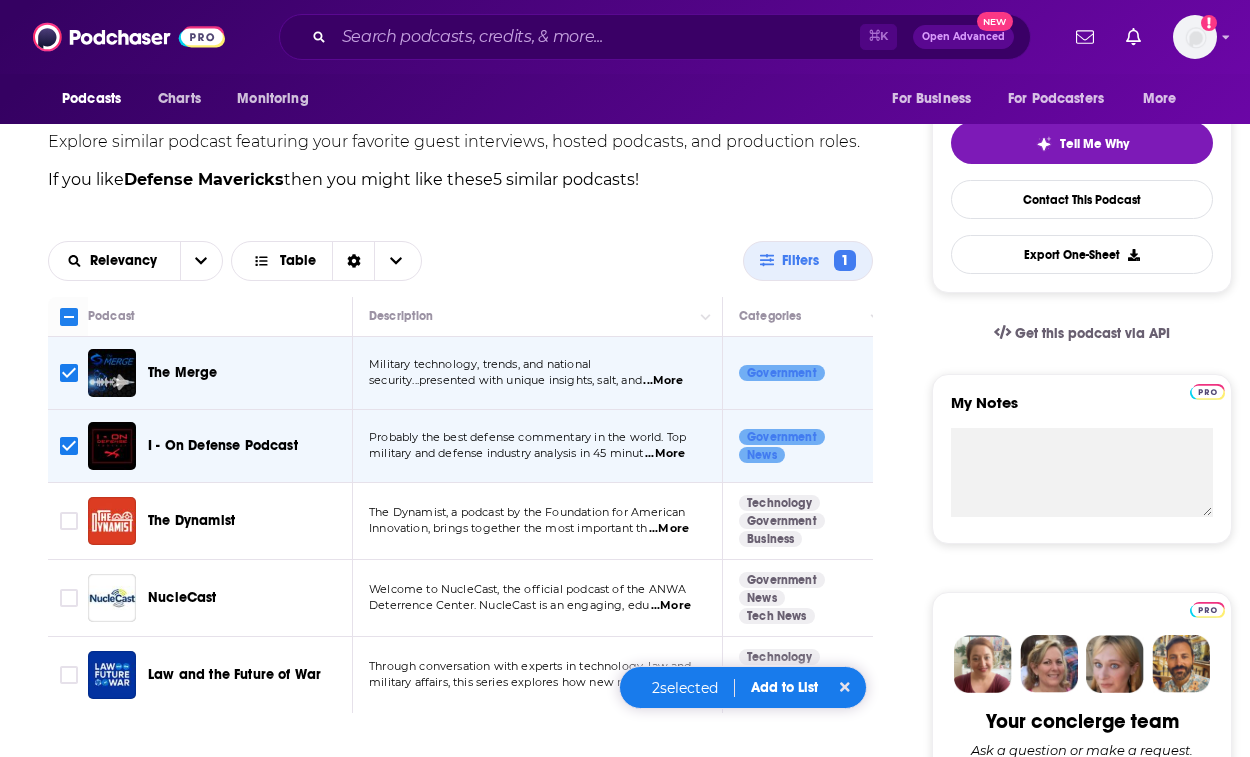 click on "...More" at bounding box center [665, 454] 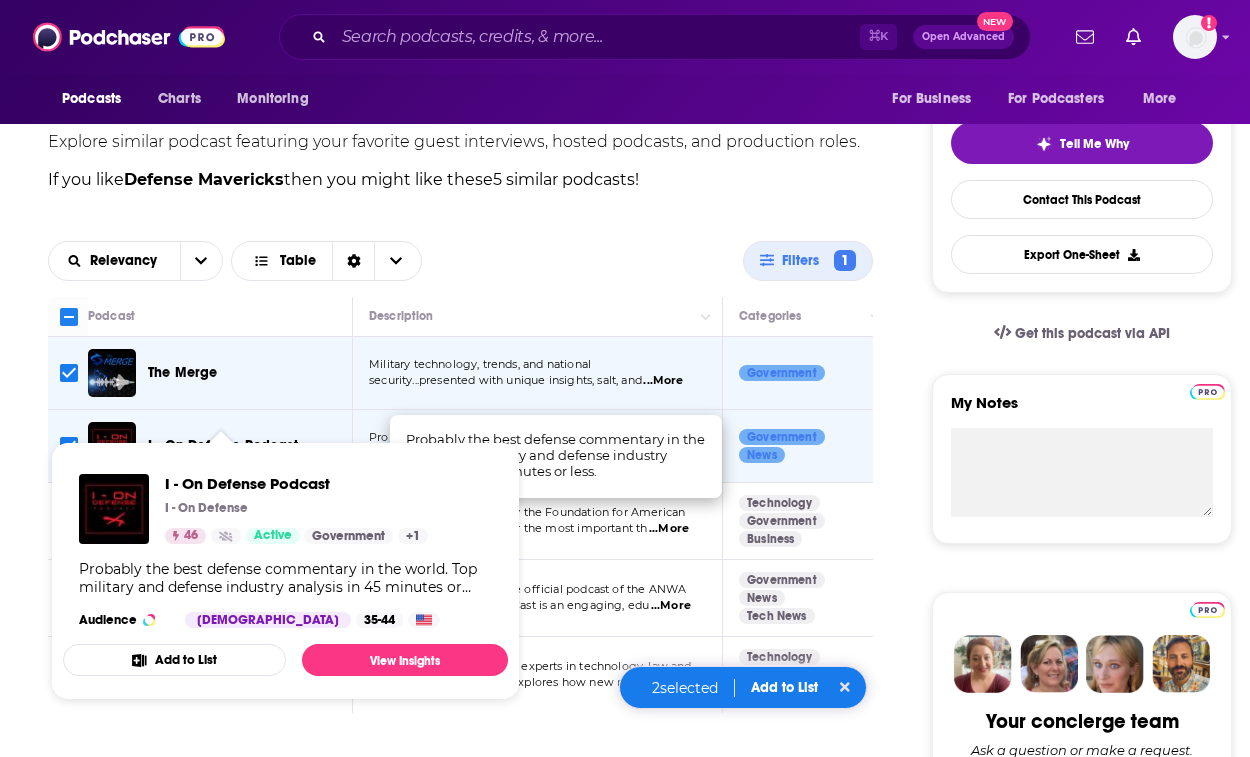 click on "I - On Defense Podcast I - On Defense 46 Active Government + 1 Probably the best defense commentary in the world. Top military and defense industry analysis in 45 minutes or less. Audience Male 35-44 Add to List View Insights" at bounding box center (285, 571) 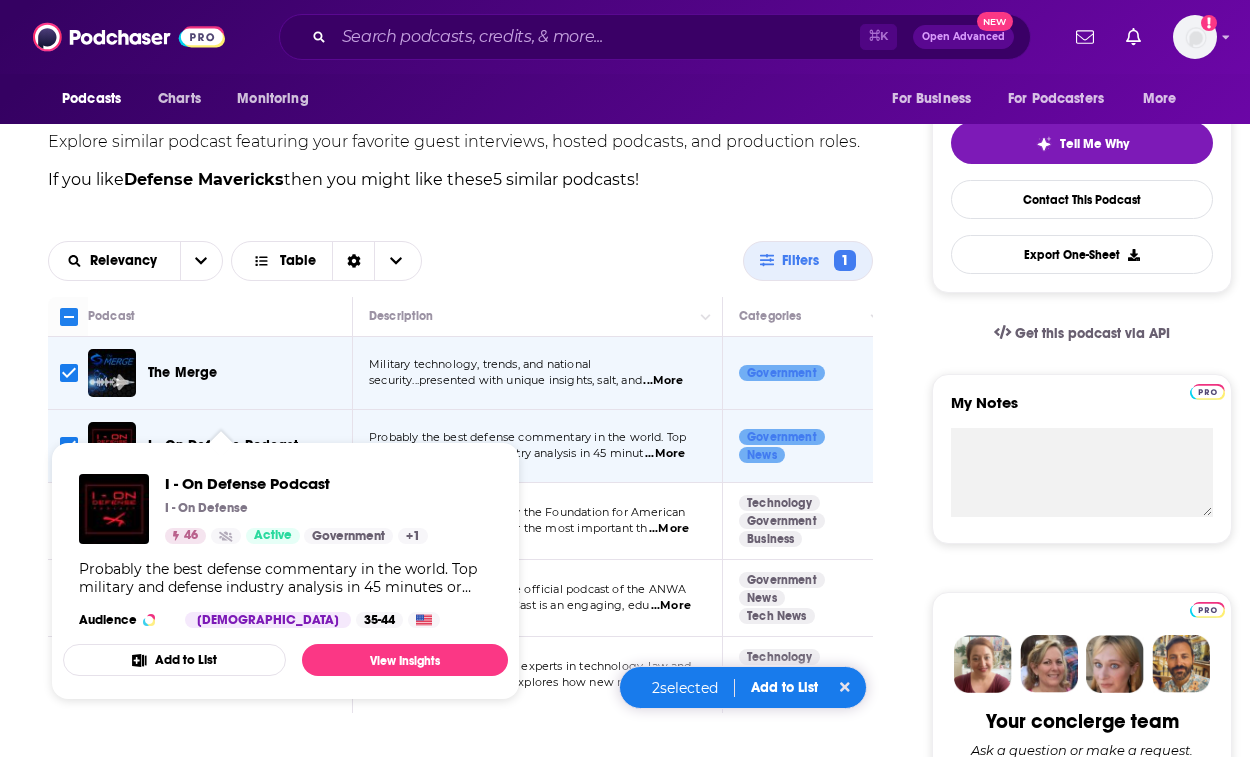 click on "About Insights Episodes 155 Reviews Credits Lists Similar Podcasts like  Defense Mavericks Explore similar podcast featuring your favorite guest interviews, hosted podcasts, and production roles. If you like  Defense Mavericks  then you might like these  5 similar podcasts ! Relevancy Table Filters 1 Podcast Description Categories Reach (Monthly) Reach (Episode) Top Country The Merge Military technology, trends, and national security...presented with unique insights, salt, and   ...More Government 56 6.7k-10k 4.3k-6.6k   US I - On Defense Podcast Probably the best defense commentary in the world. Top military and defense industry analysis in 45 minut  ...More Government News 46 2.5k-4.5k Under 1.1k   US The Dynamist The Dynamist, a podcast by the Foundation for American Innovation, brings together the most important th  ...More Technology Government Business 40 1k-3k Under 1.8k   US NucleCast Welcome to NucleCast, the official podcast of the ANWA Deterrence Center.  NucleCast is an engaging, edu  ...More News" at bounding box center (474, 968) 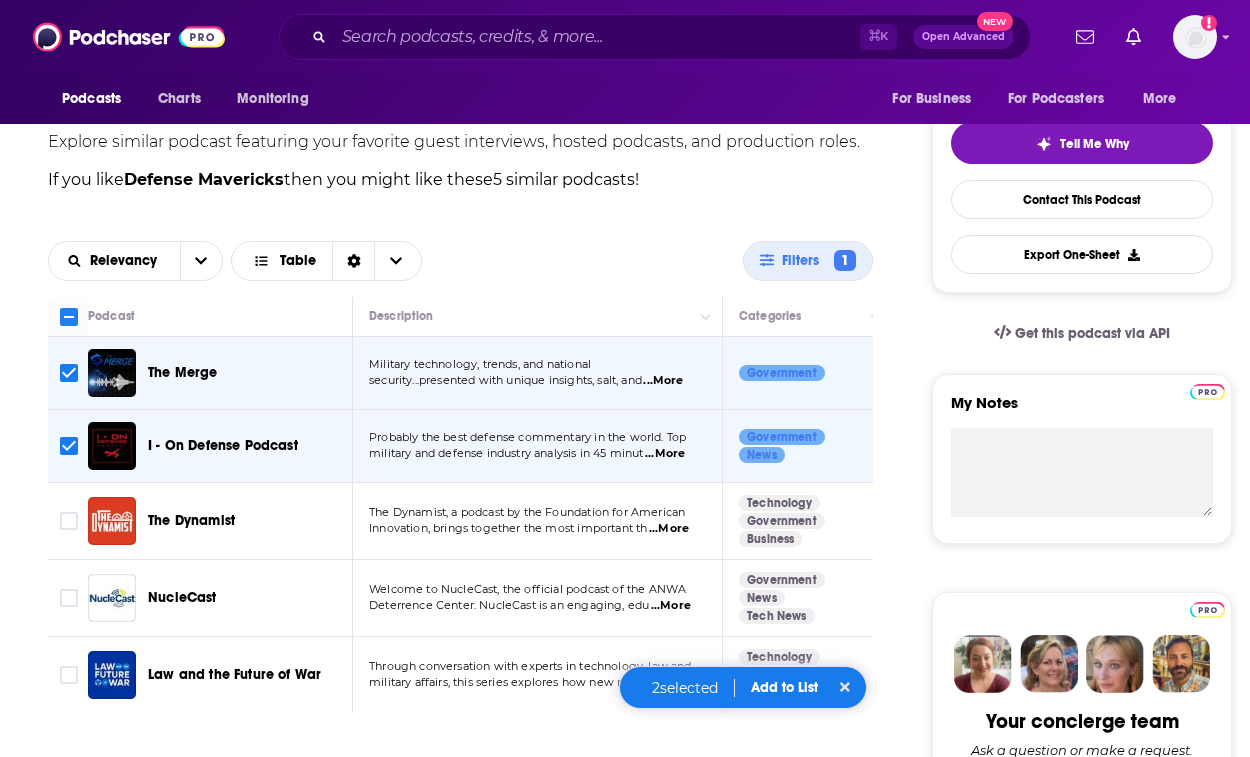click at bounding box center [69, 446] 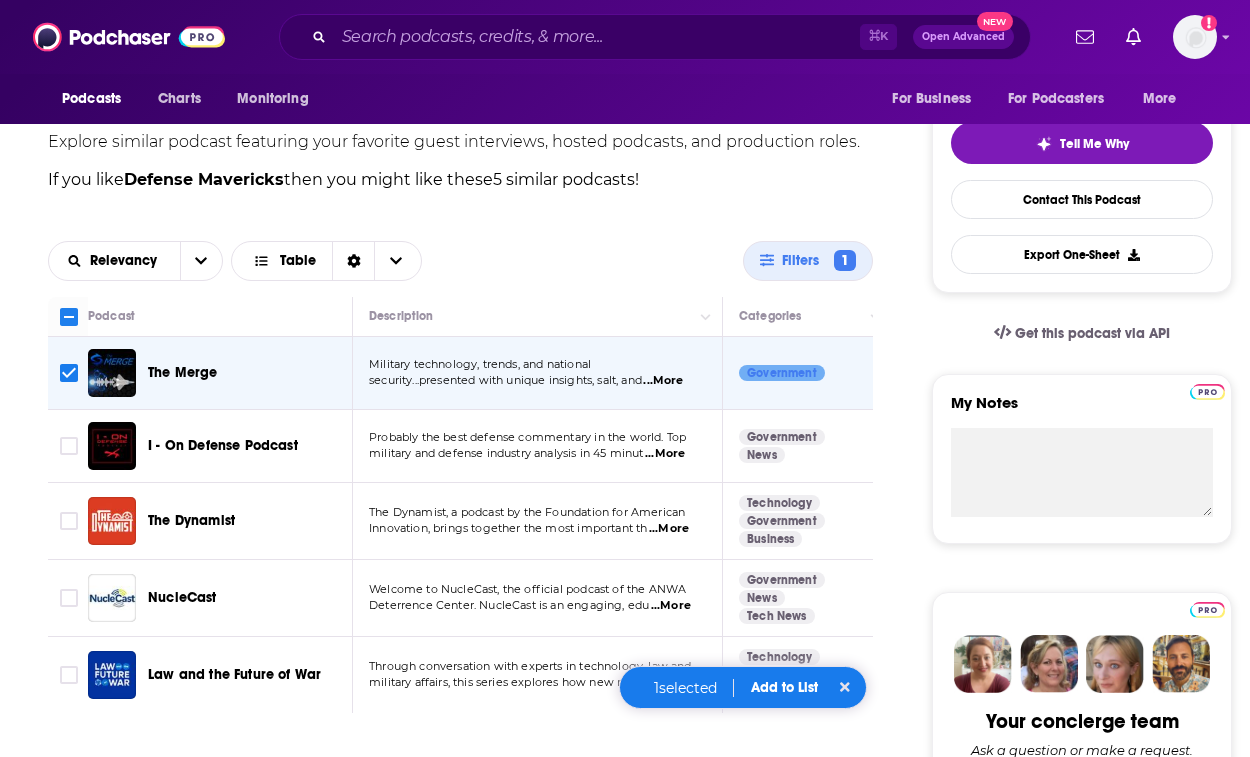 click on "...More" at bounding box center (671, 606) 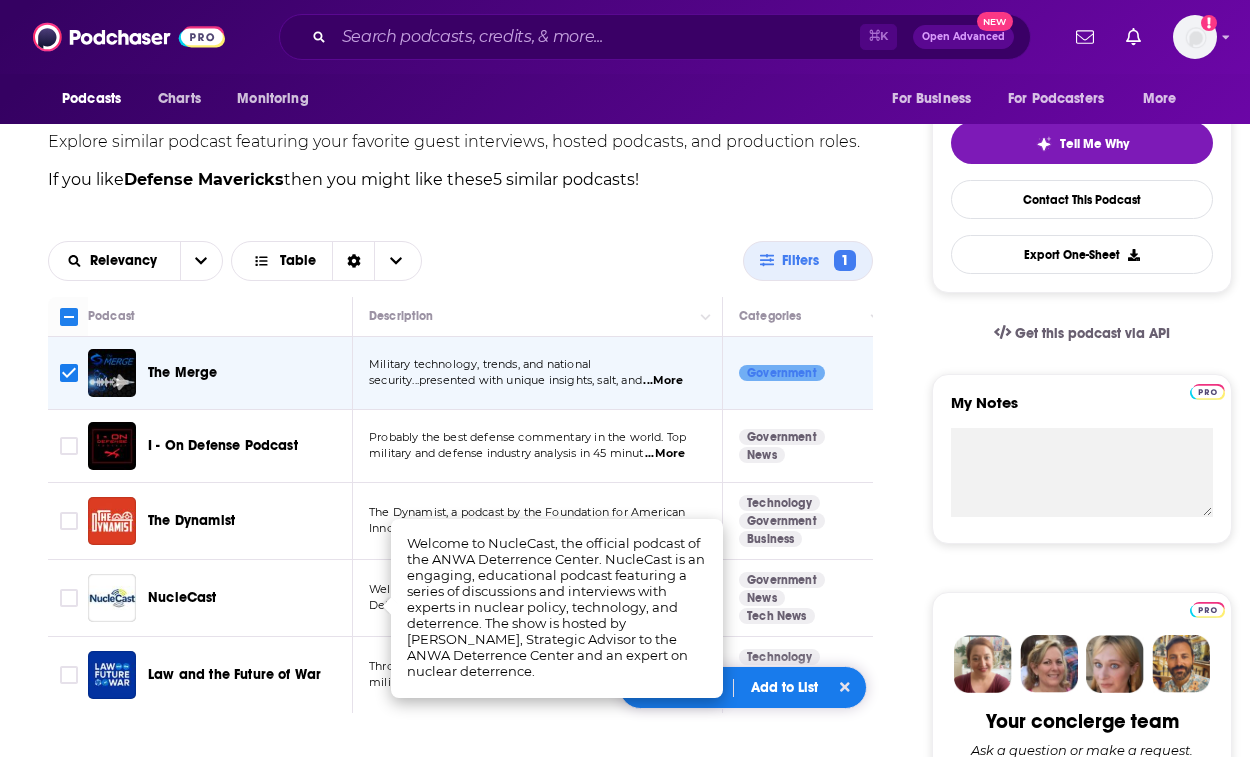 click on "The Dynamist" at bounding box center [220, 521] 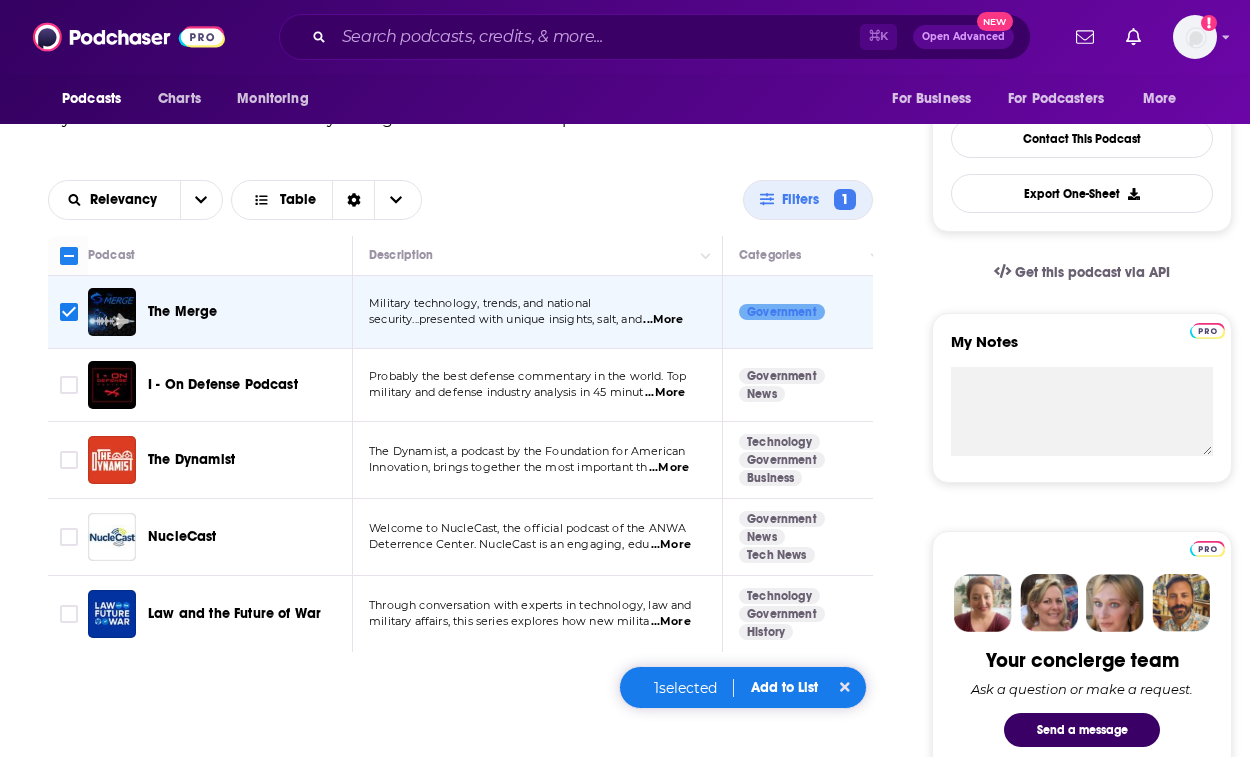 scroll, scrollTop: 506, scrollLeft: 0, axis: vertical 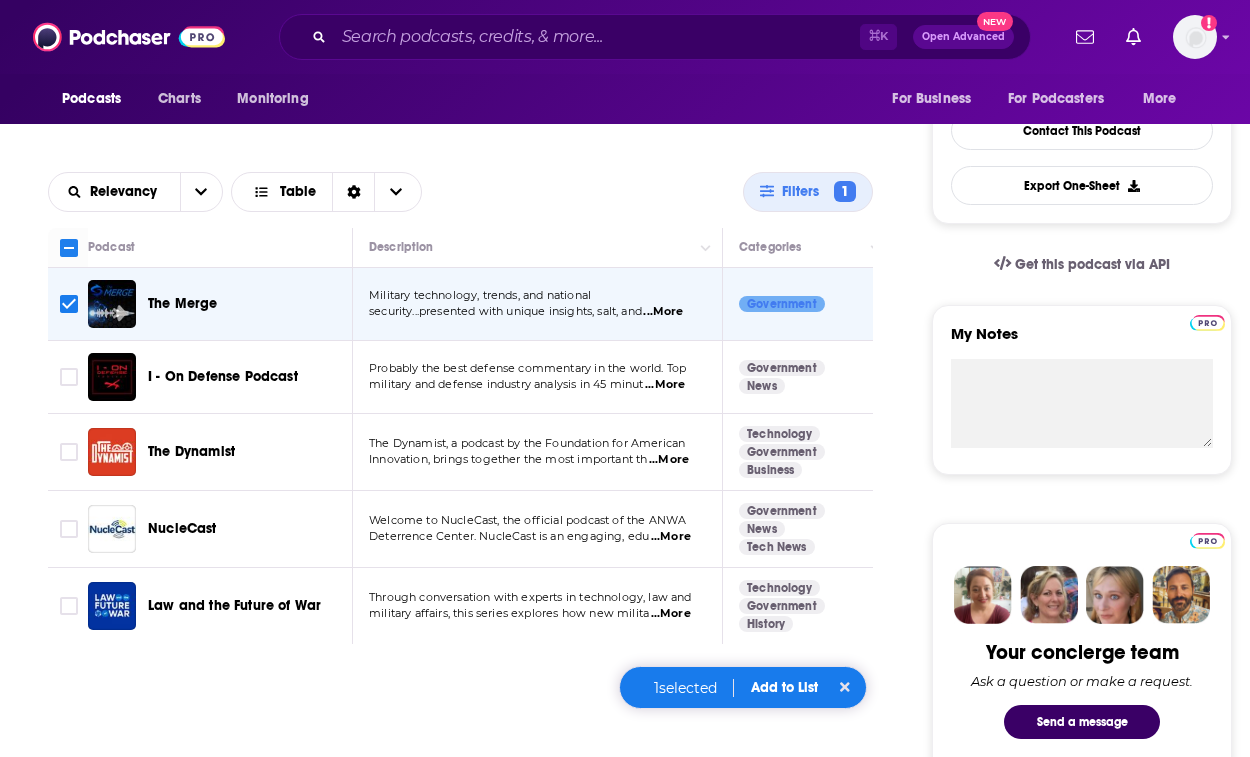 click on "...More" at bounding box center (671, 614) 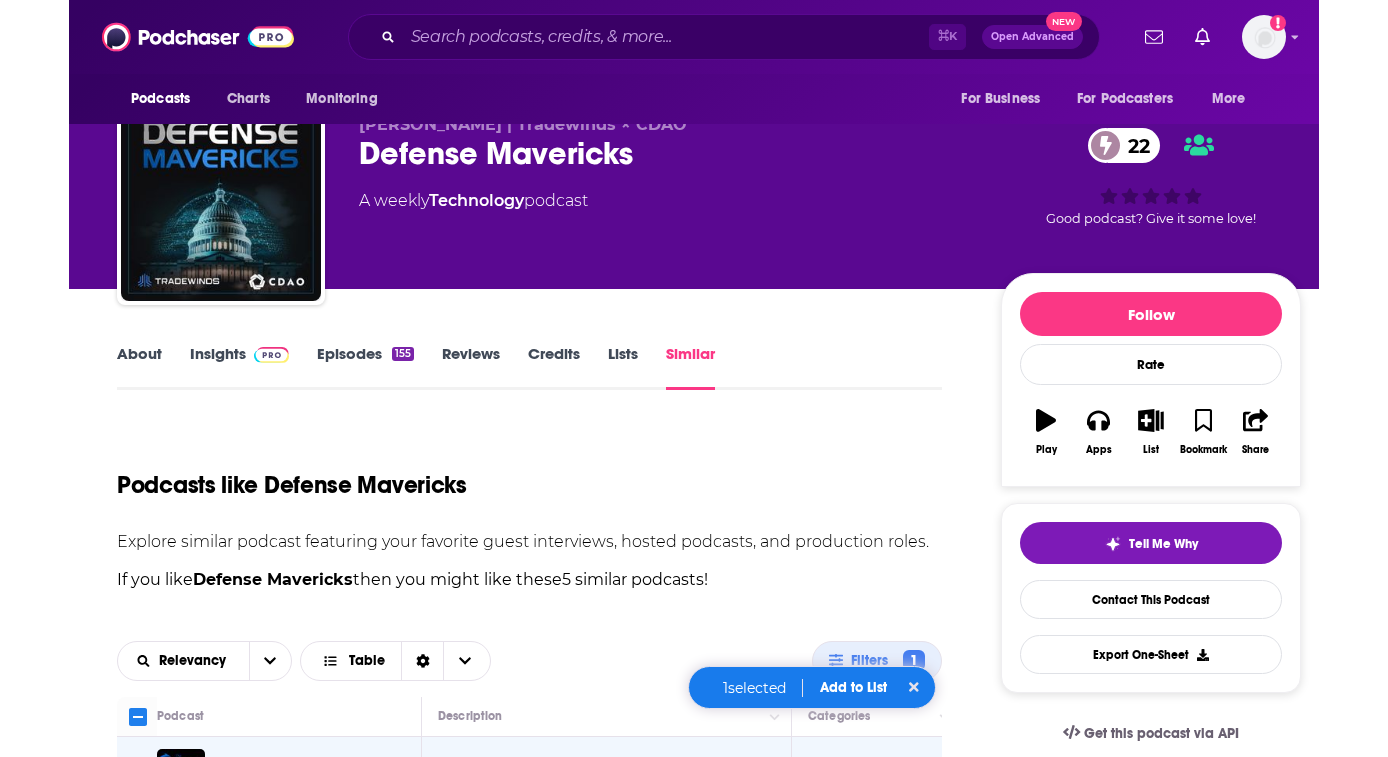 scroll, scrollTop: 0, scrollLeft: 0, axis: both 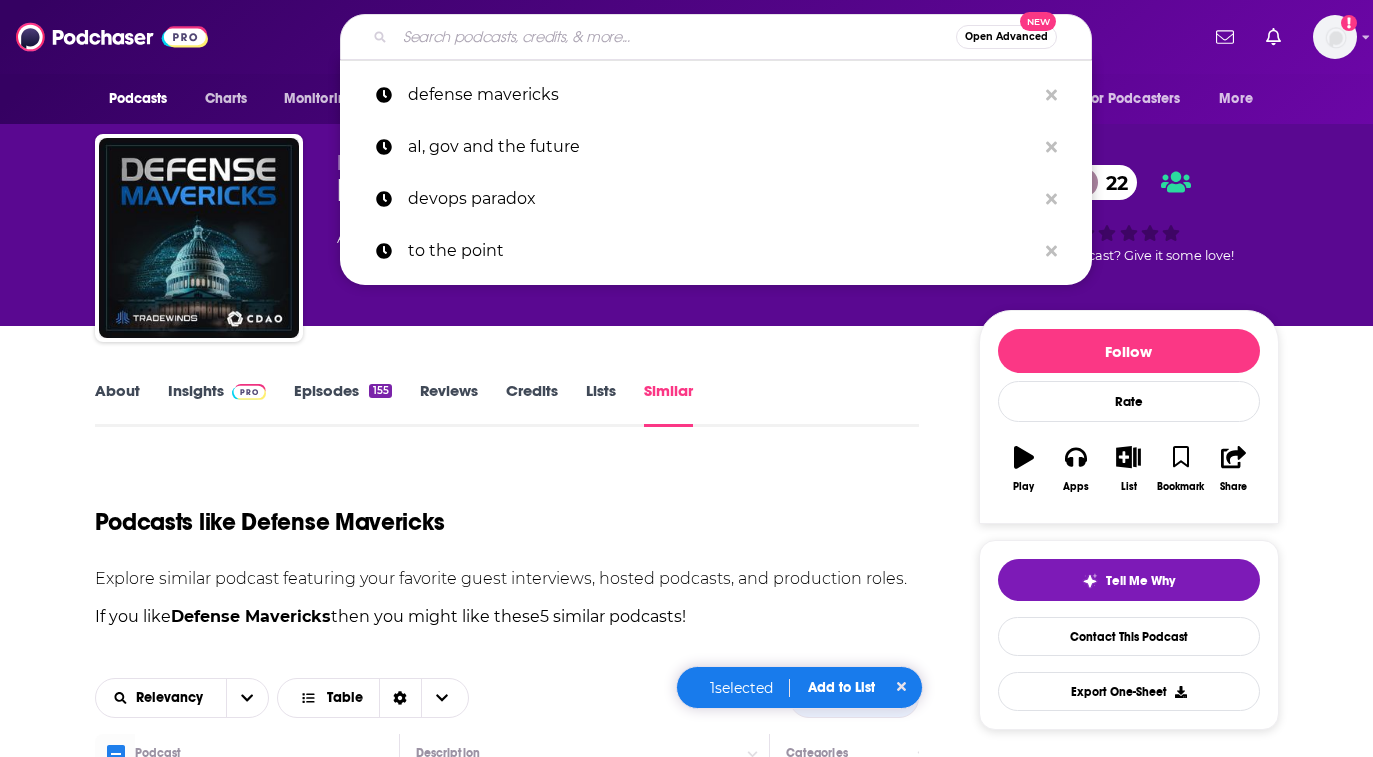 click at bounding box center (675, 37) 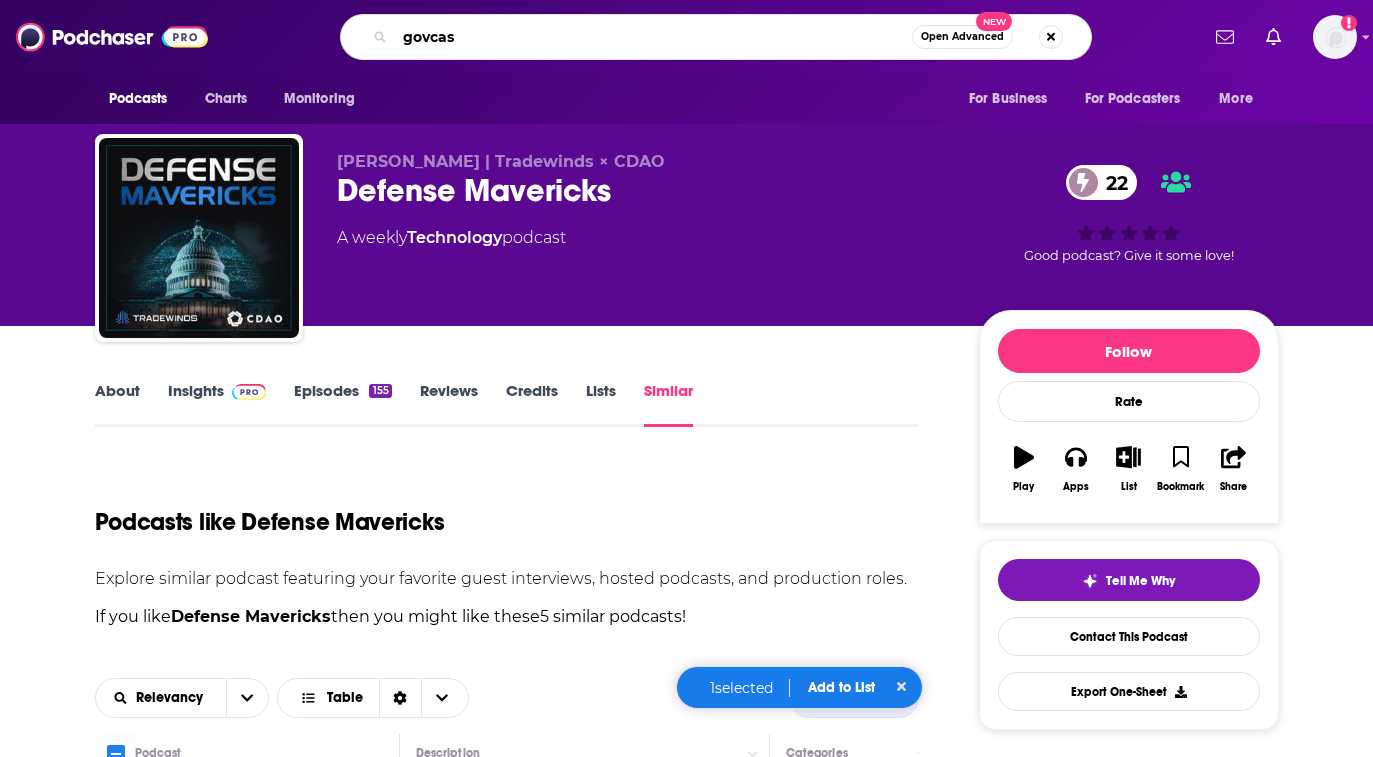 type on "govcast" 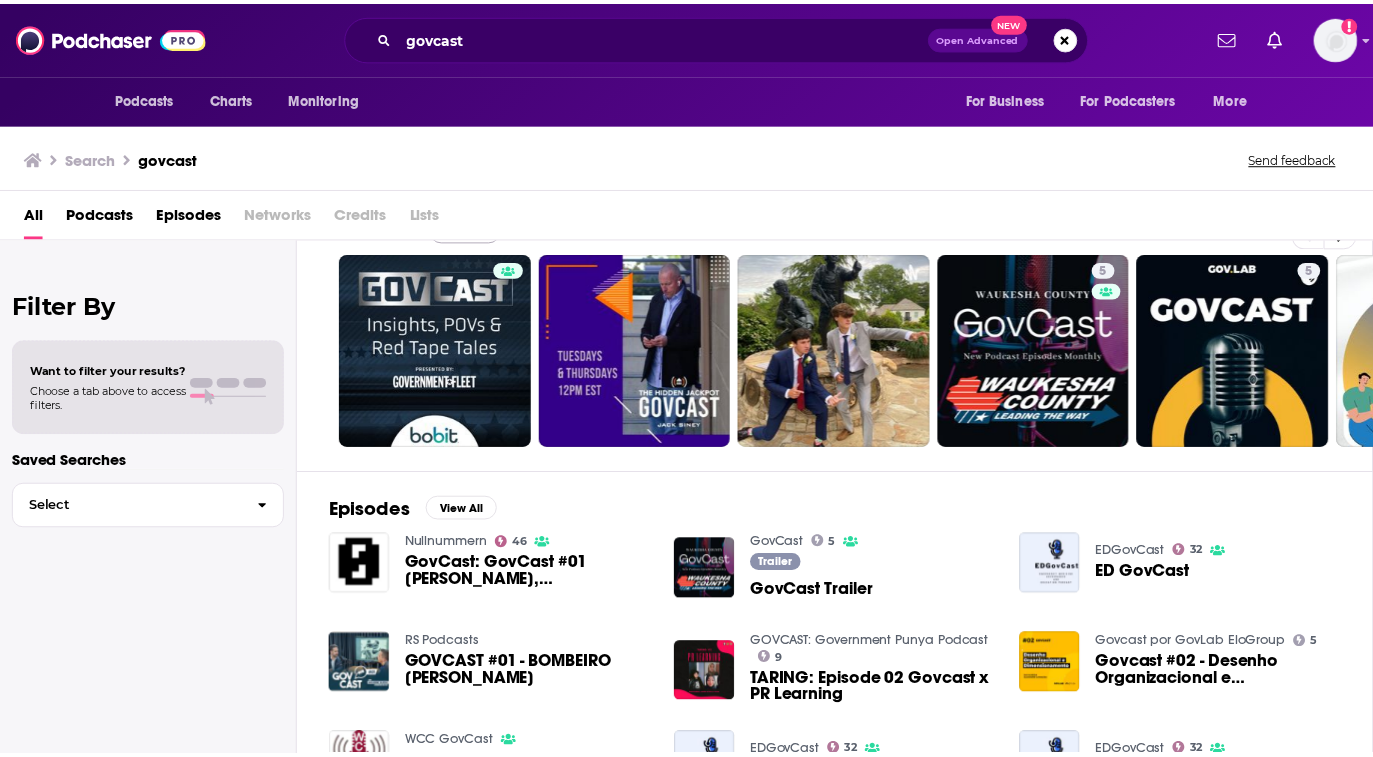 scroll, scrollTop: 38, scrollLeft: 0, axis: vertical 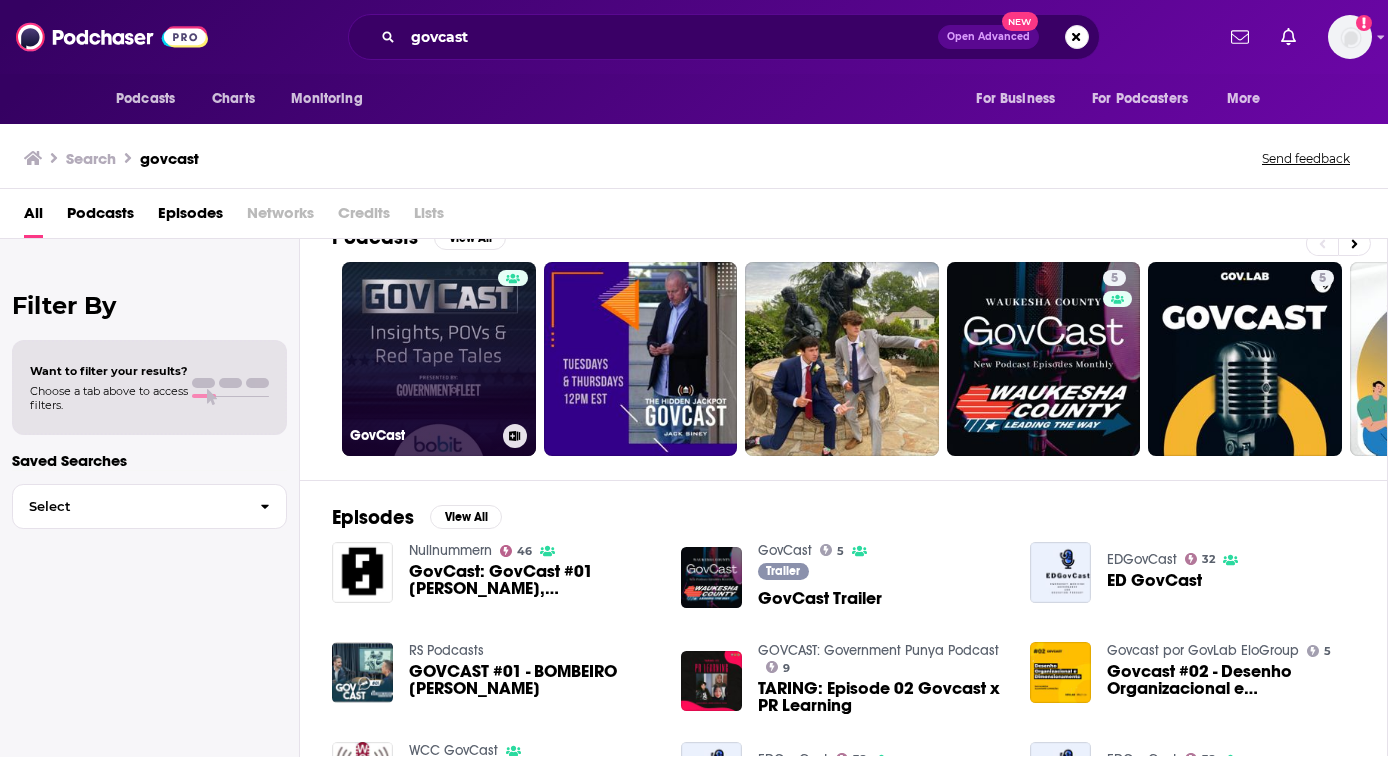 click on "GovCast" at bounding box center (439, 359) 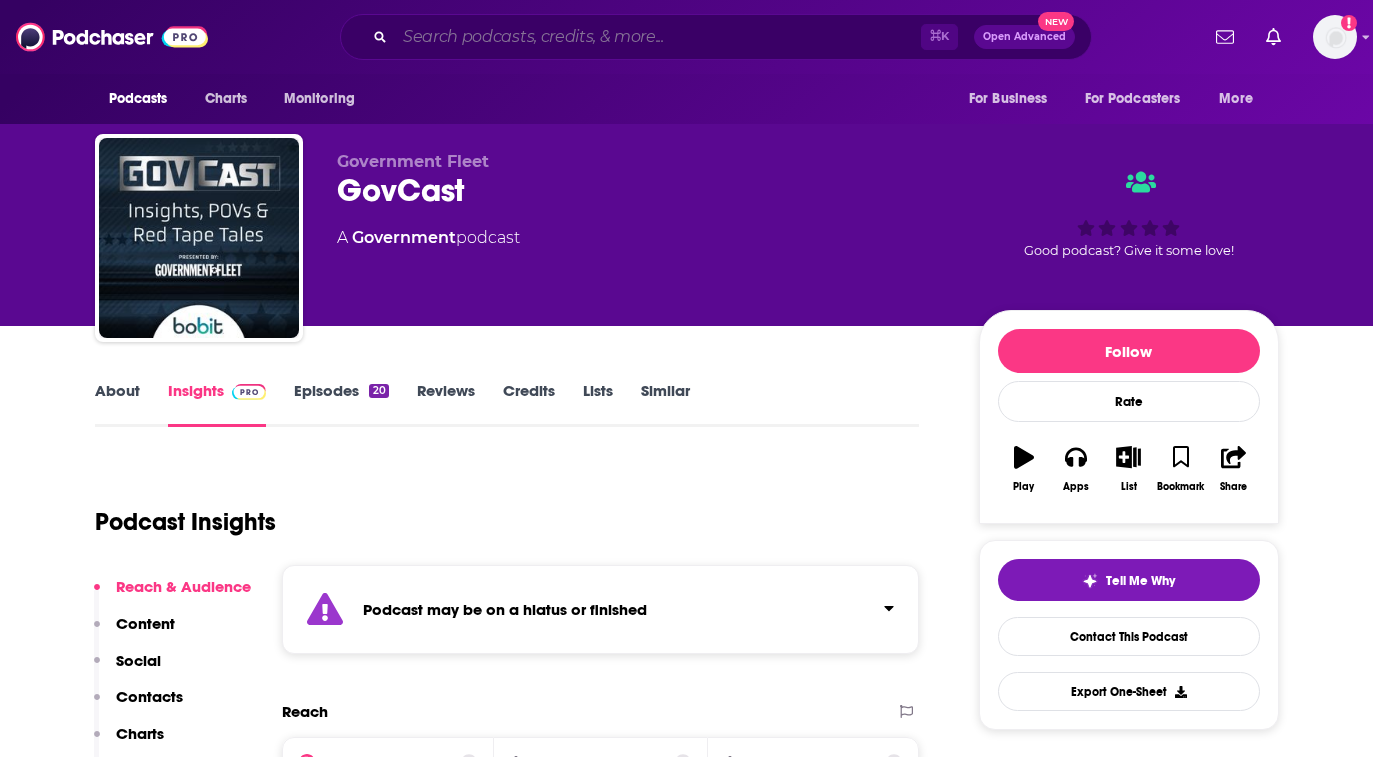 click at bounding box center (658, 37) 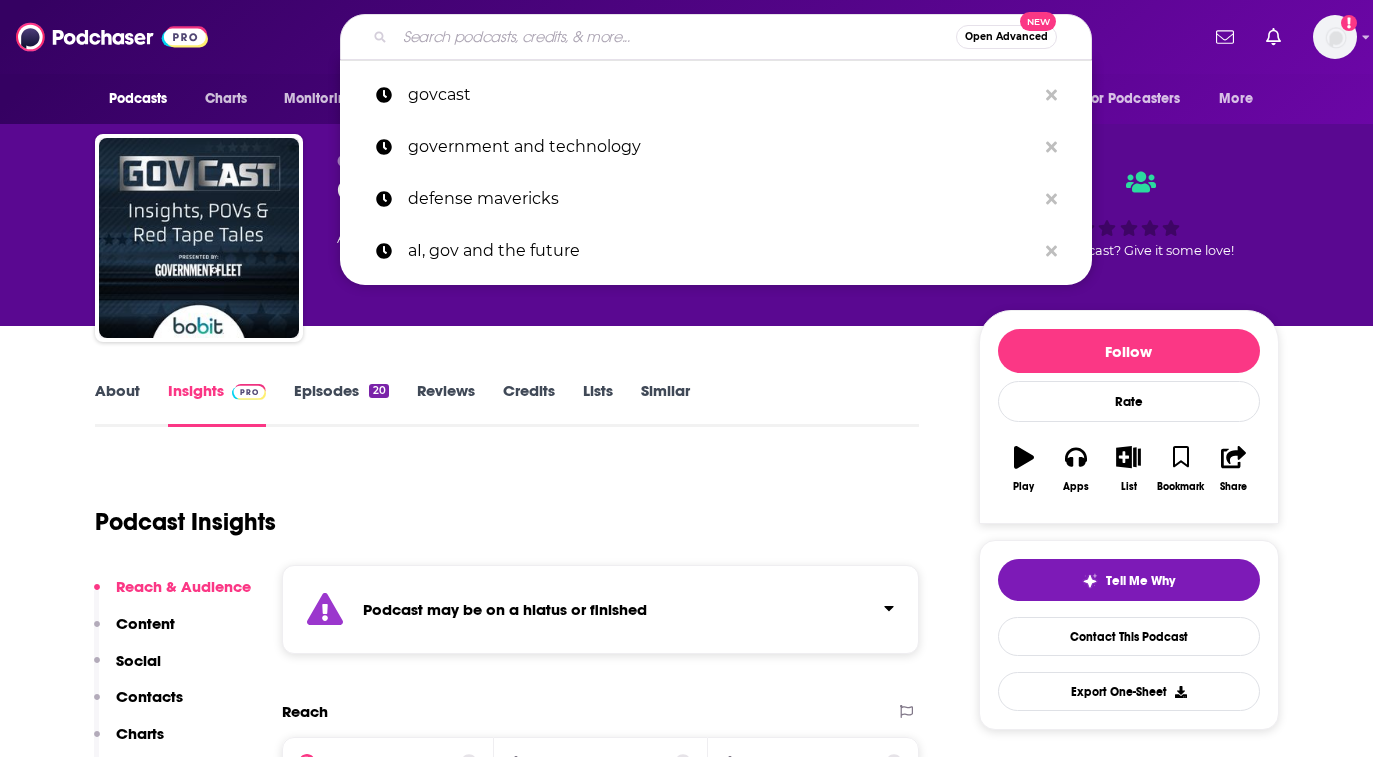 click at bounding box center (675, 37) 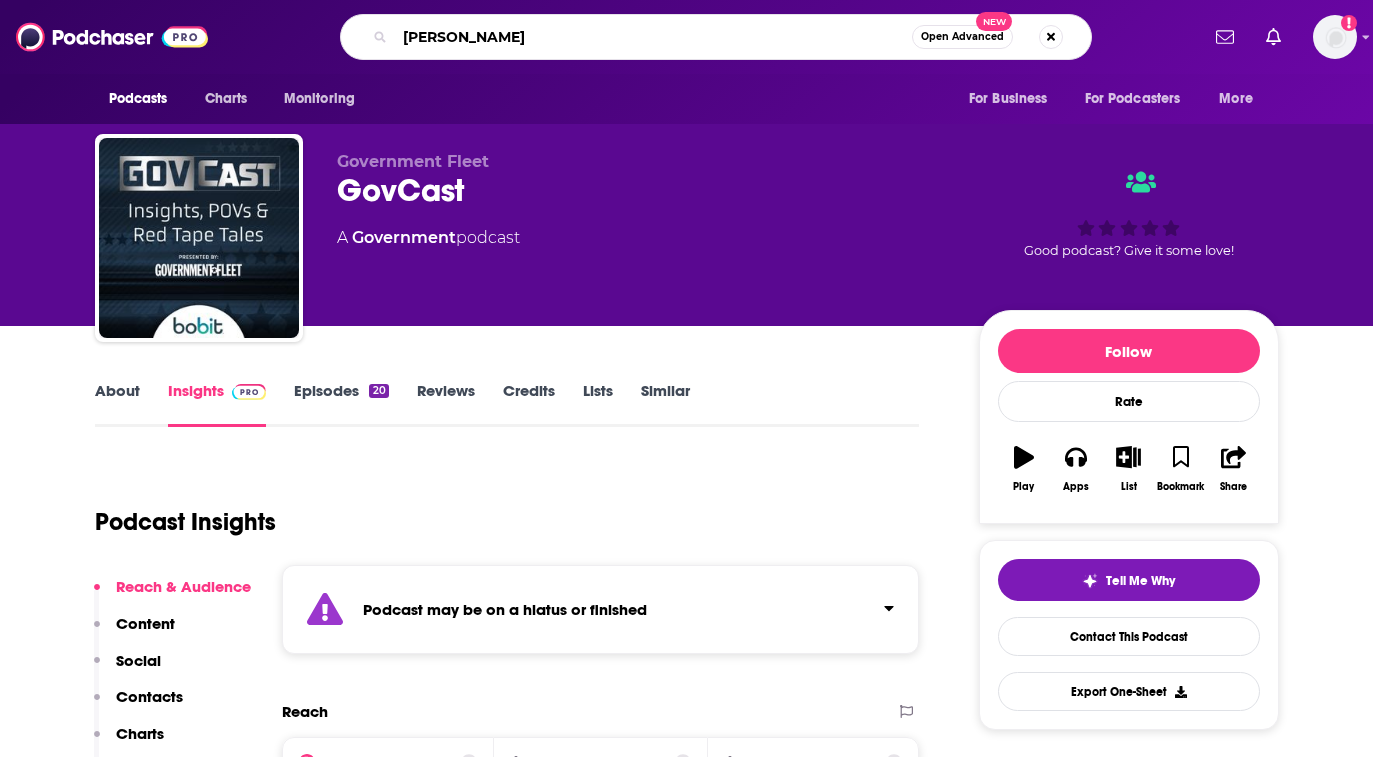 type on "govcio media" 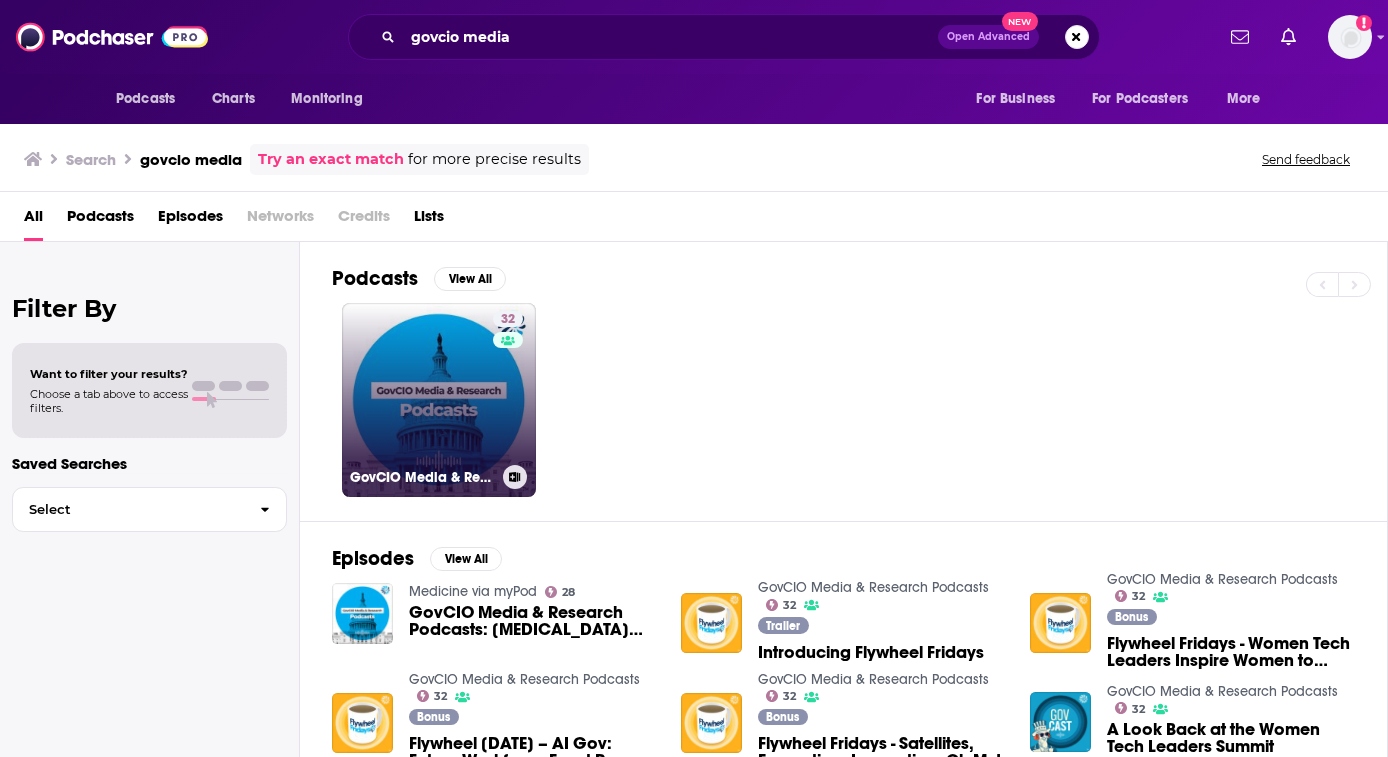 click on "32 GovCIO Media & Research Podcasts" at bounding box center (439, 400) 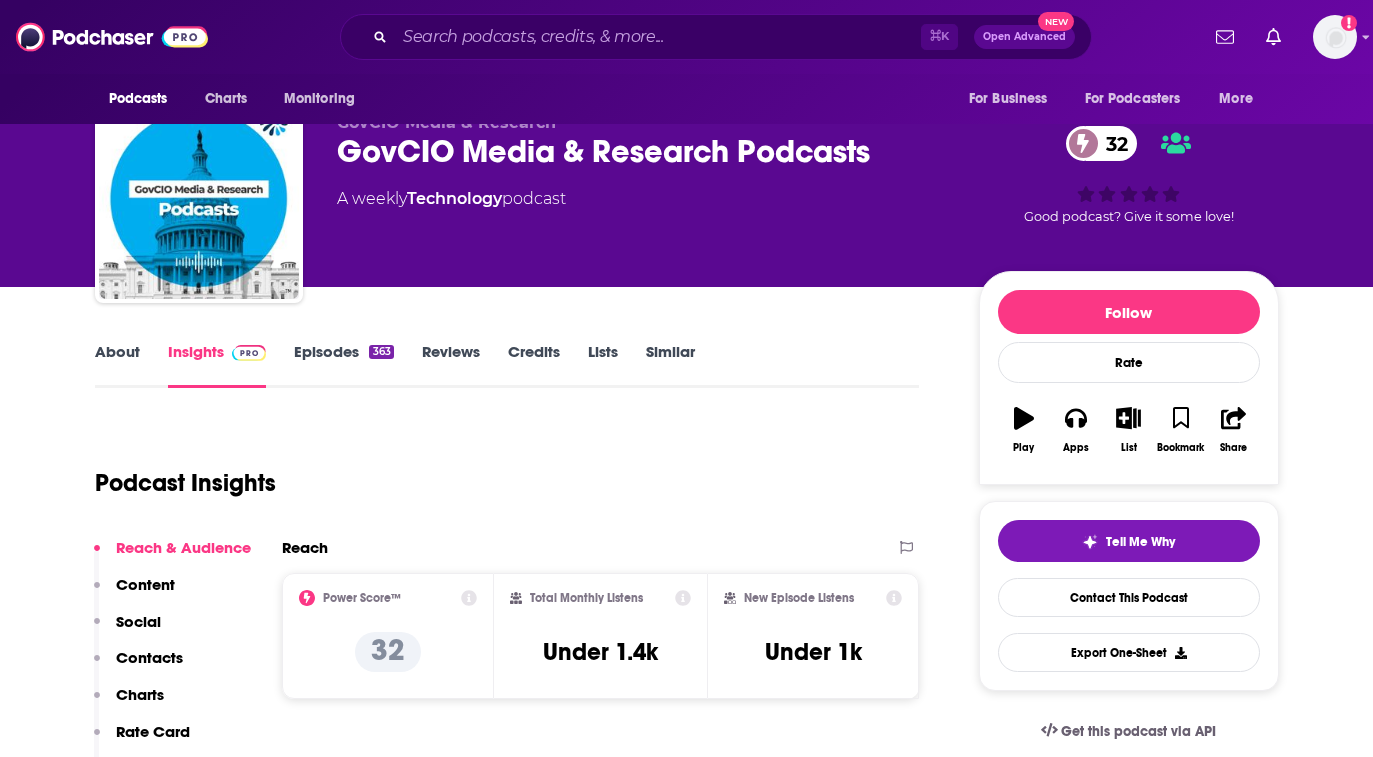 scroll, scrollTop: 32, scrollLeft: 0, axis: vertical 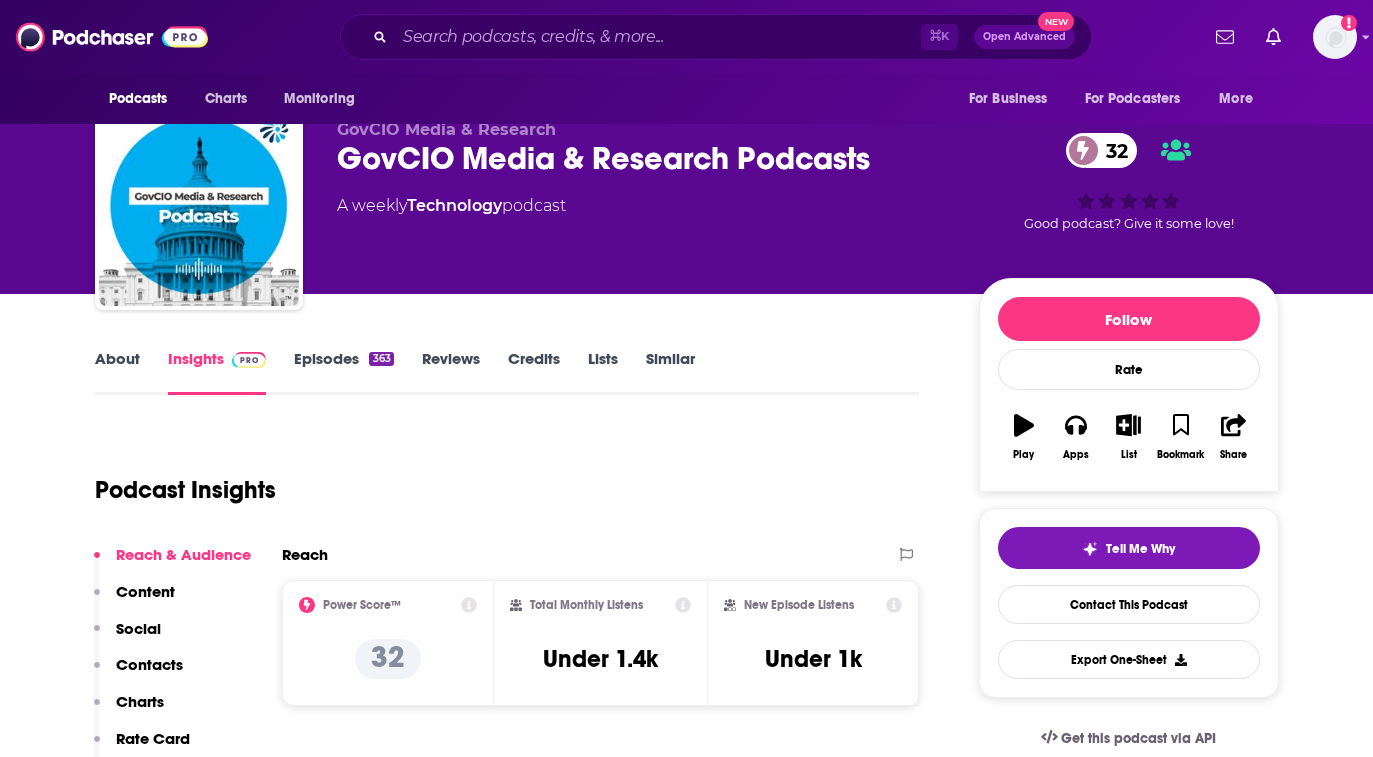 click on "Lists" at bounding box center [603, 372] 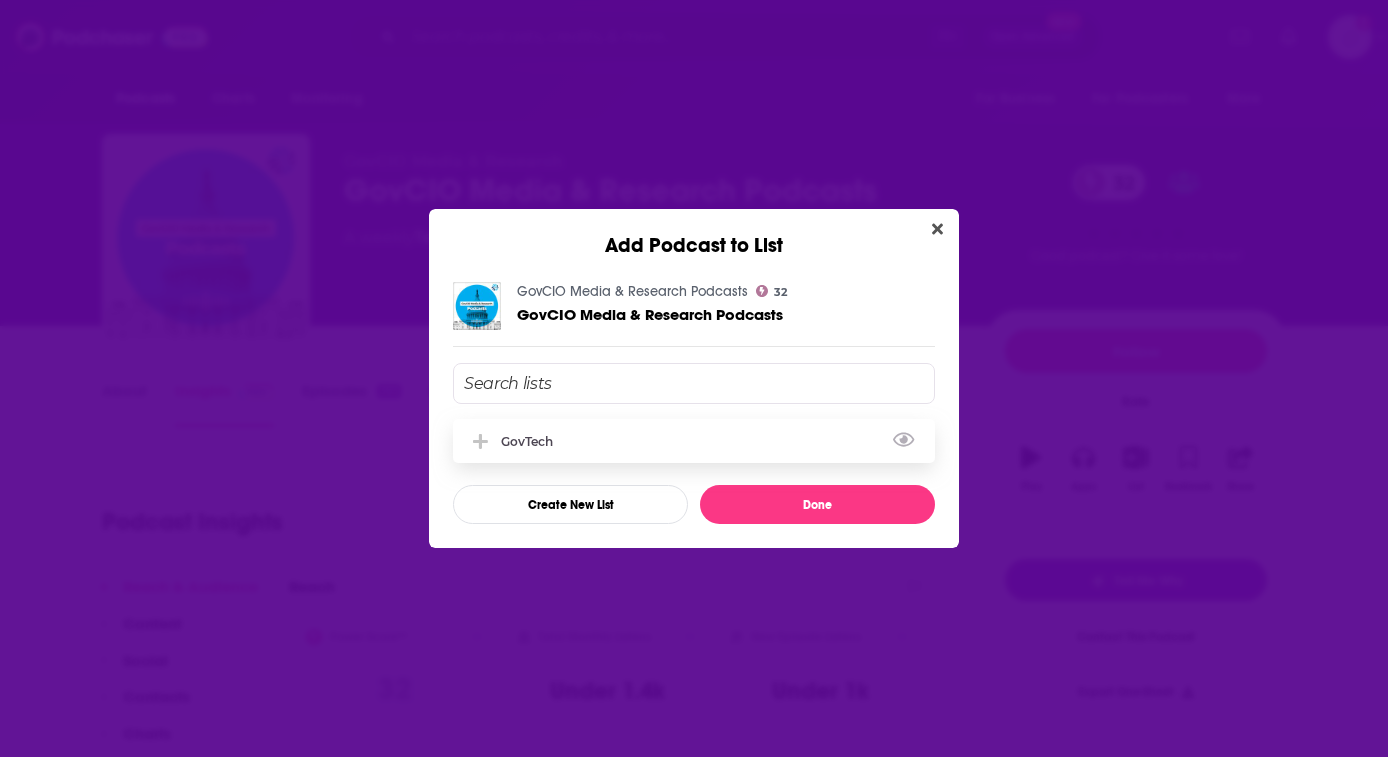 click on "GovTech" at bounding box center [694, 441] 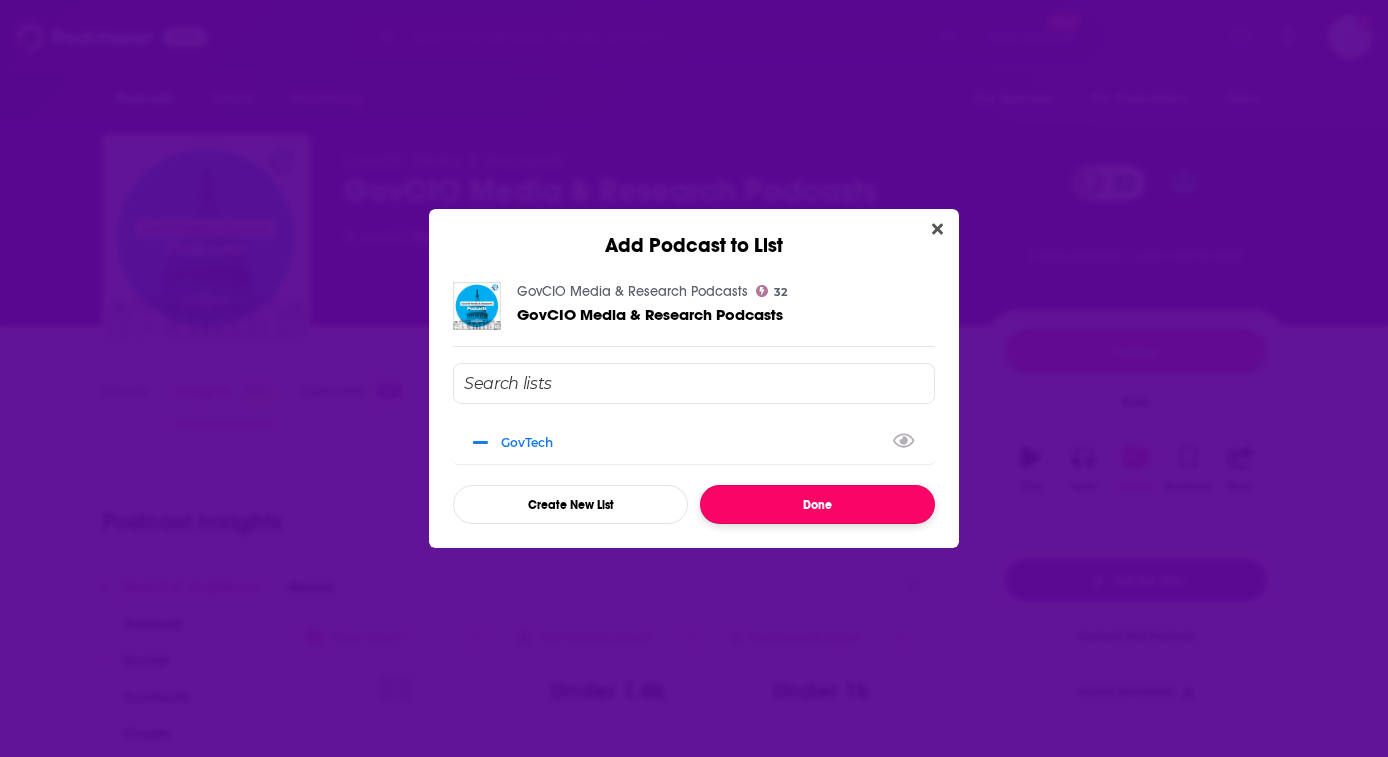 click on "Done" at bounding box center [817, 504] 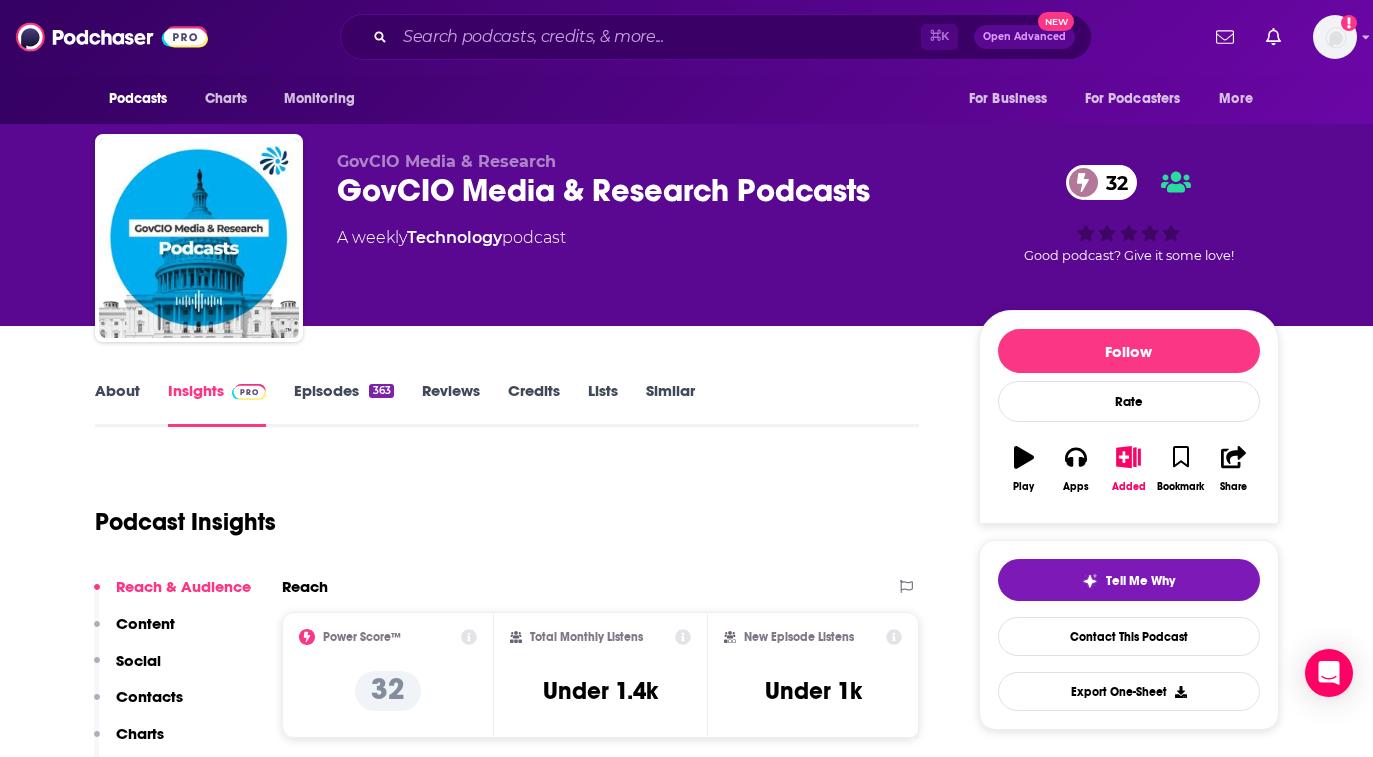 click on "Similar" at bounding box center [670, 404] 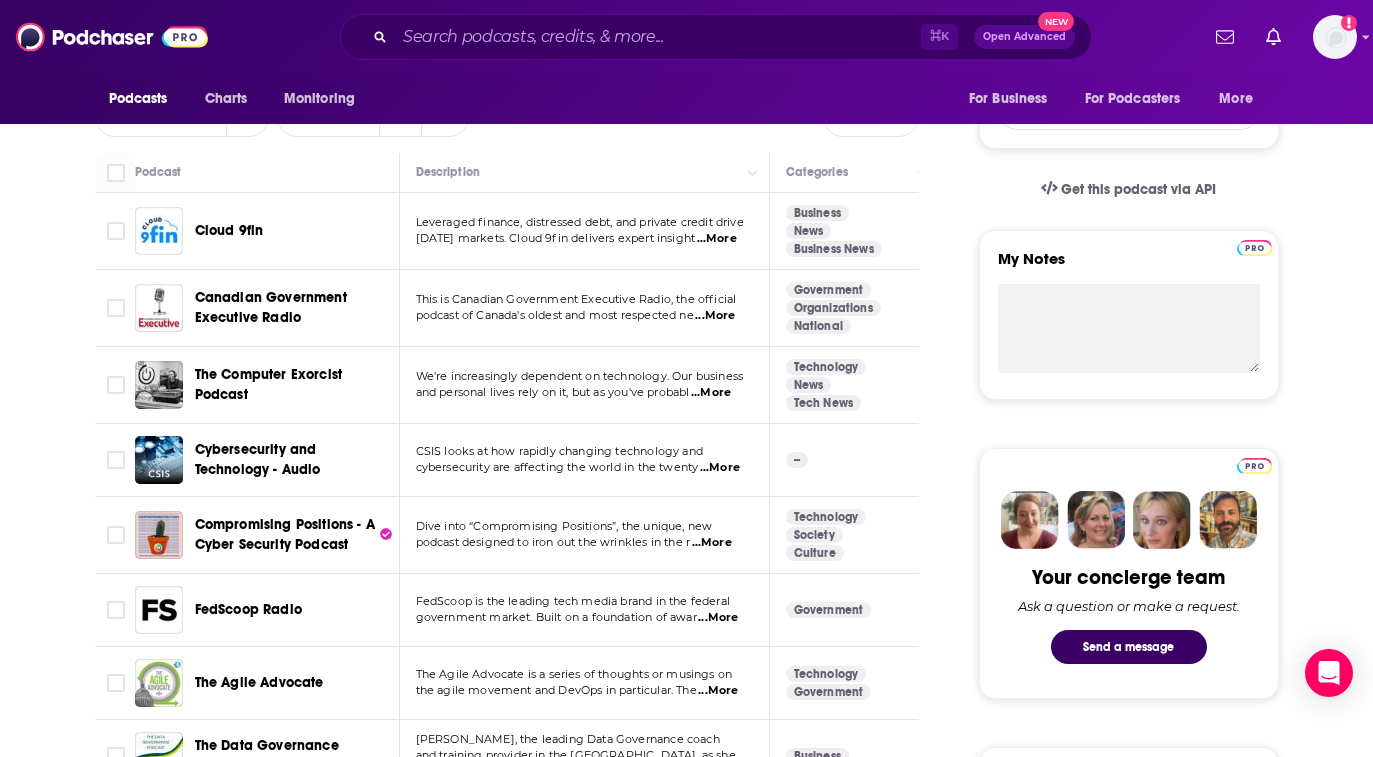 scroll, scrollTop: 578, scrollLeft: 0, axis: vertical 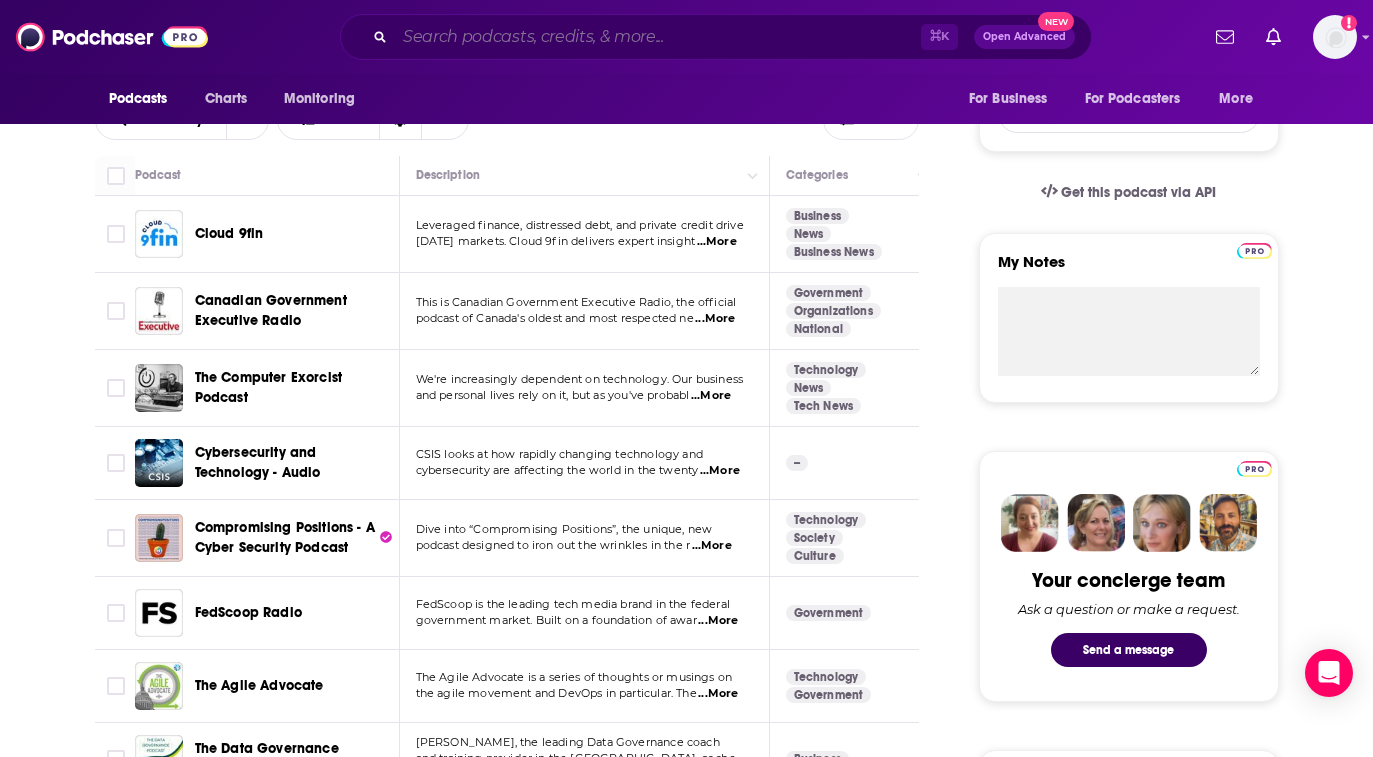 click at bounding box center [658, 37] 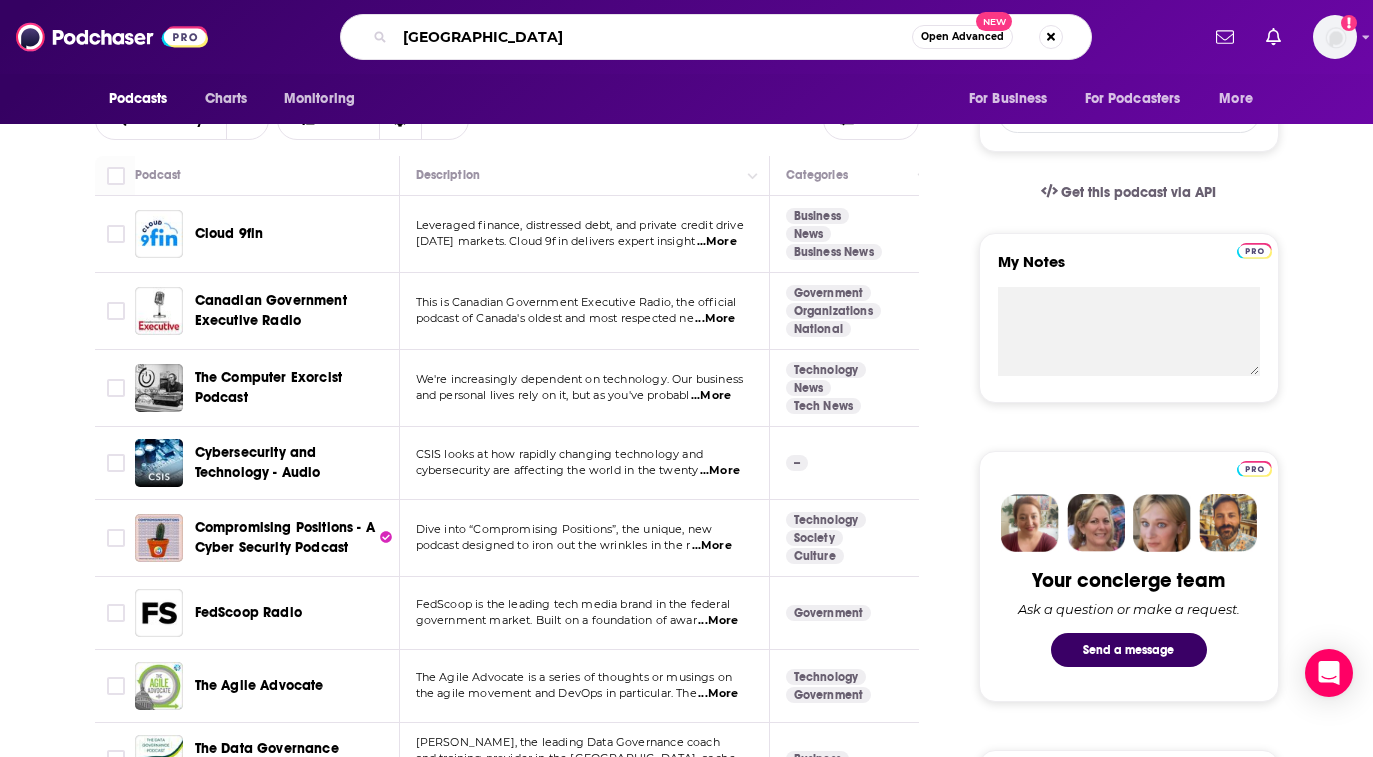 type on "caracast" 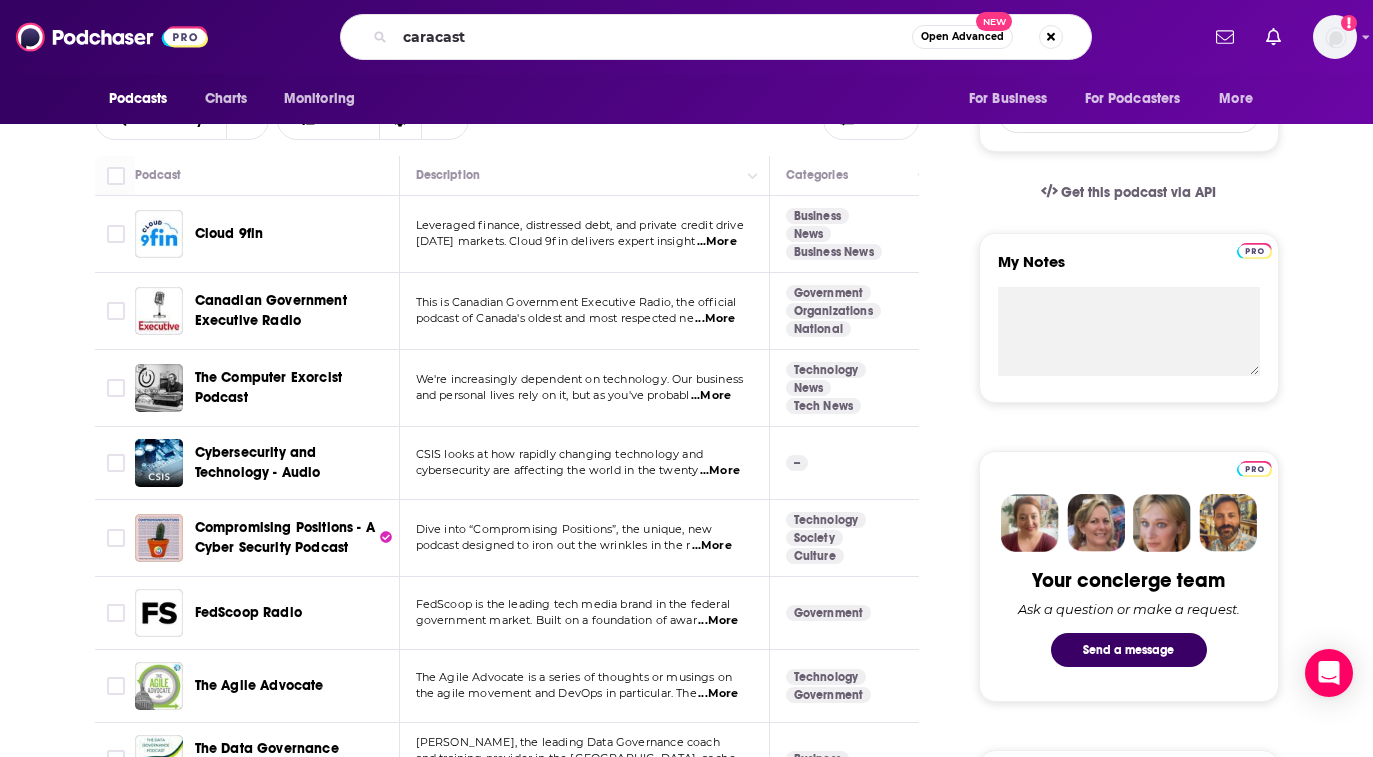 scroll, scrollTop: 0, scrollLeft: 0, axis: both 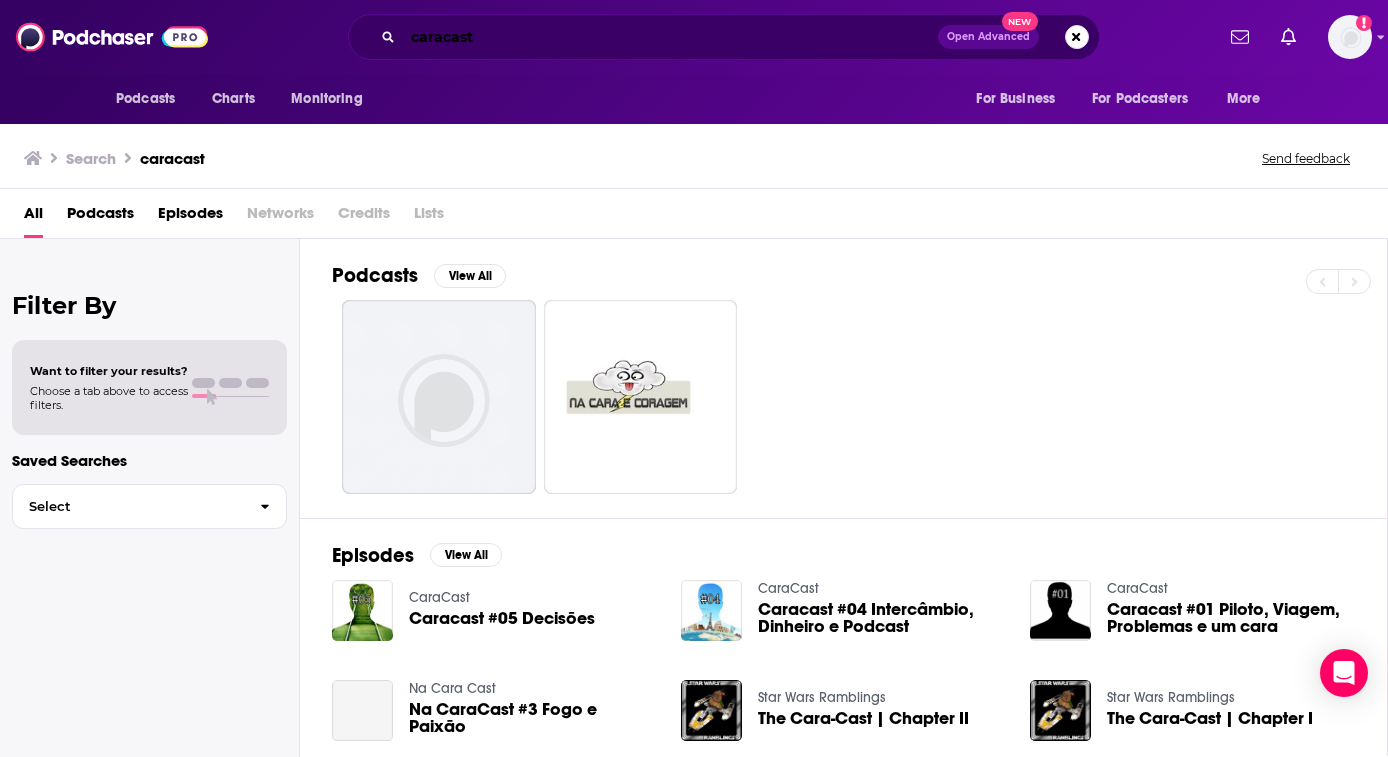 click on "caracast" at bounding box center (670, 37) 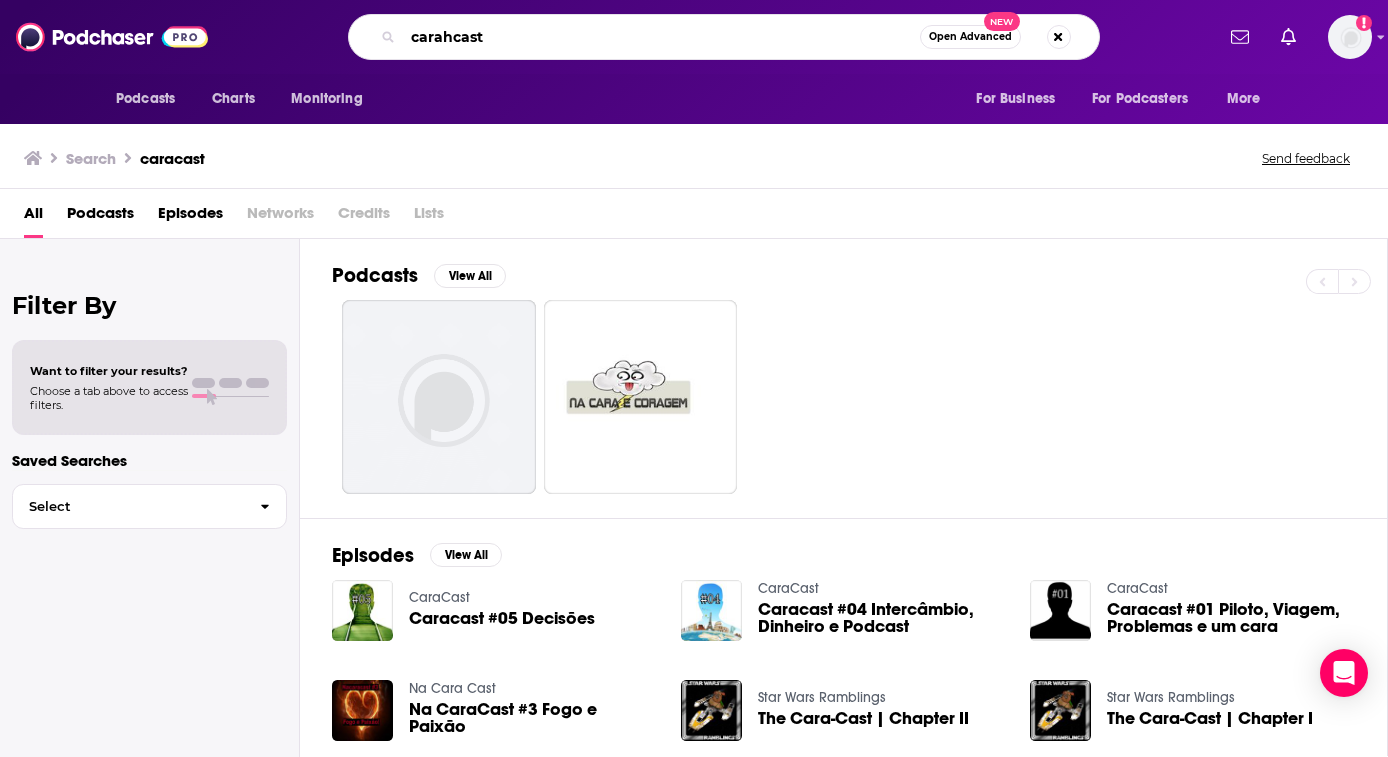type on "carahcast" 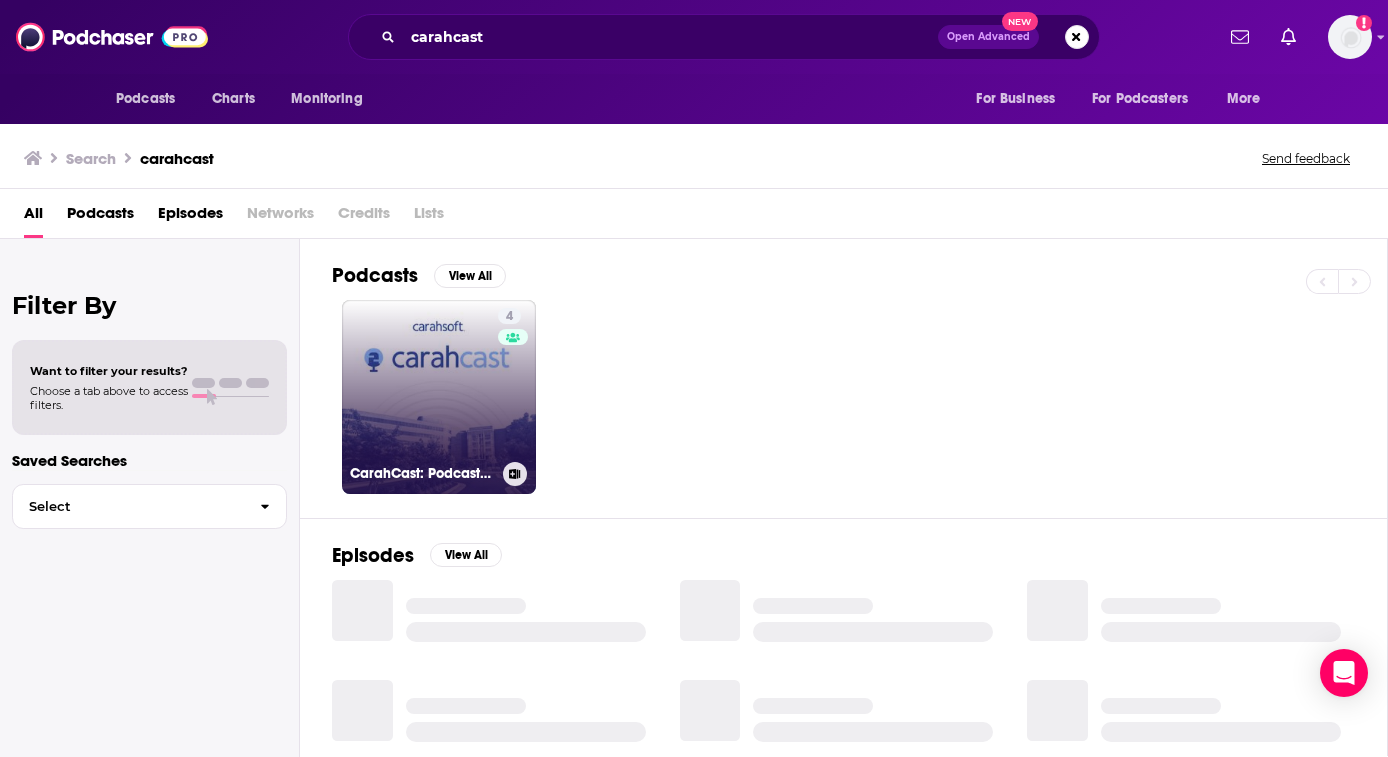 click on "4 CarahCast: Podcasts on Technology in the Public Sector" at bounding box center [439, 397] 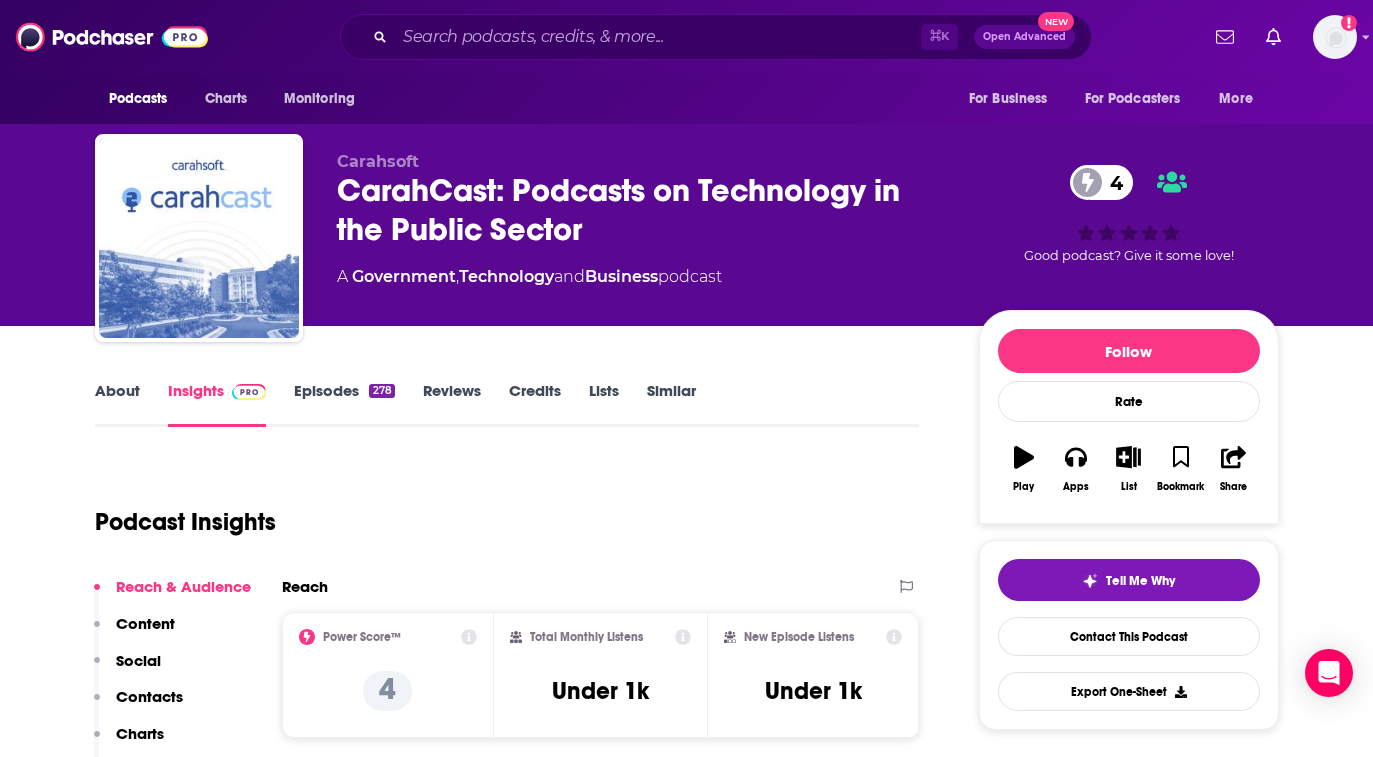 click on "Lists" at bounding box center [604, 404] 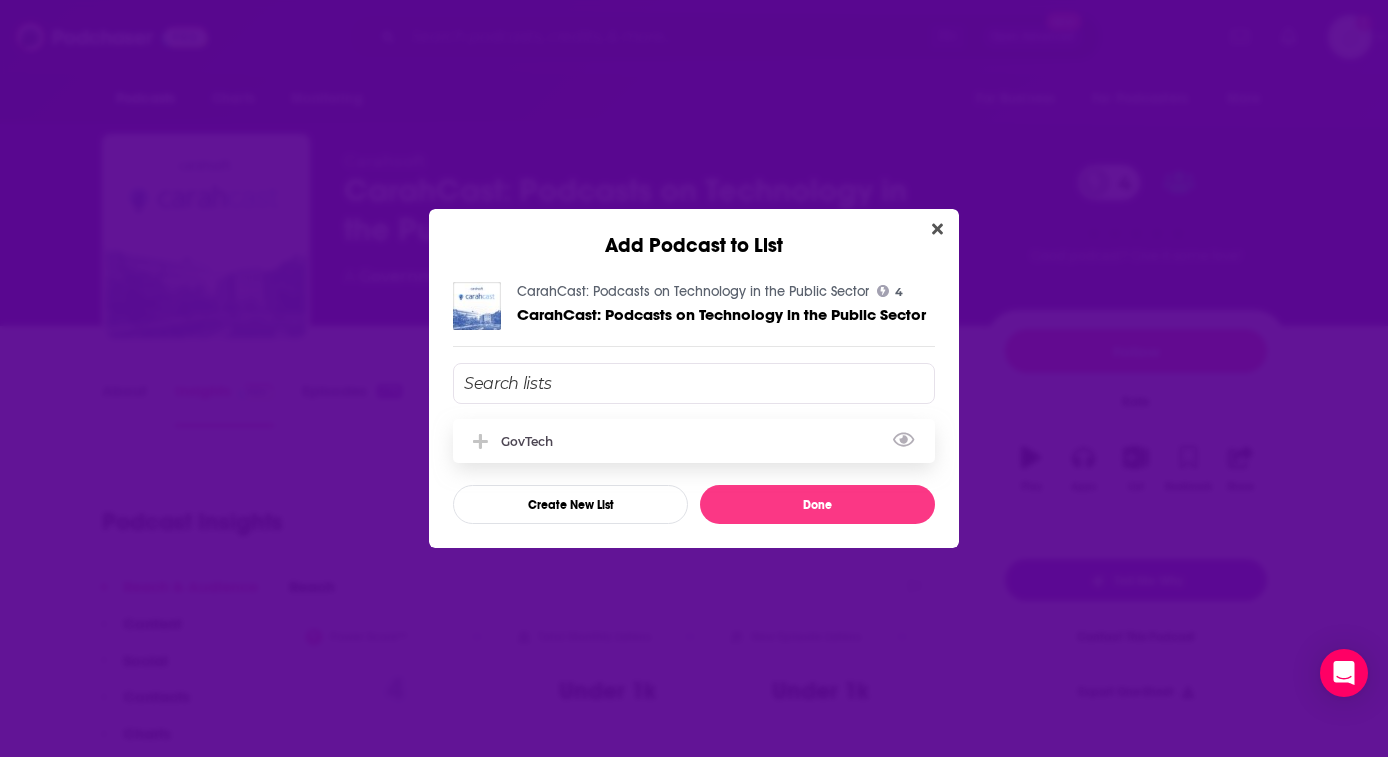 click on "GovTech" at bounding box center (694, 441) 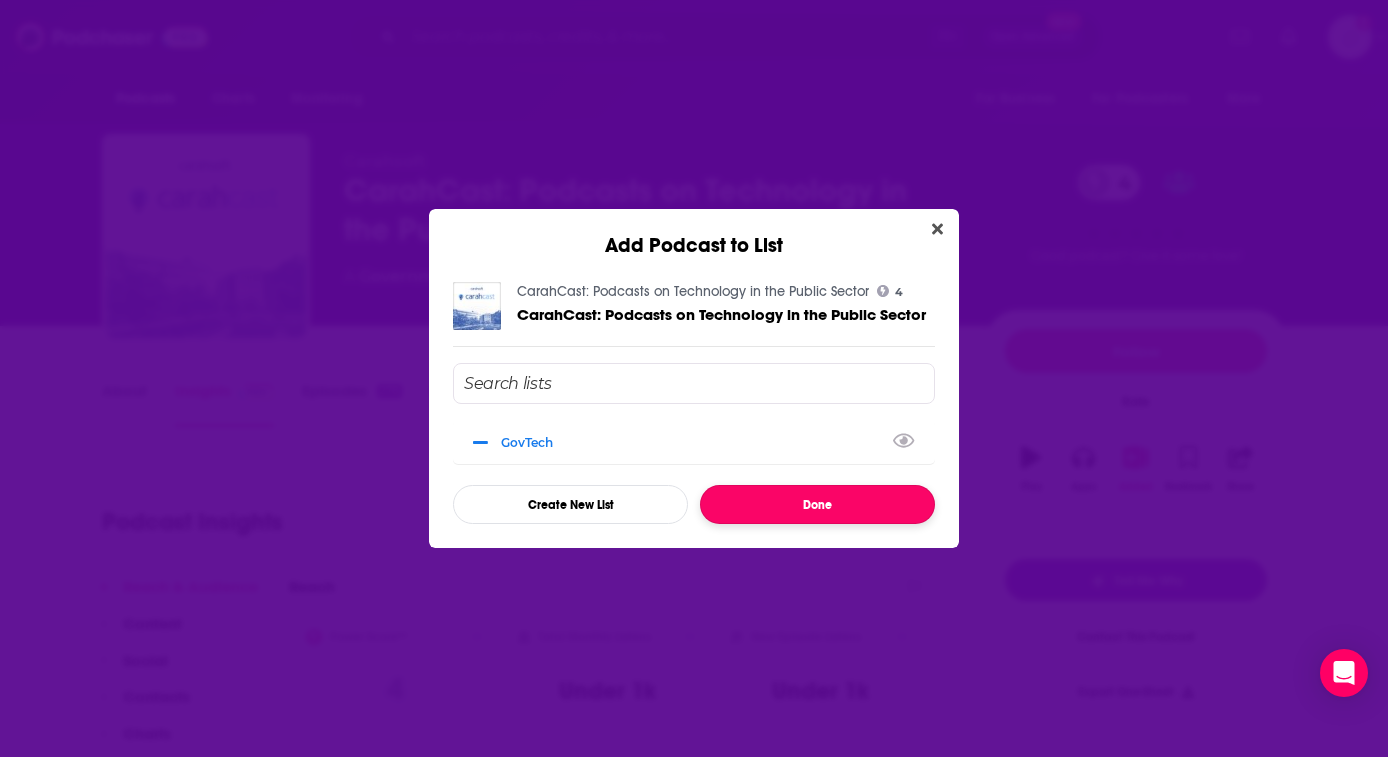 click on "Done" at bounding box center [817, 504] 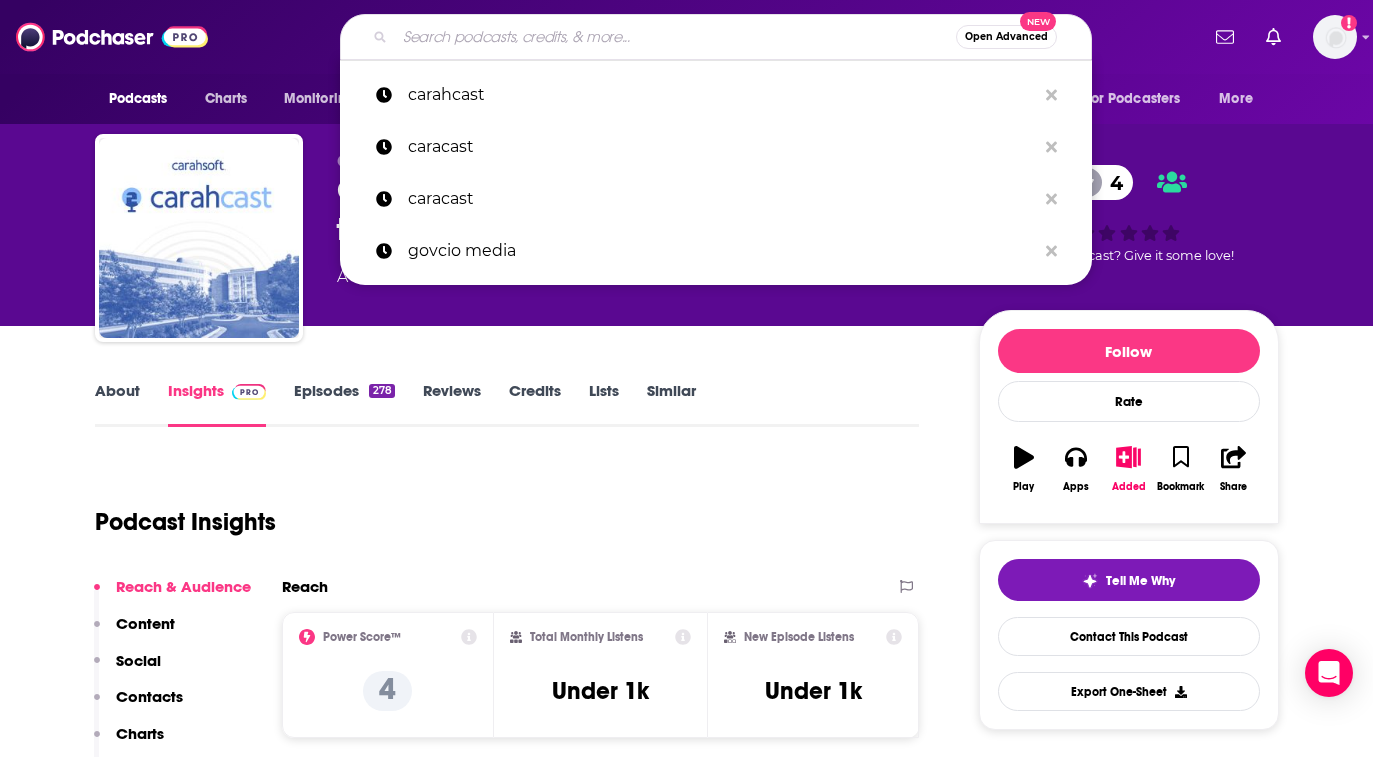 click at bounding box center [675, 37] 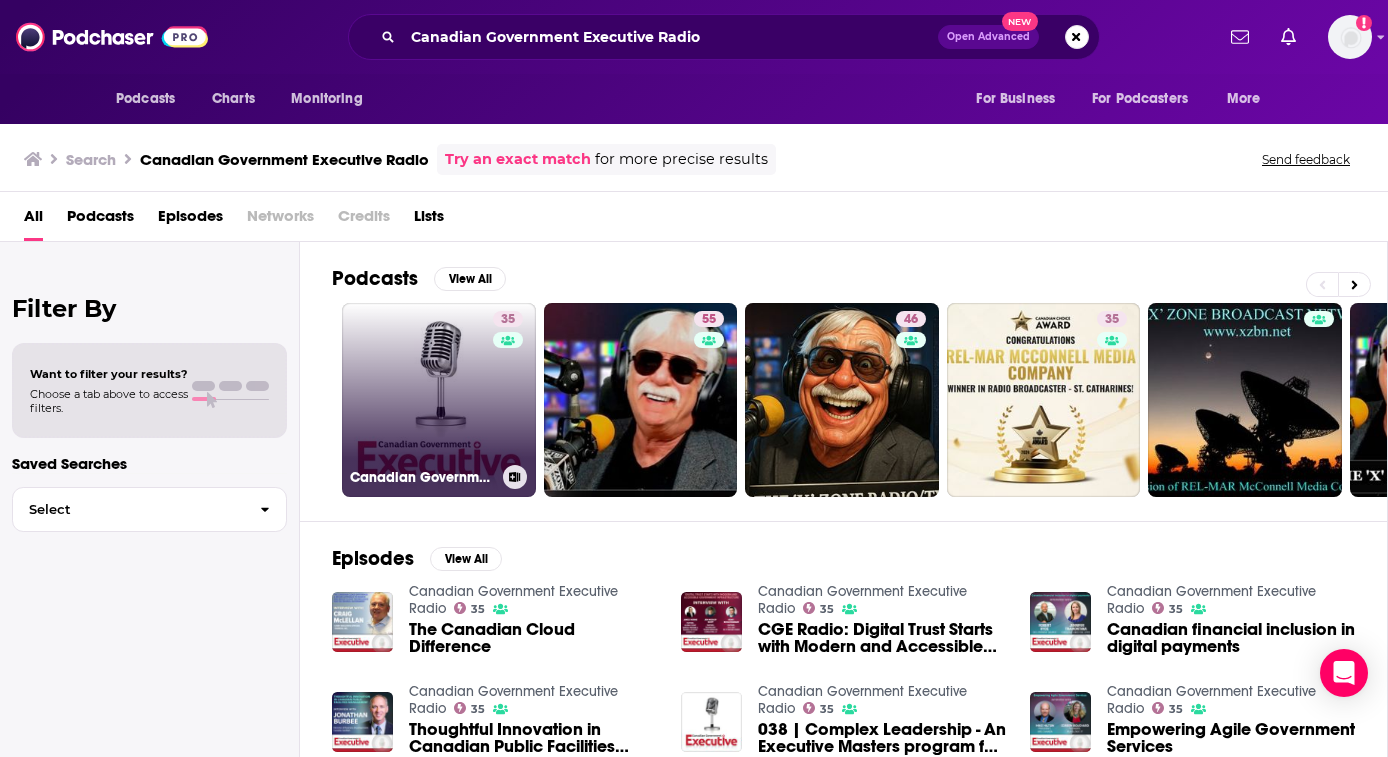 click on "35 Canadian Government Executive Radio" at bounding box center (439, 400) 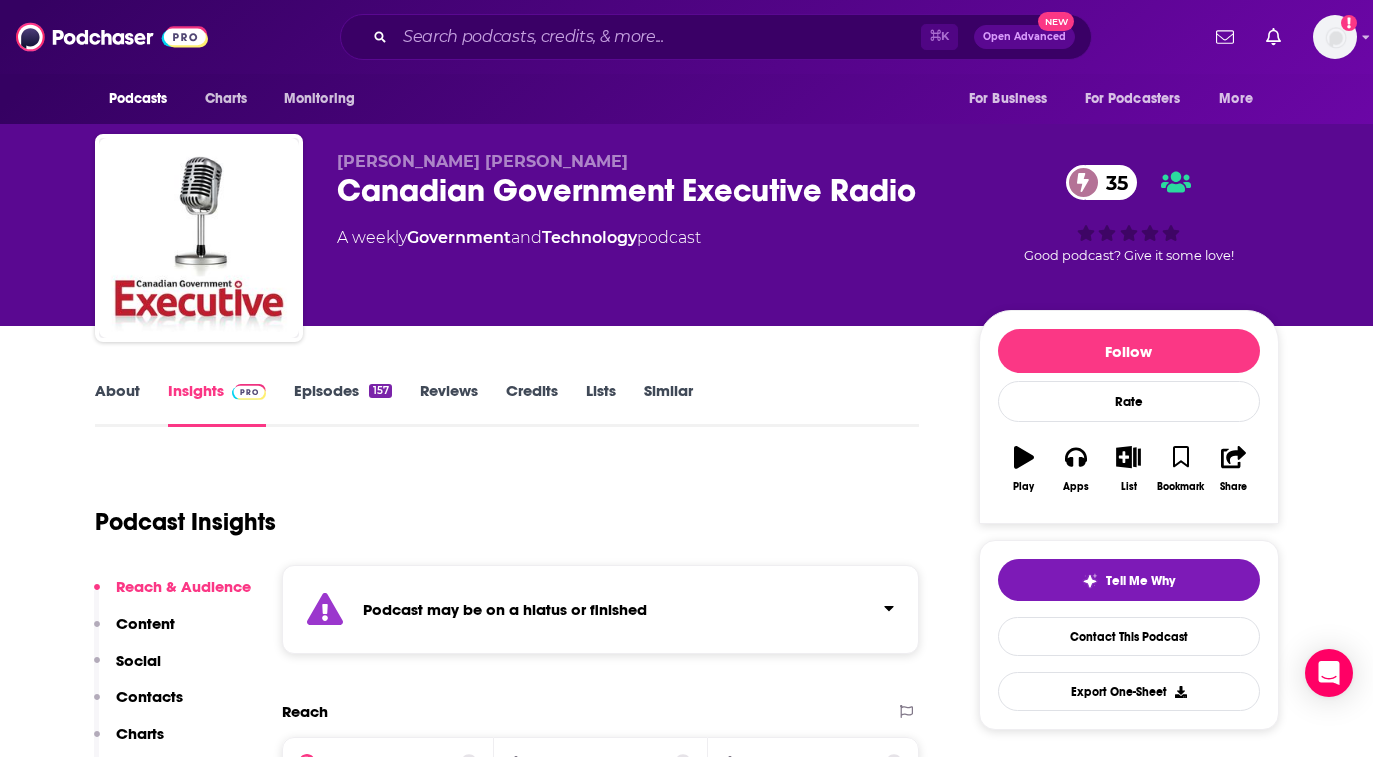 click on "Lists" at bounding box center [601, 404] 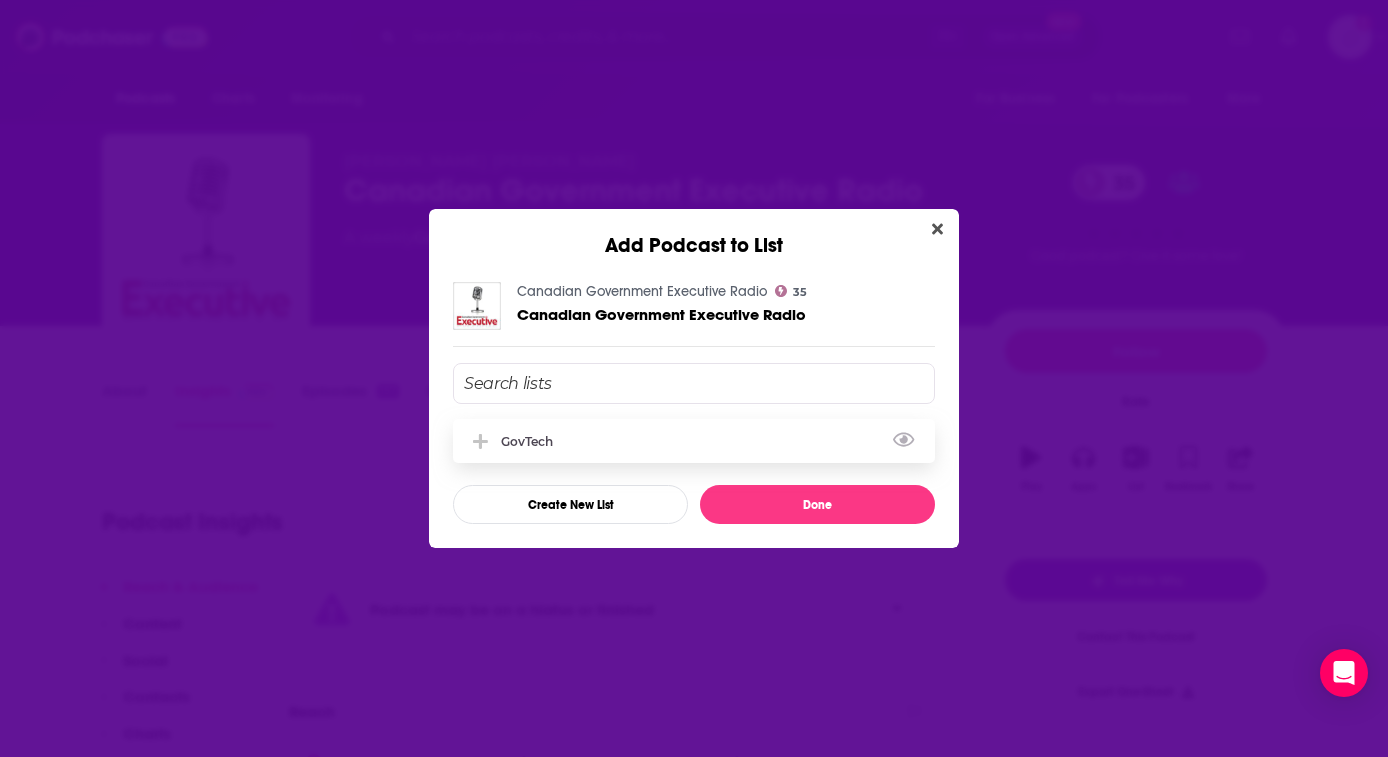 click on "GovTech" at bounding box center [694, 441] 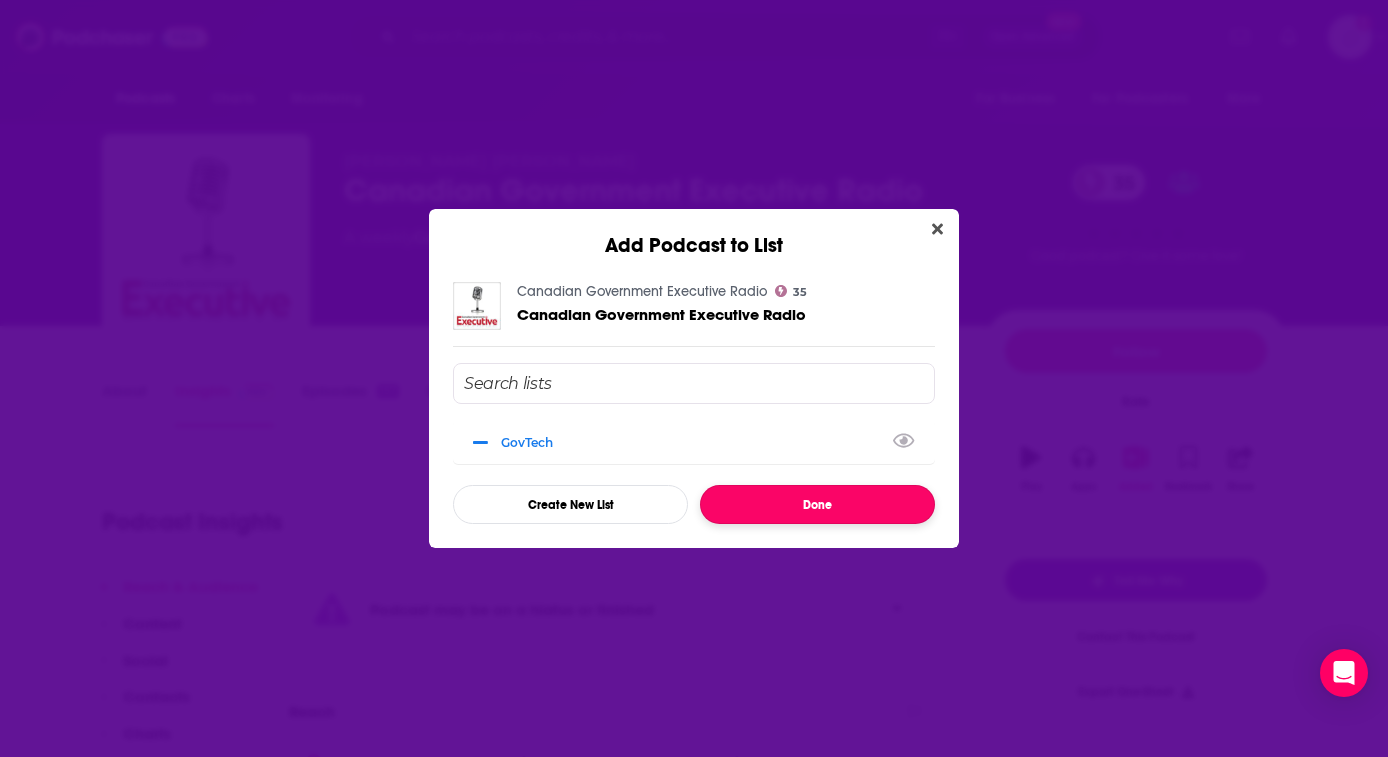 click on "Done" at bounding box center [817, 504] 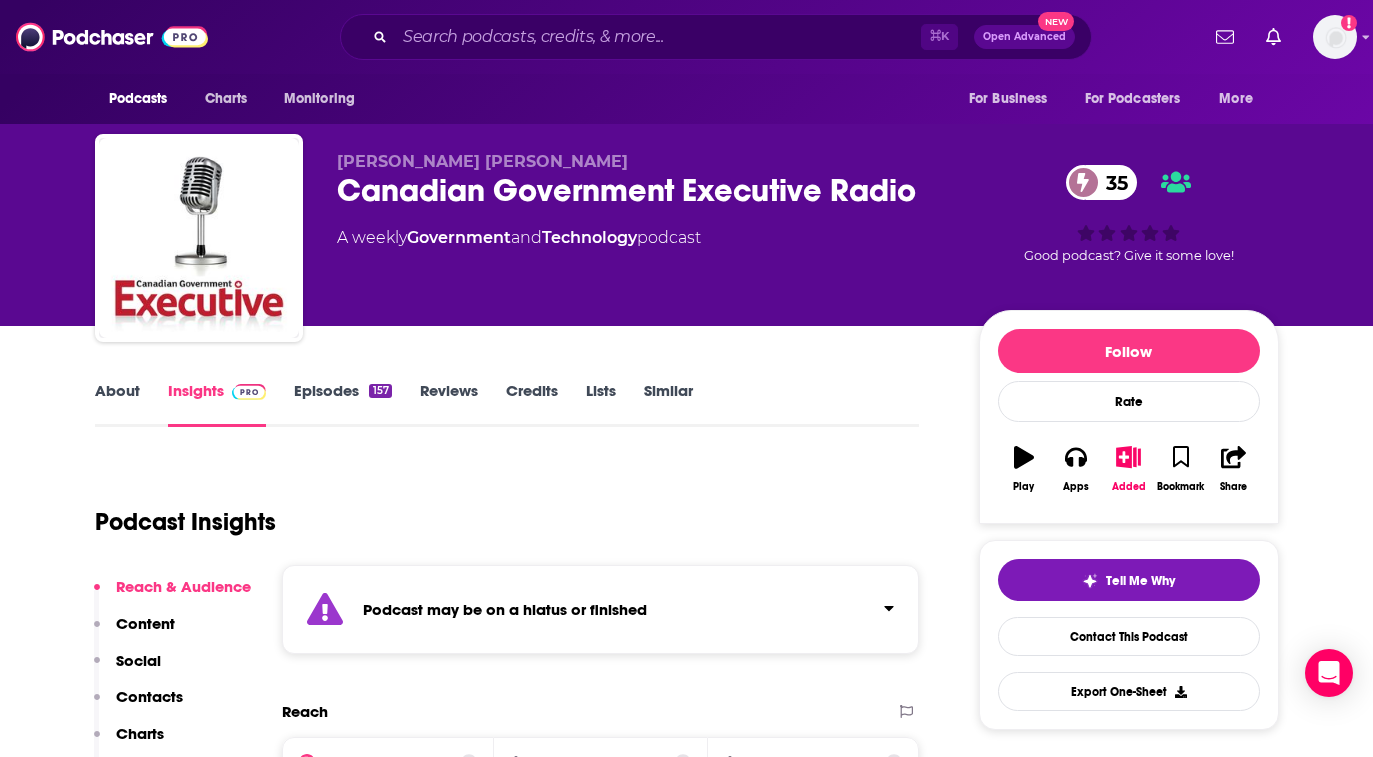 click on "Lists" at bounding box center [601, 404] 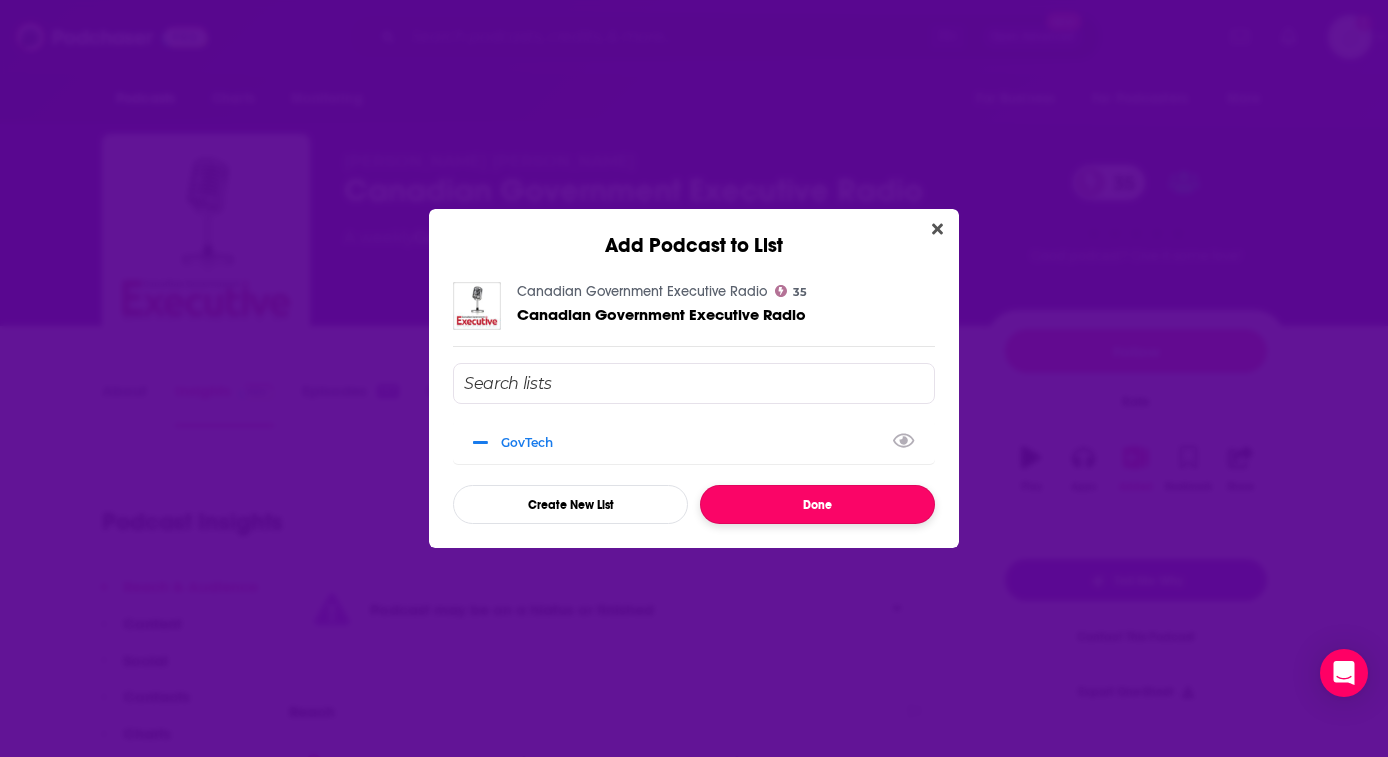 click on "Done" at bounding box center (817, 504) 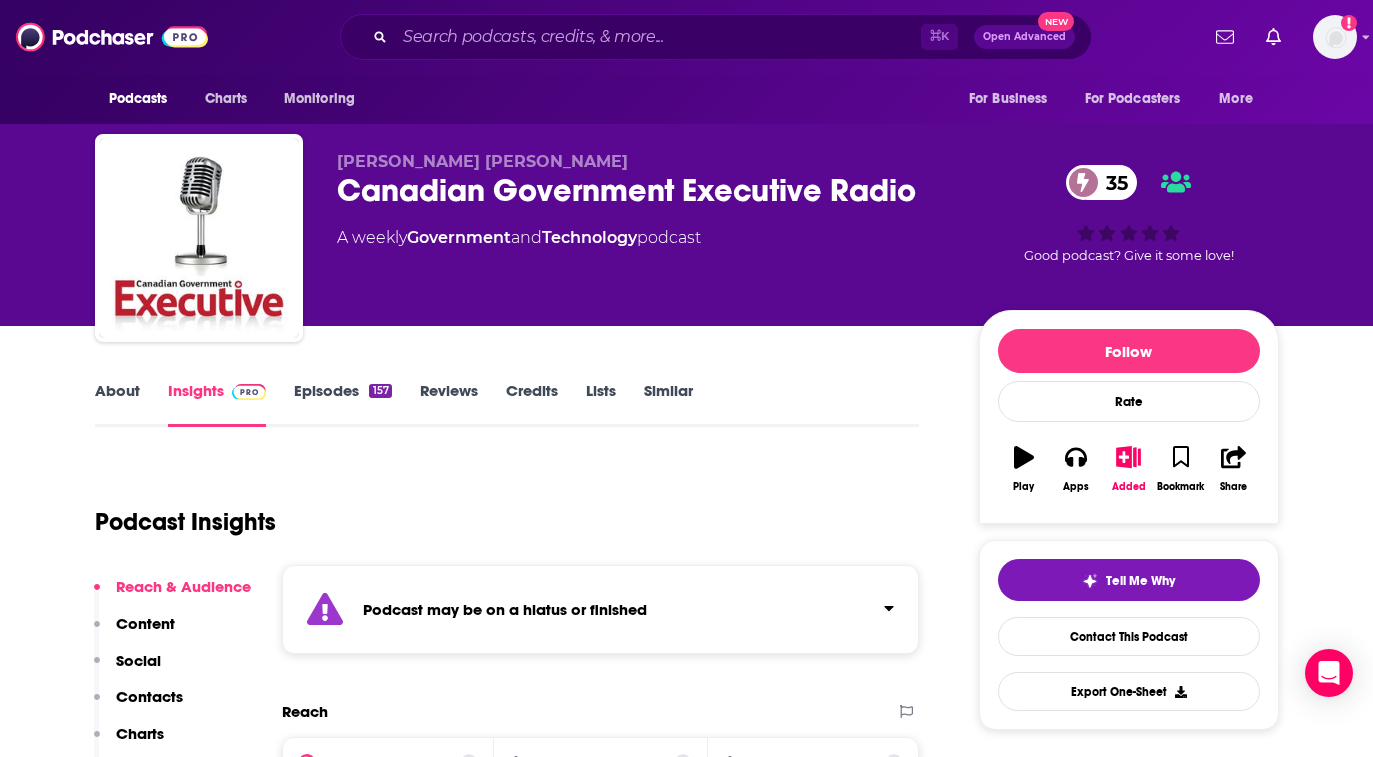 click on "Lists" at bounding box center [601, 404] 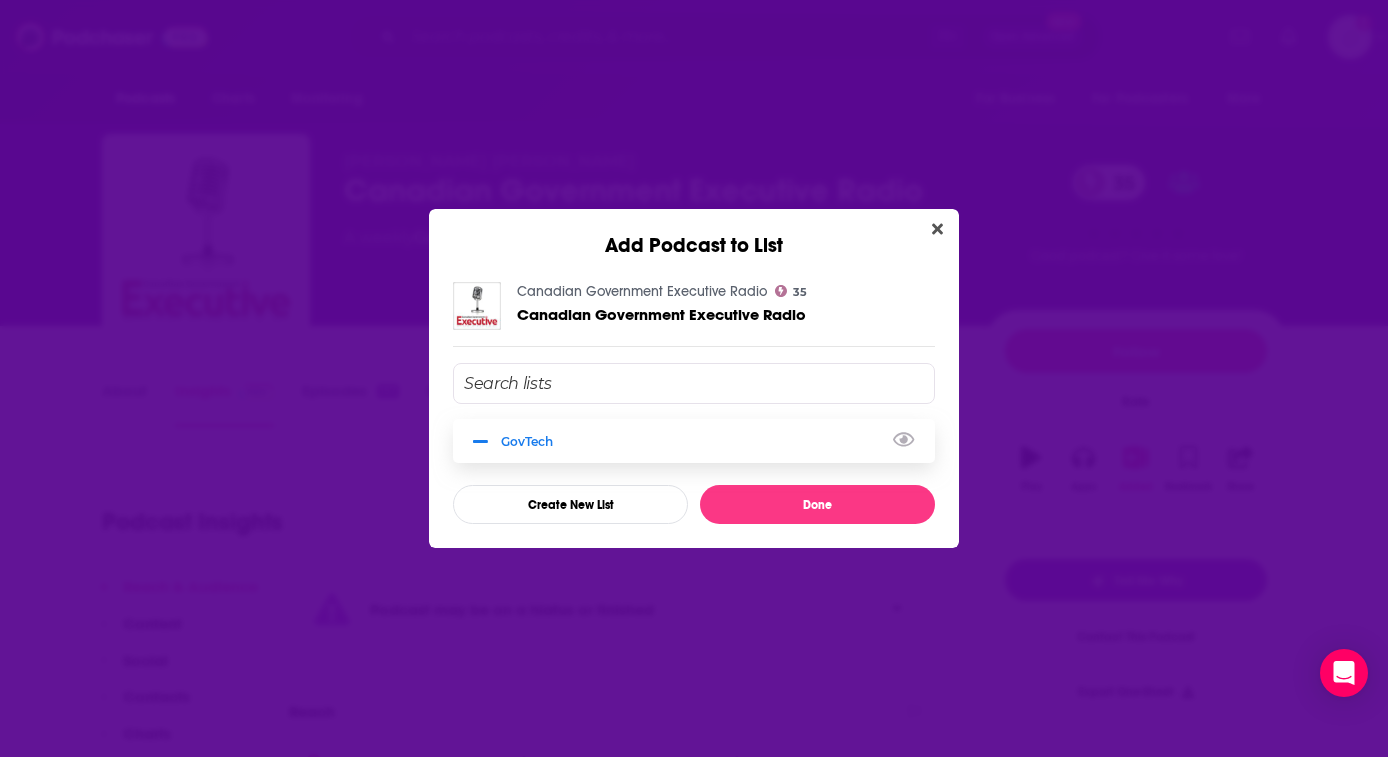 click on "GovTech" at bounding box center [694, 441] 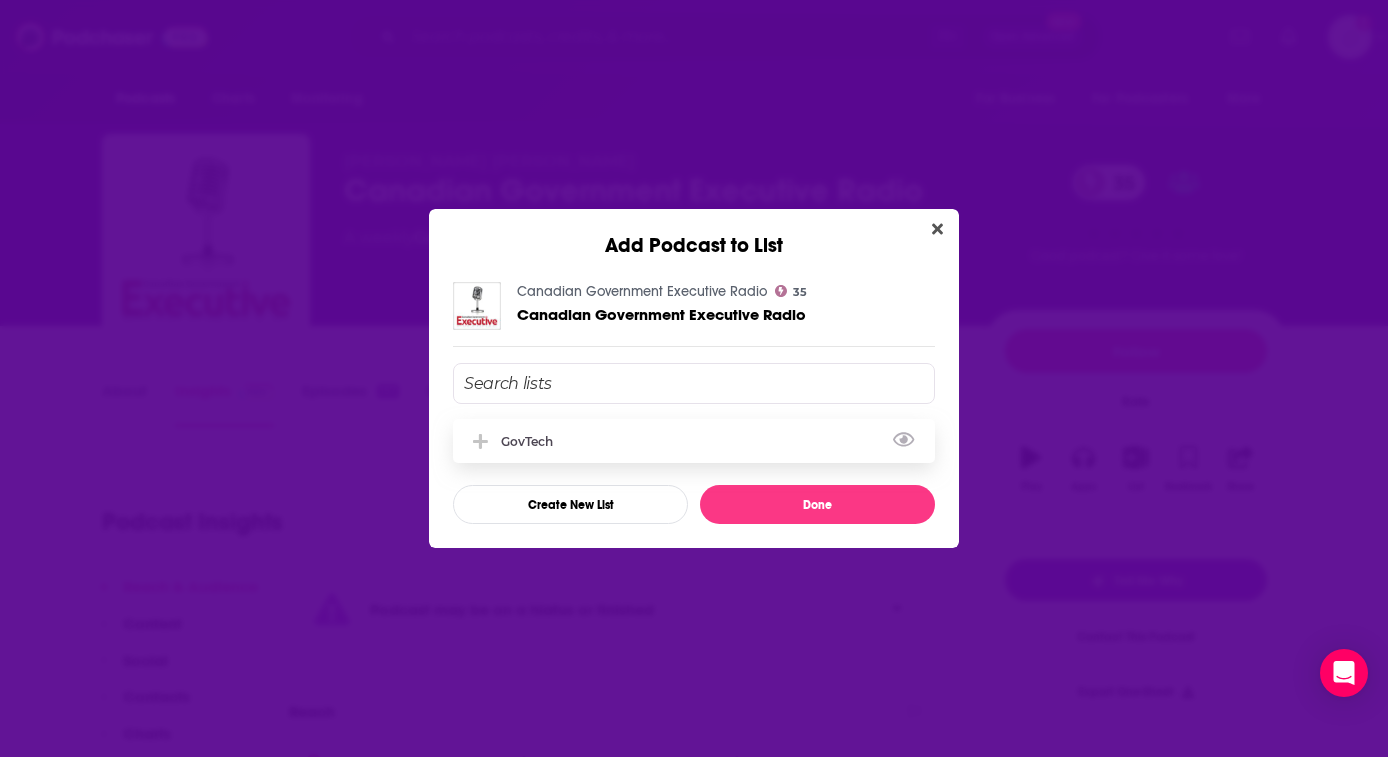 click on "GovTech" at bounding box center [694, 441] 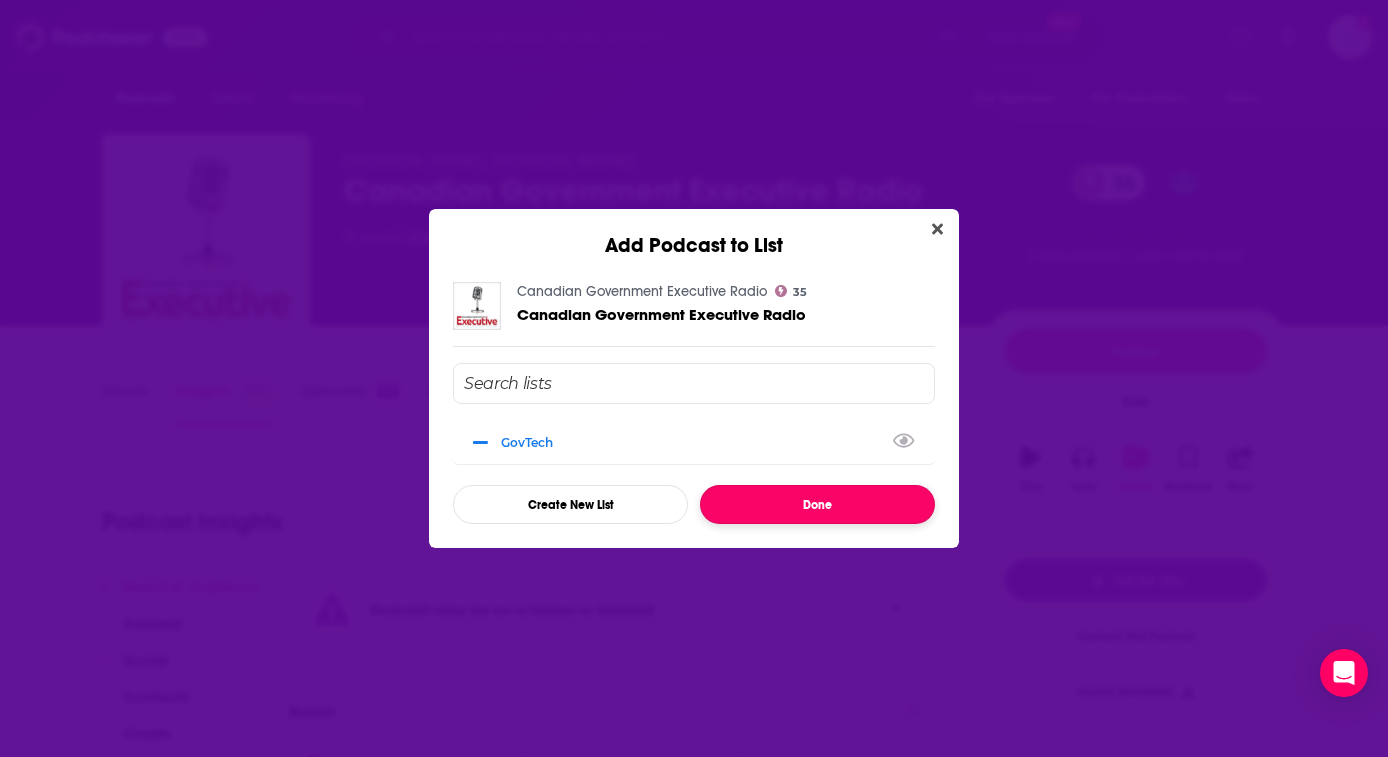 click on "Done" at bounding box center (817, 504) 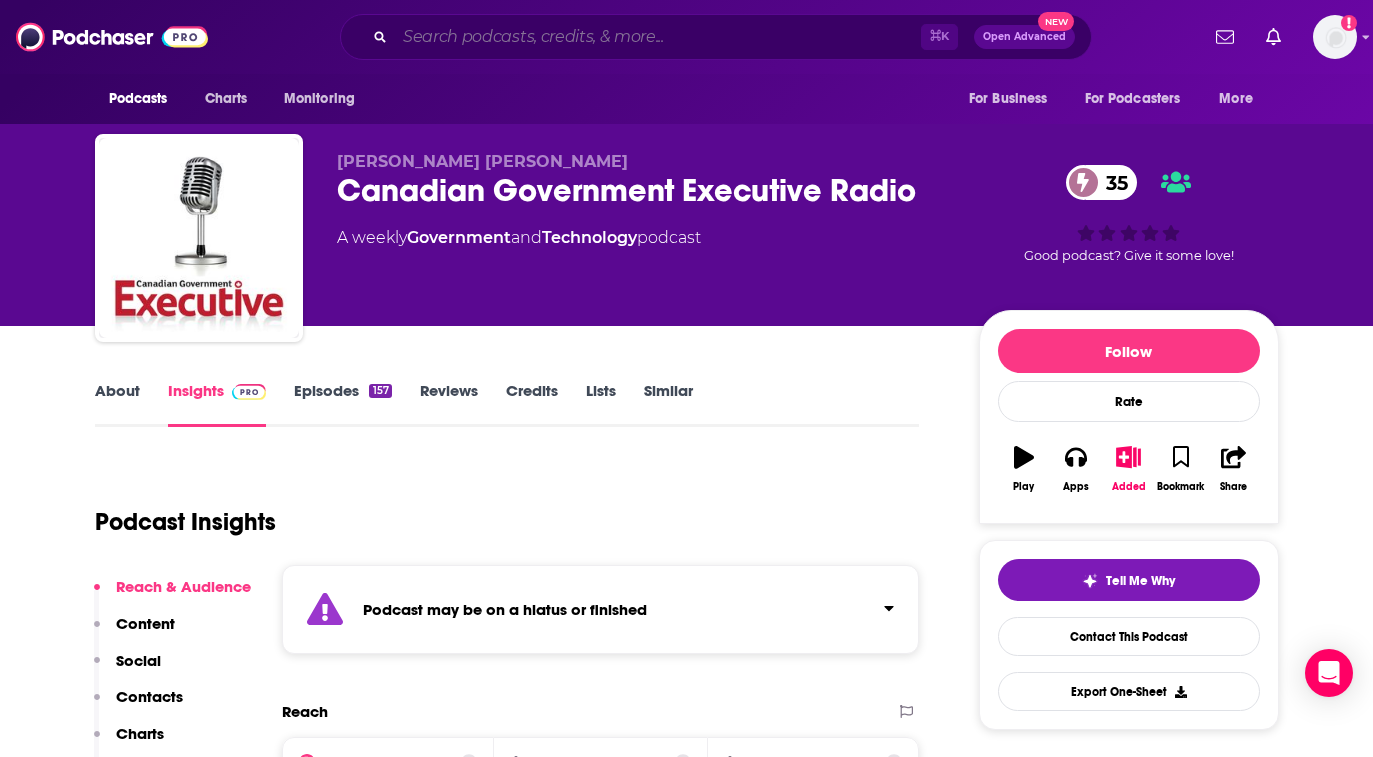 click at bounding box center [658, 37] 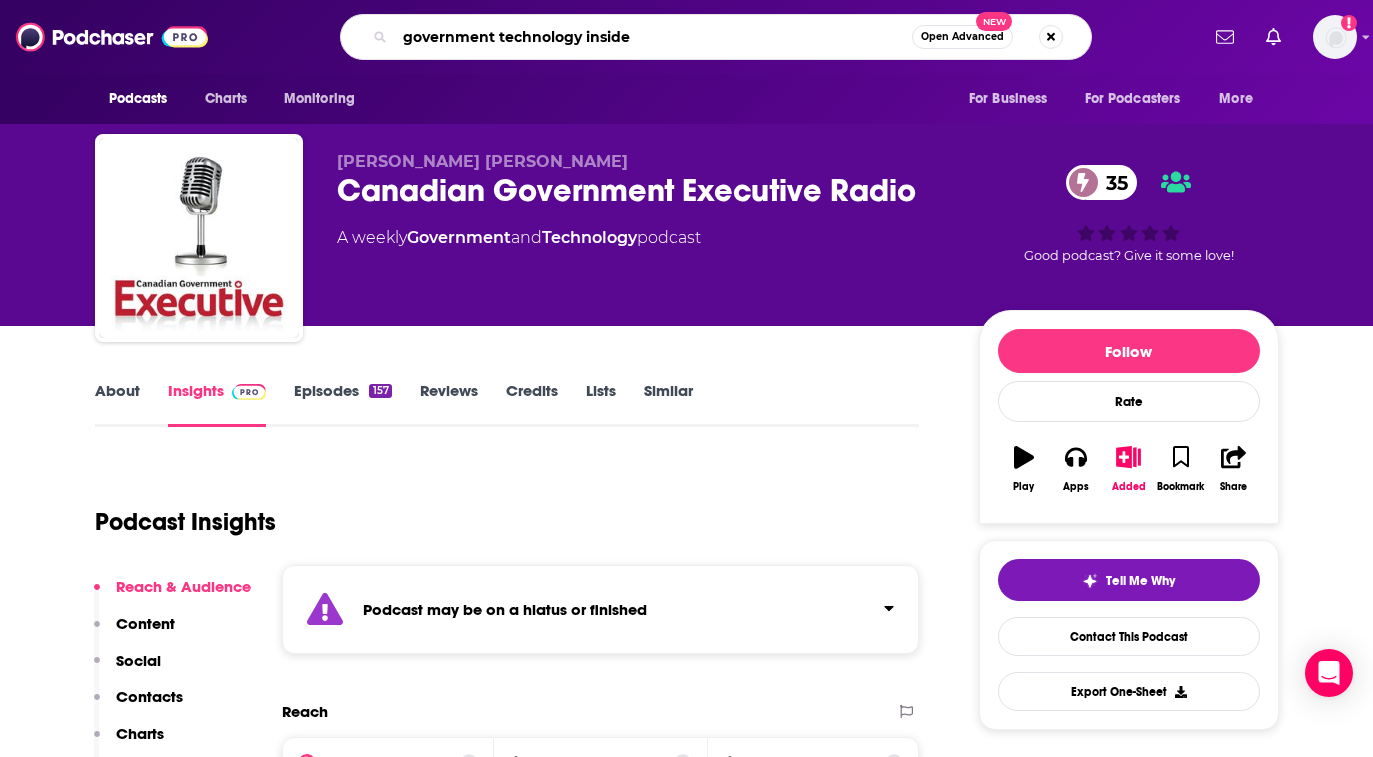 type on "government technology insider" 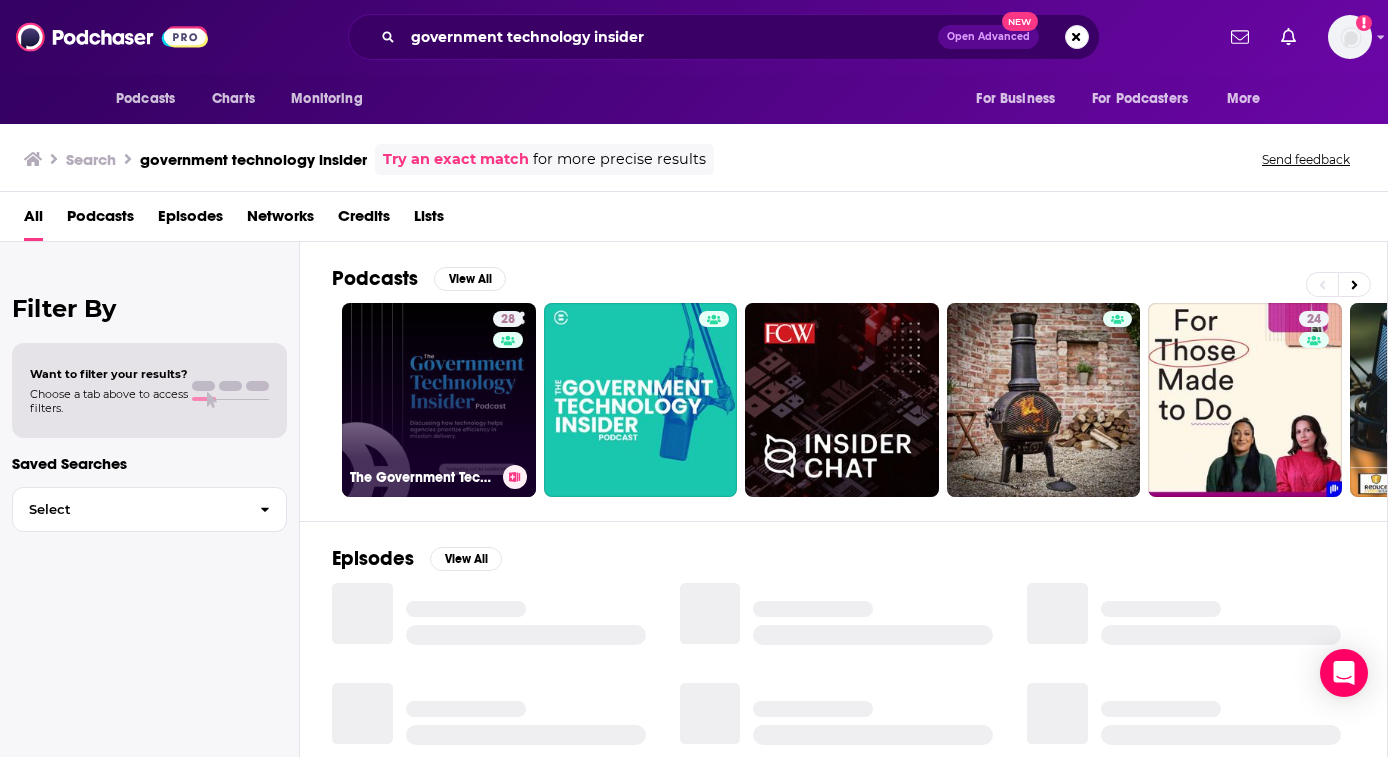 click on "28 The Government Technology Insider Podcast" at bounding box center [439, 400] 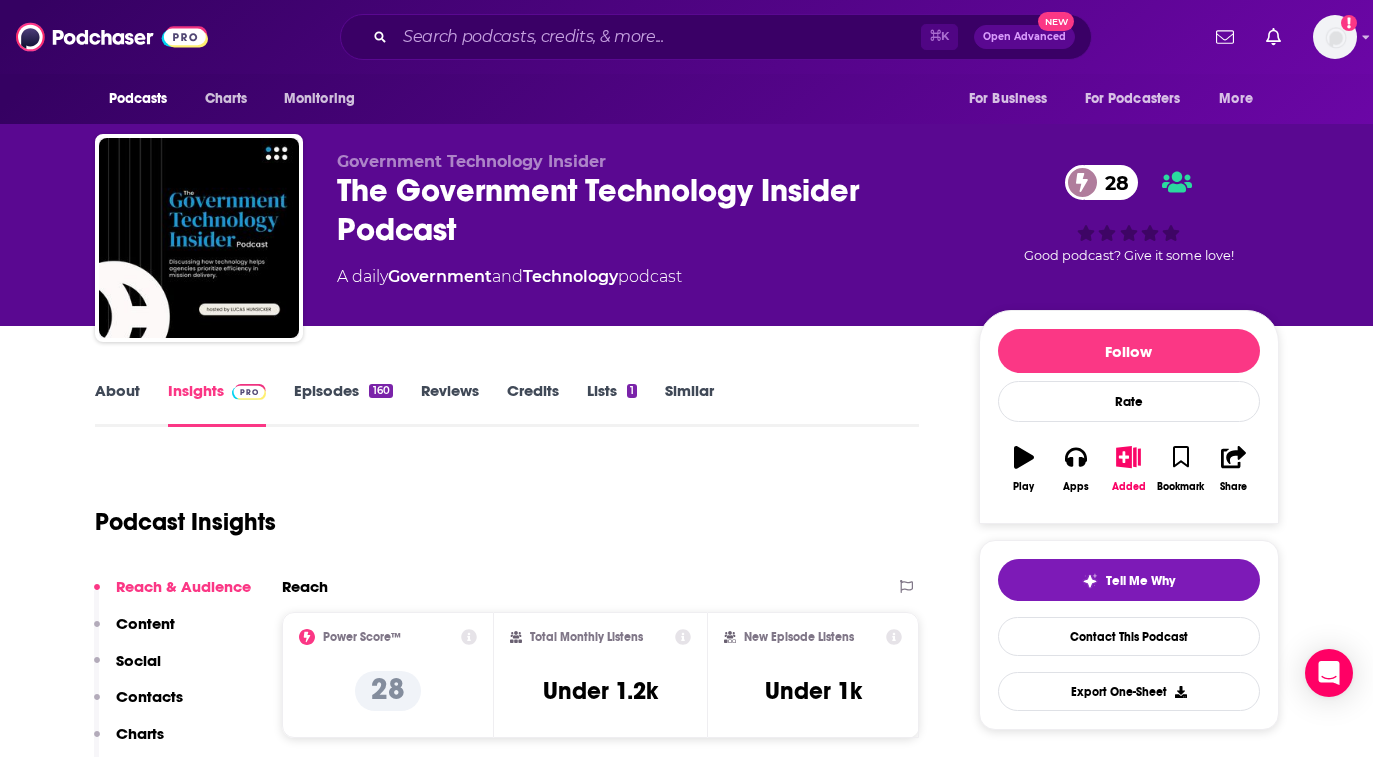 click on "About" at bounding box center [117, 404] 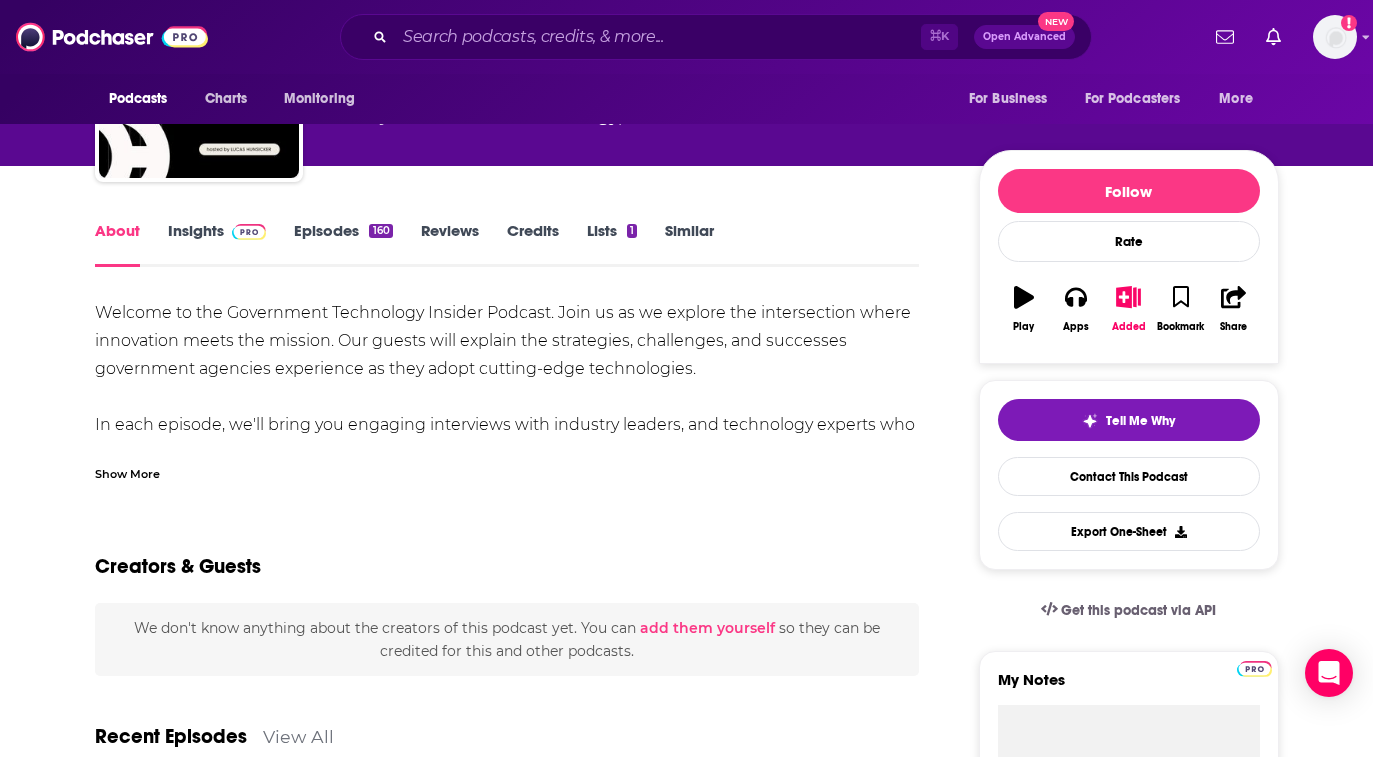 scroll, scrollTop: 166, scrollLeft: 0, axis: vertical 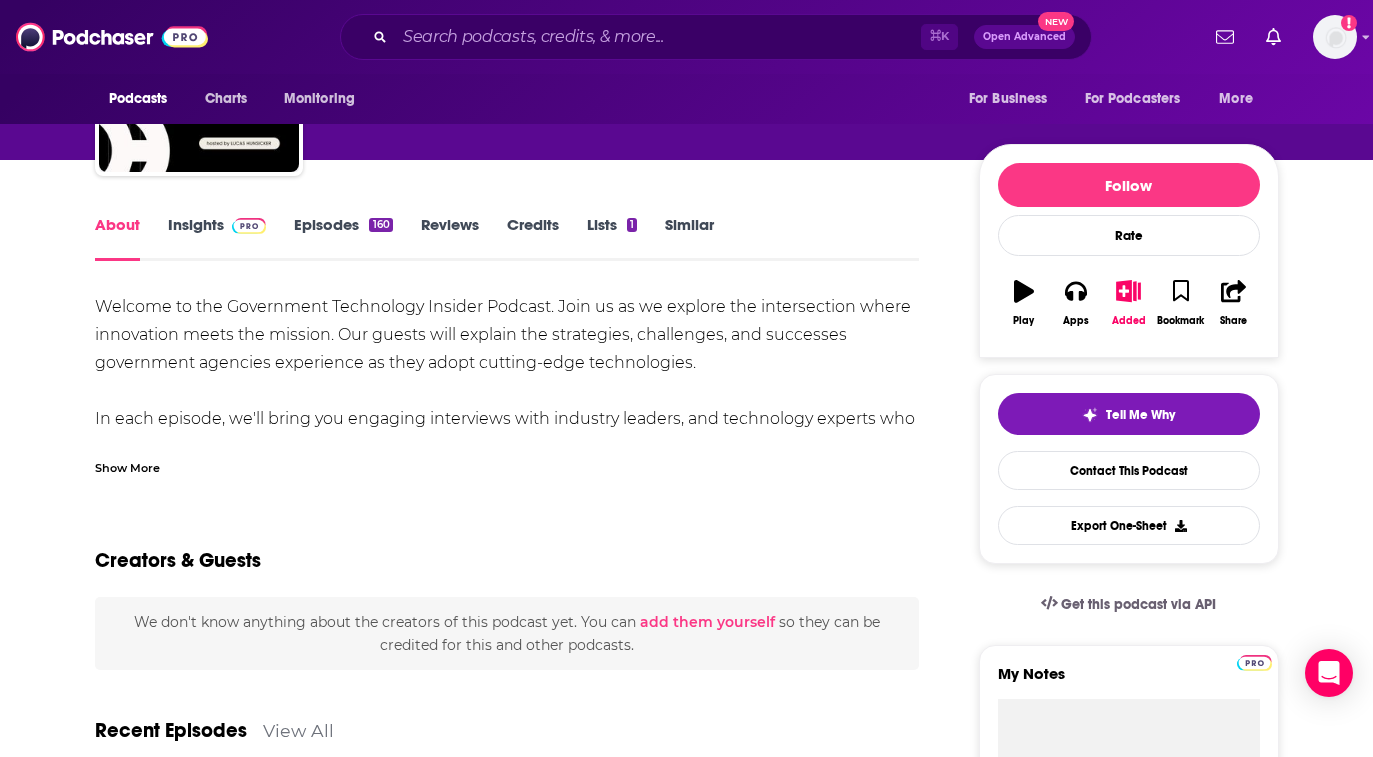 click on "Insights" at bounding box center [217, 238] 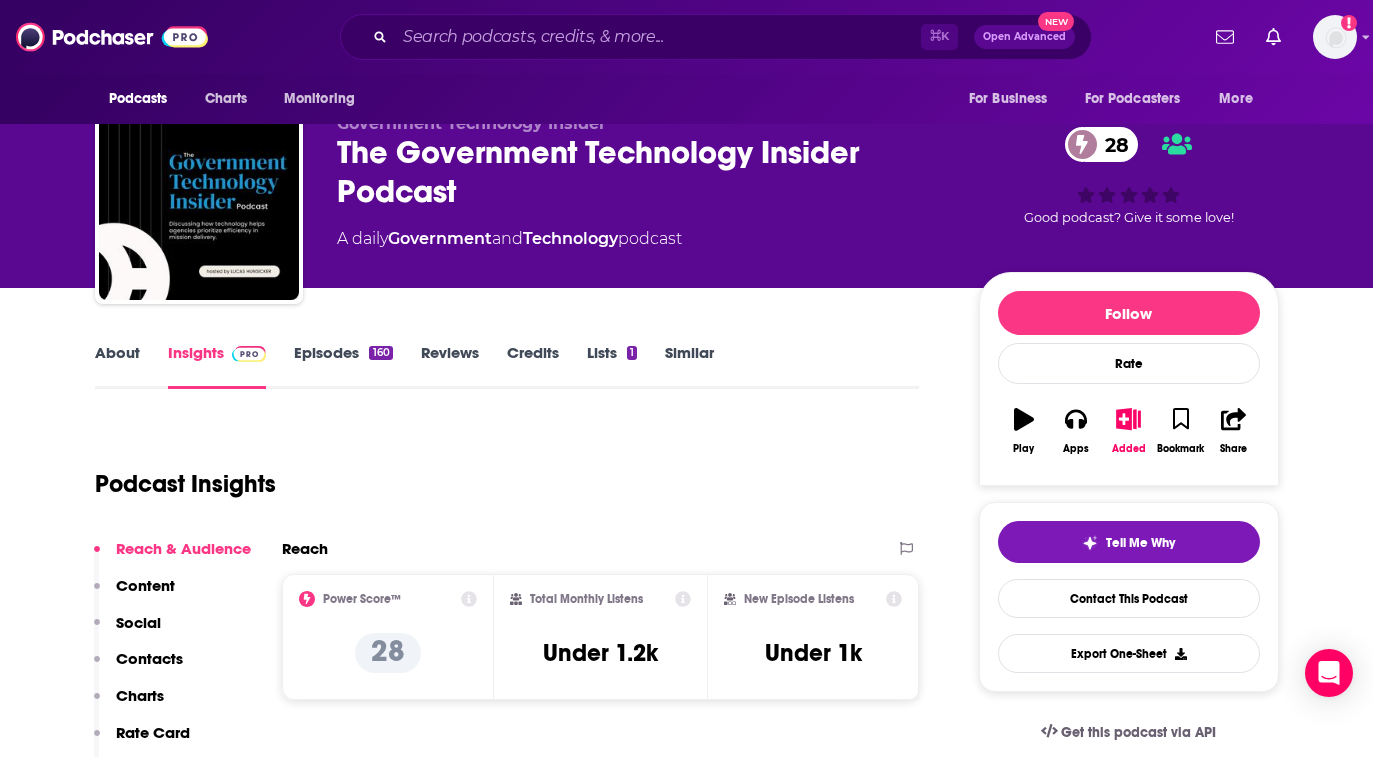 scroll, scrollTop: 8, scrollLeft: 0, axis: vertical 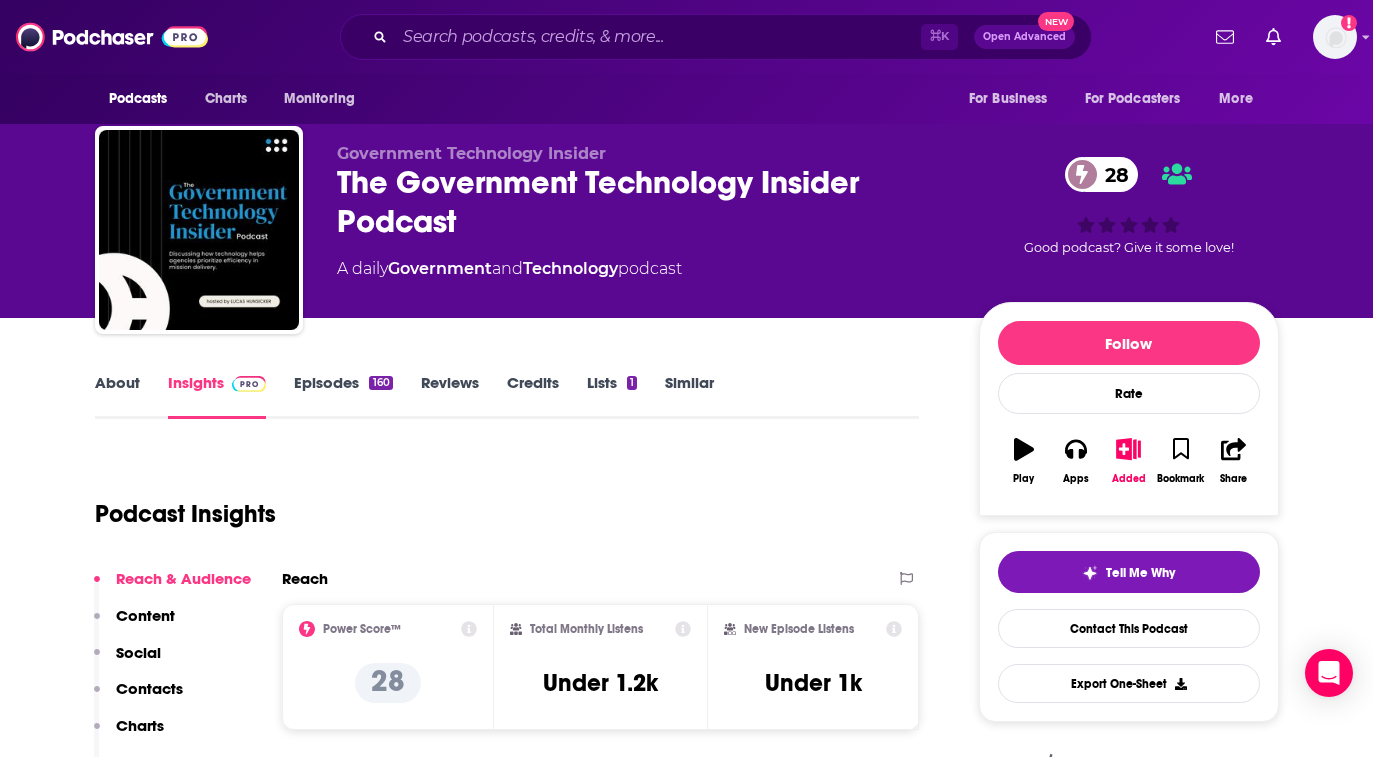 click on "Episodes 160" at bounding box center (343, 396) 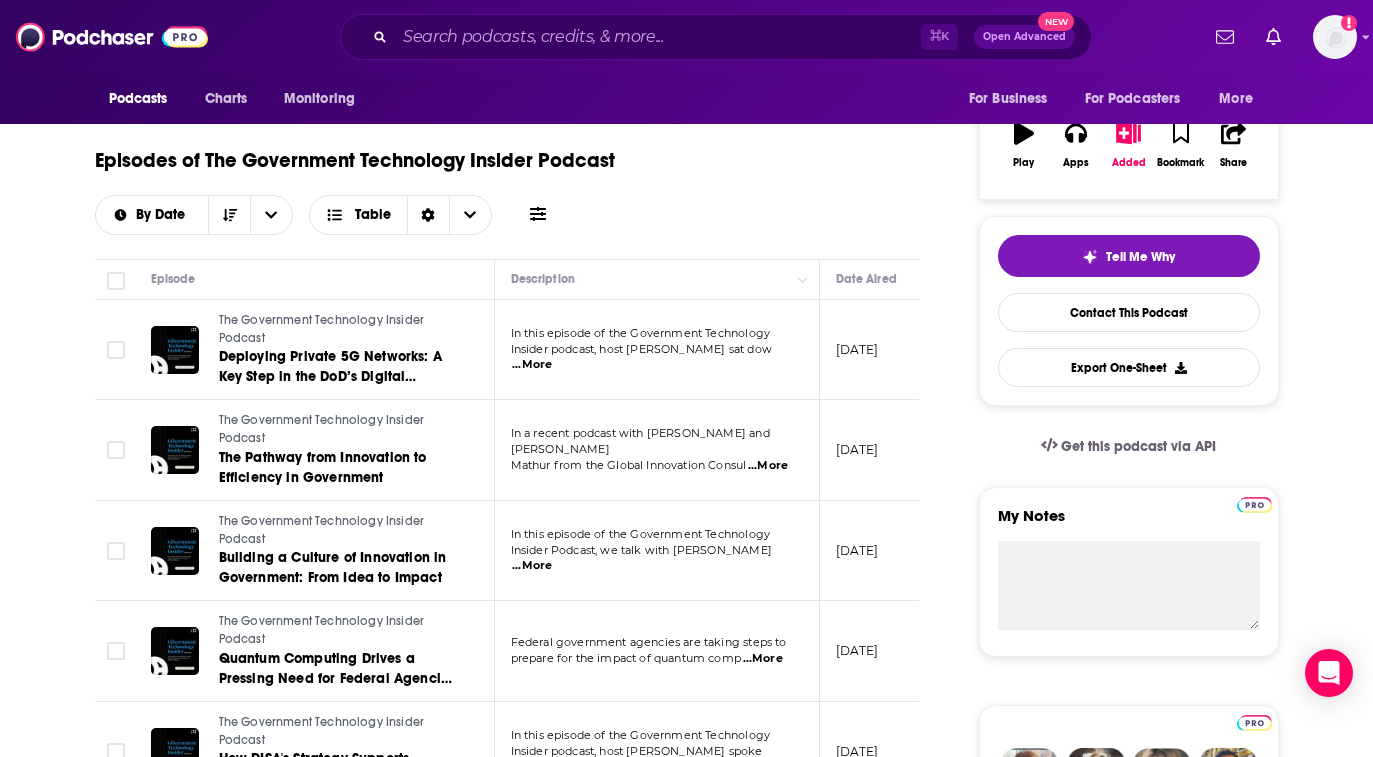 scroll, scrollTop: 104, scrollLeft: 0, axis: vertical 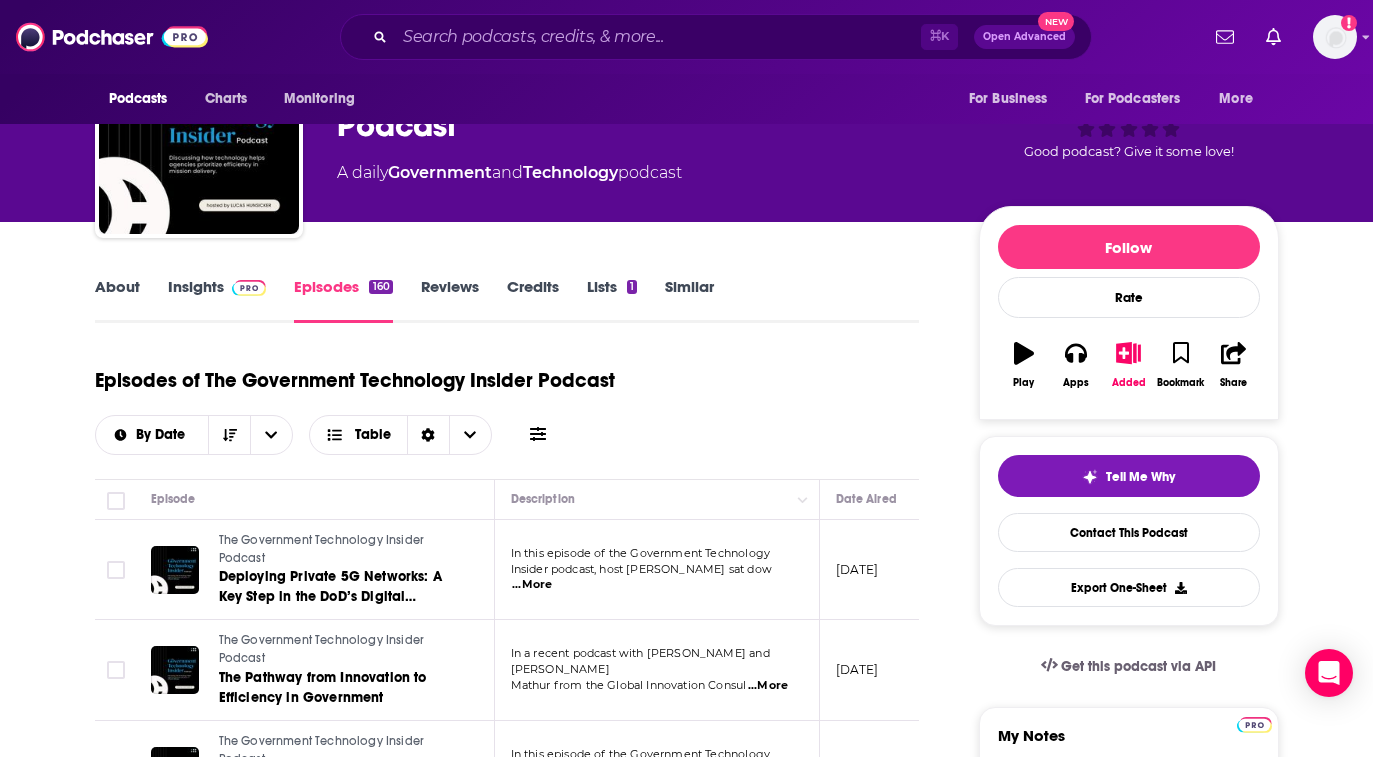 click on "Insights" at bounding box center [217, 300] 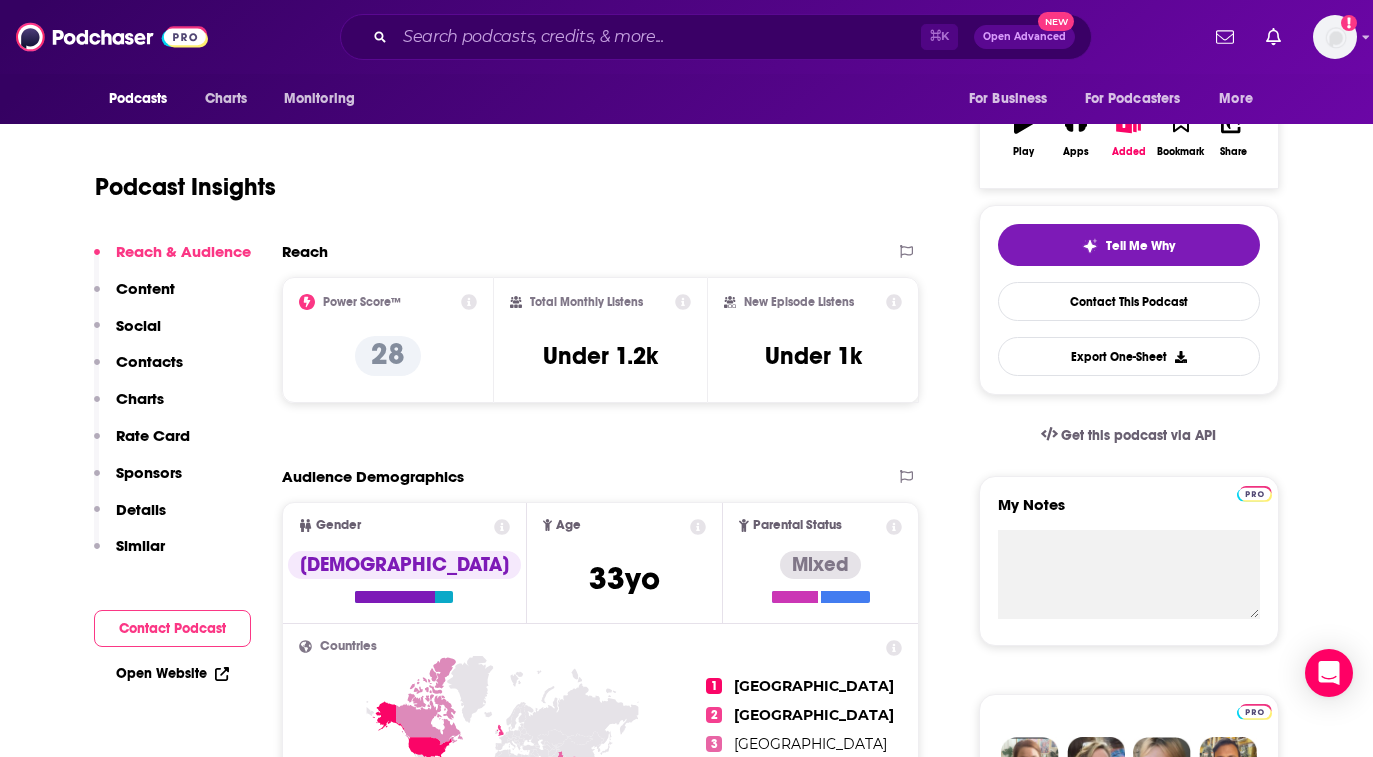 scroll, scrollTop: 187, scrollLeft: 0, axis: vertical 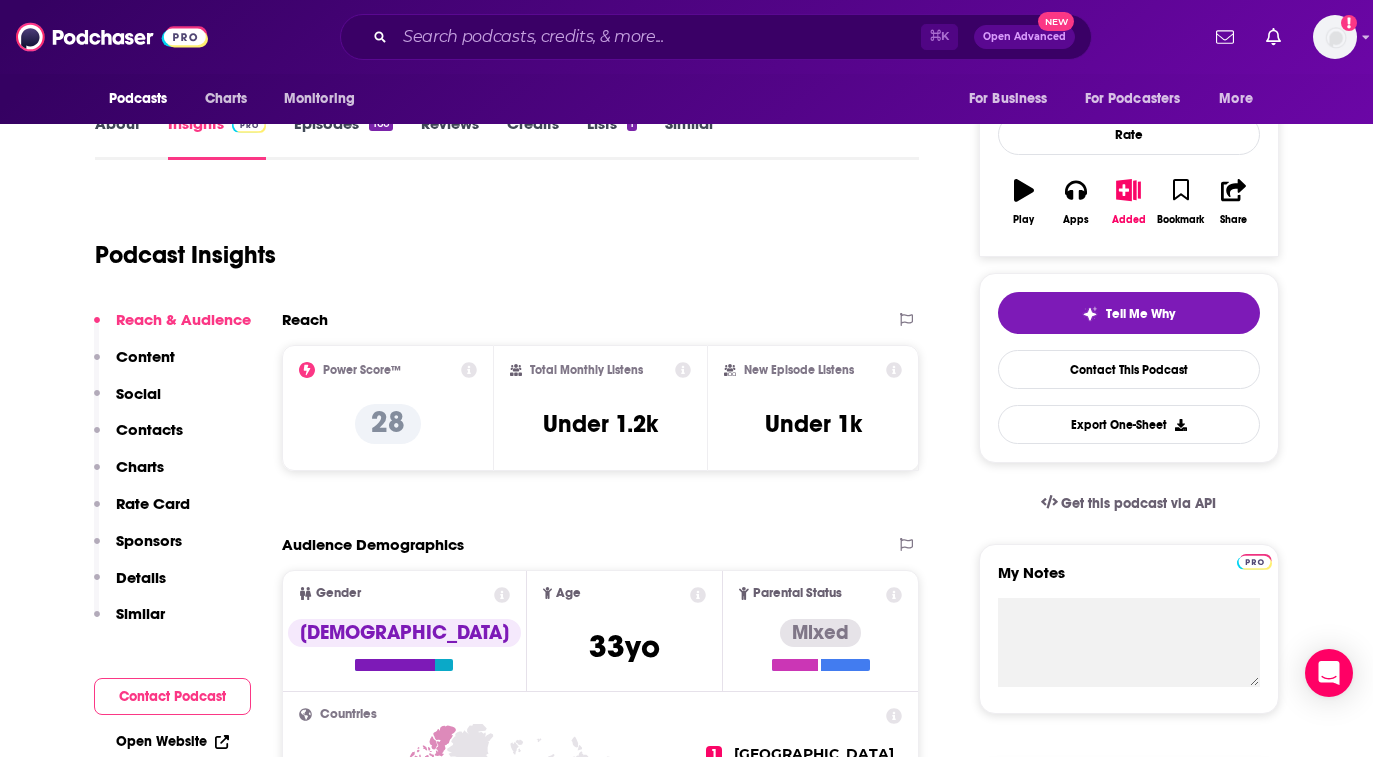click on "Contacts" at bounding box center (149, 429) 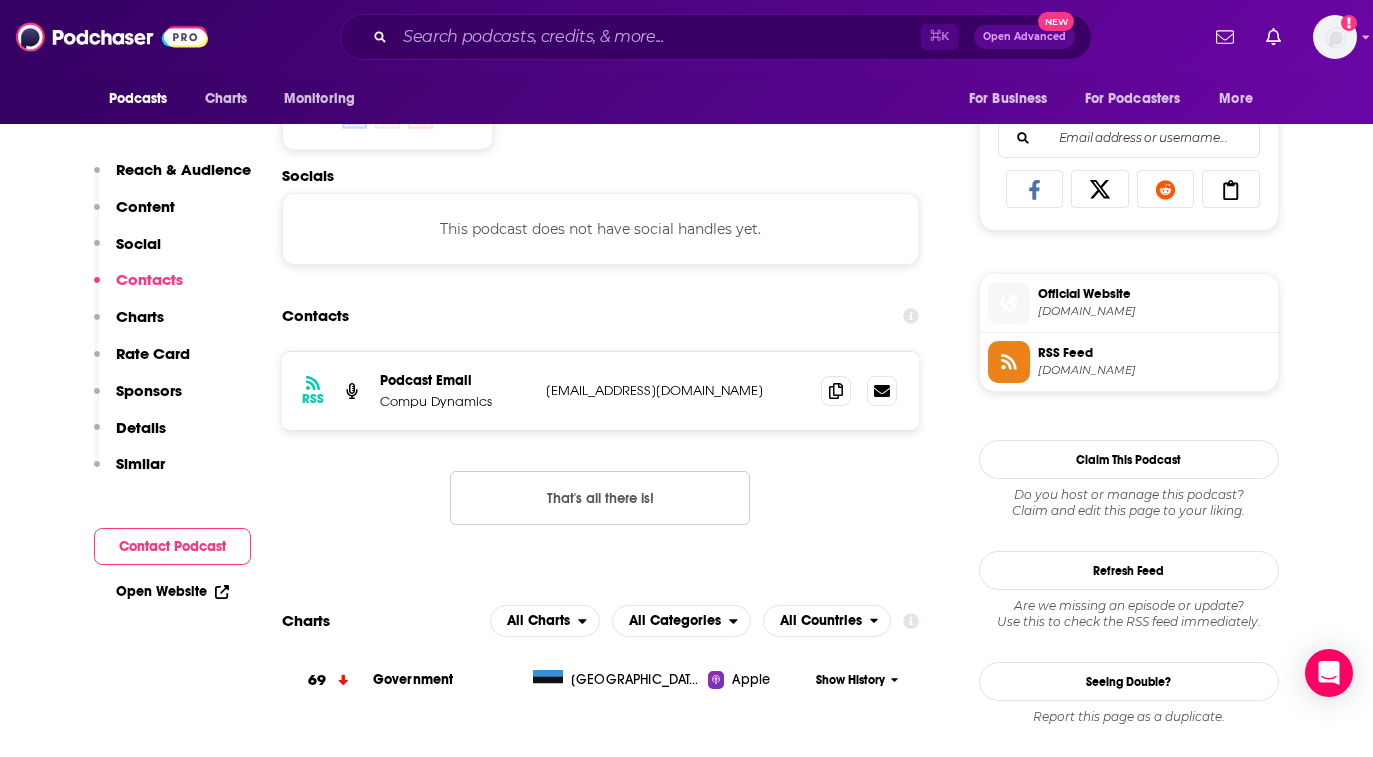 scroll, scrollTop: 1283, scrollLeft: 0, axis: vertical 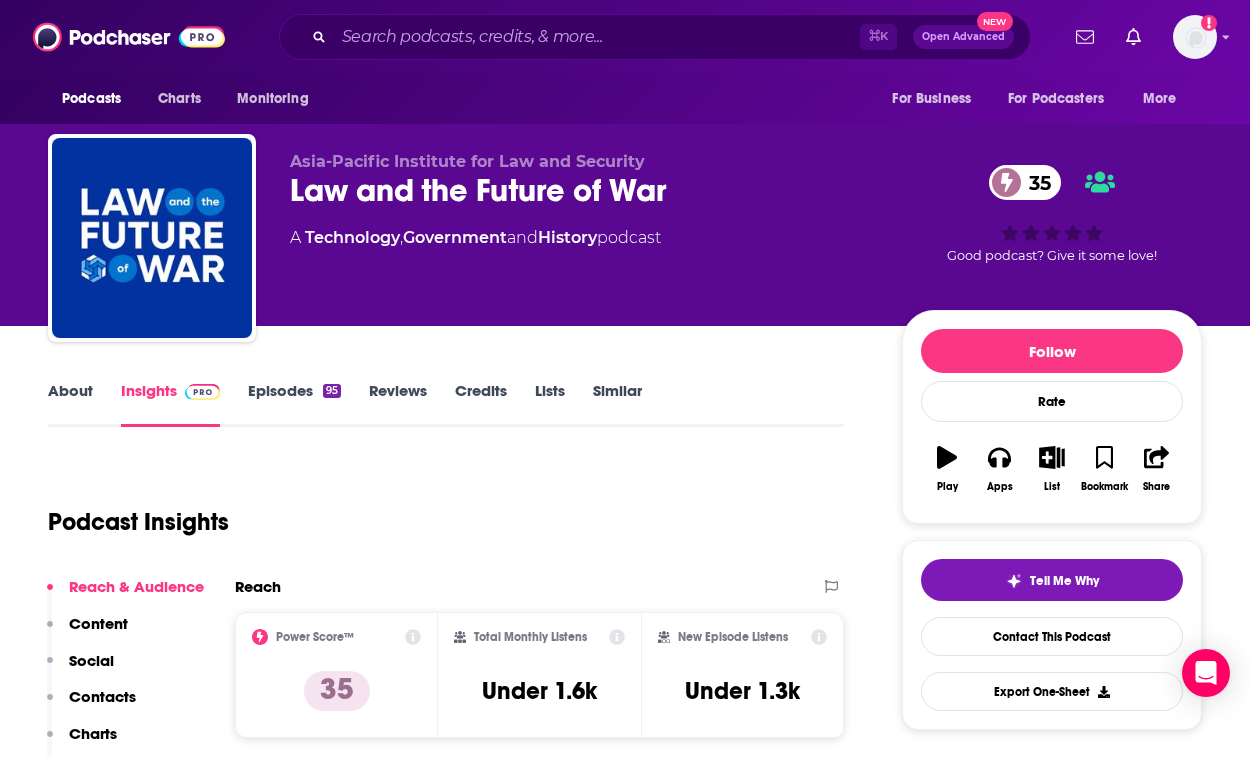 click on "About" at bounding box center [70, 404] 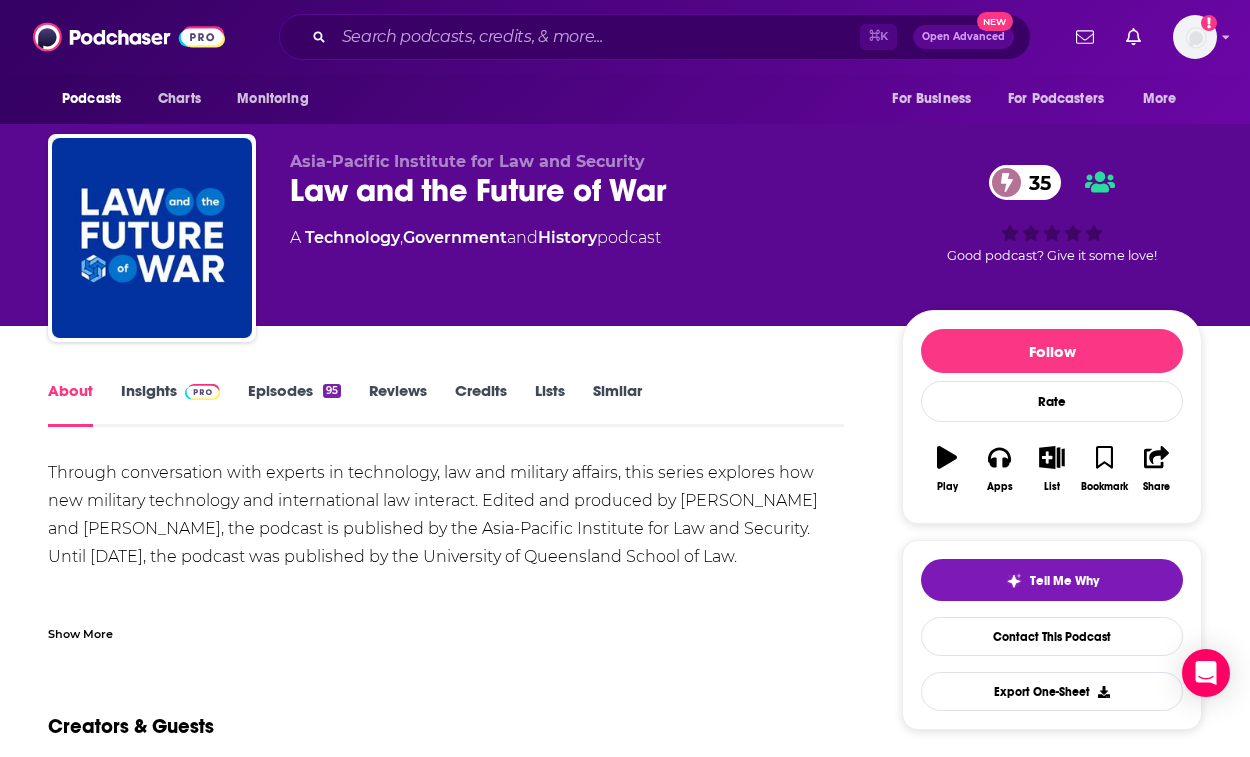 click on "Episodes 95" at bounding box center (294, 404) 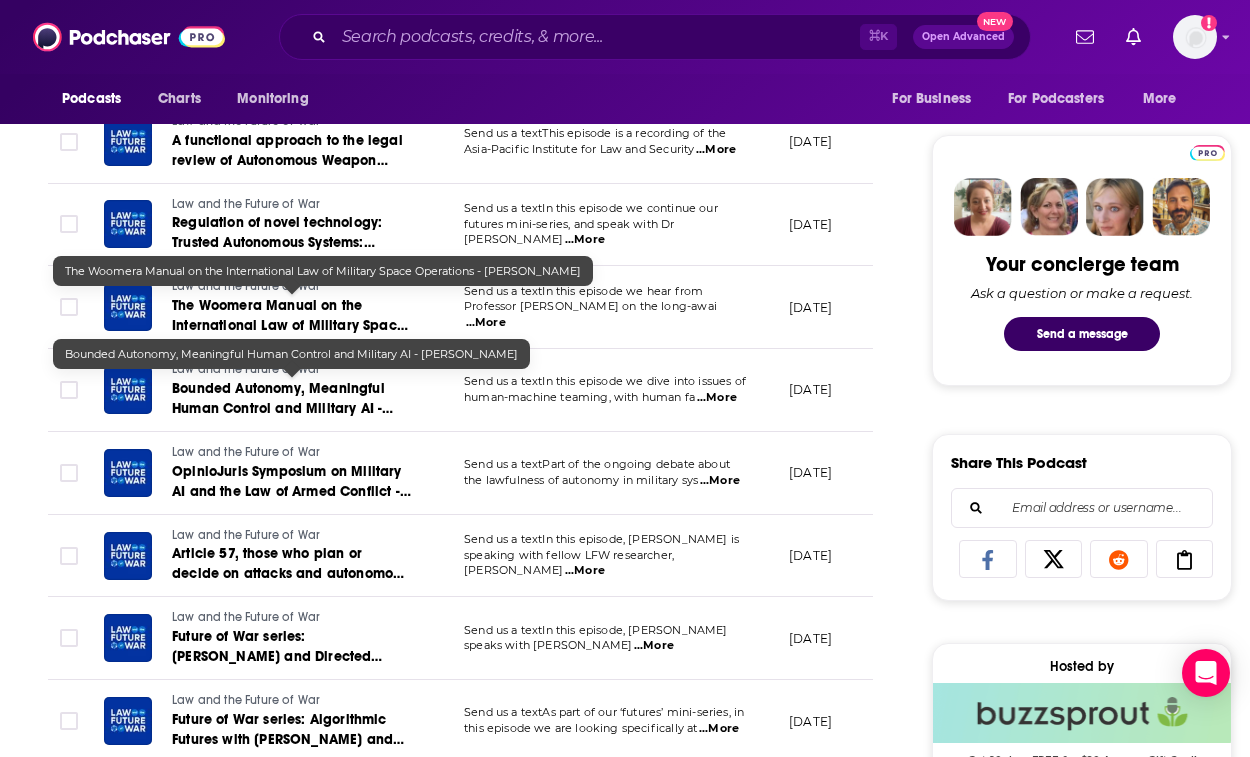 scroll, scrollTop: 967, scrollLeft: 0, axis: vertical 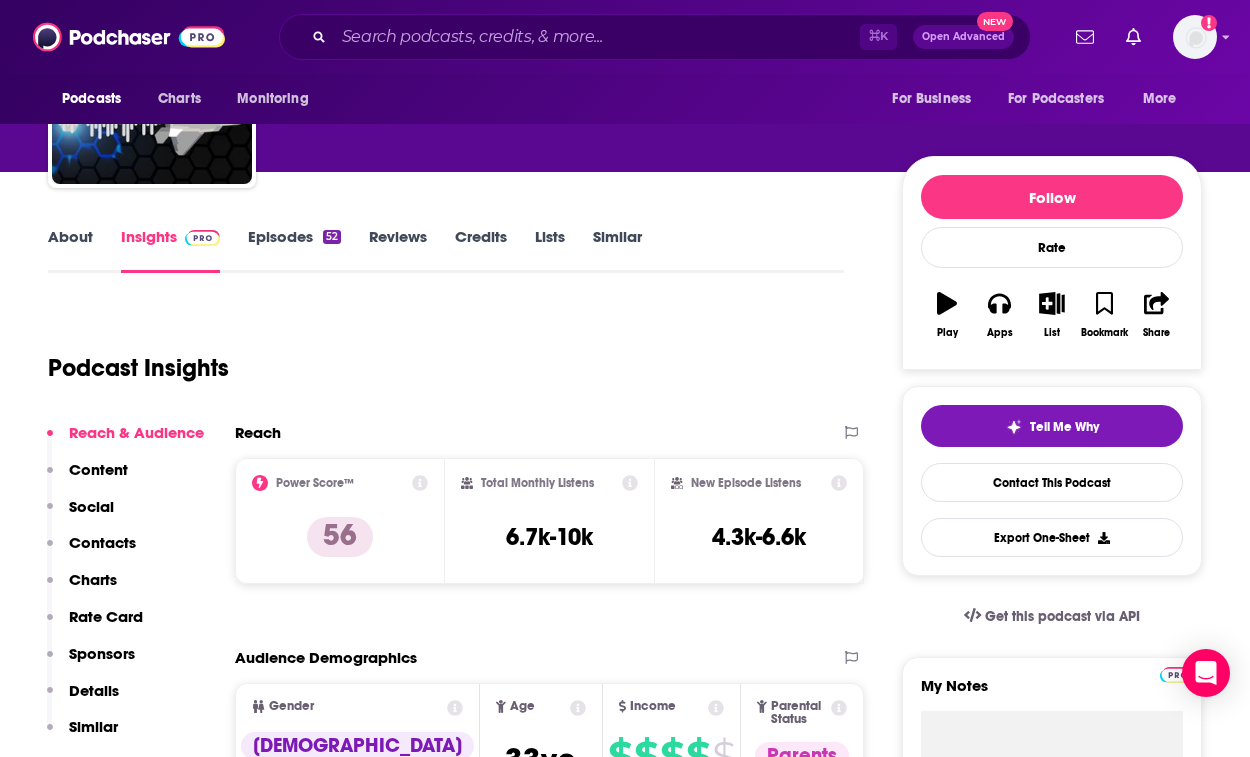 click on "Content" at bounding box center (98, 469) 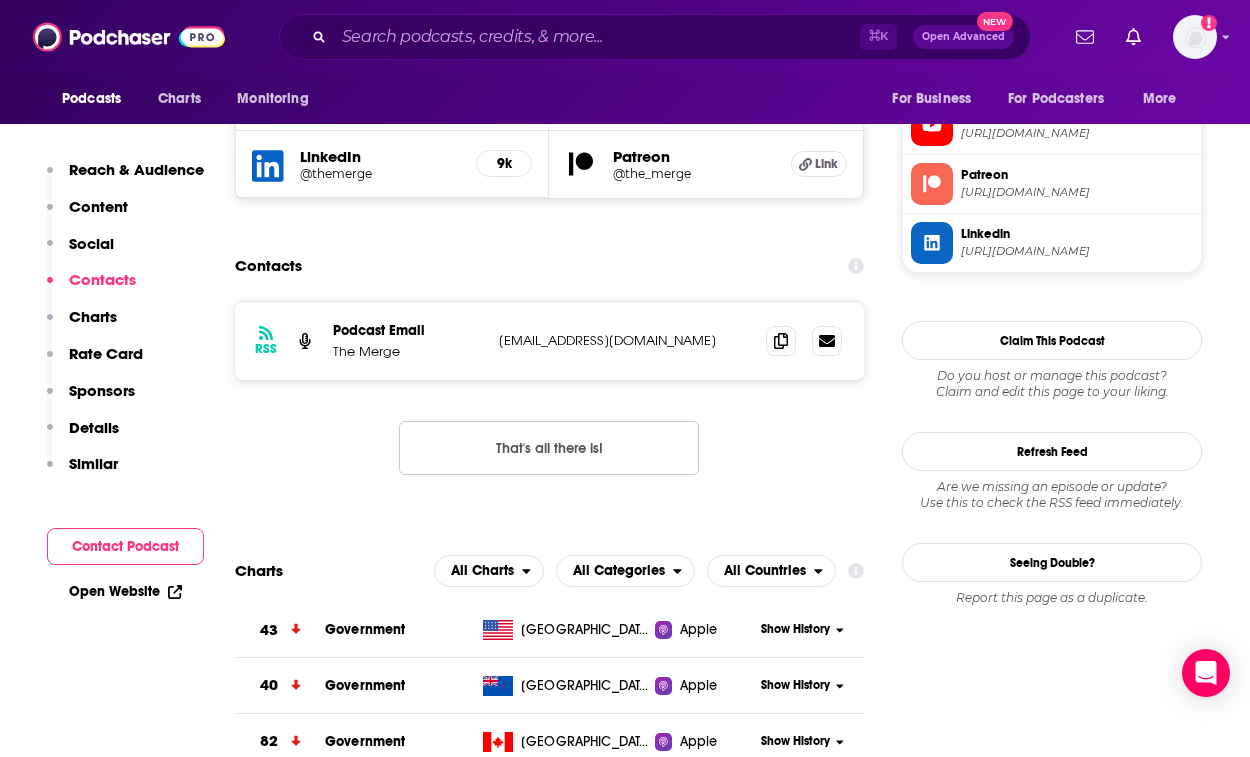 scroll, scrollTop: 1778, scrollLeft: 0, axis: vertical 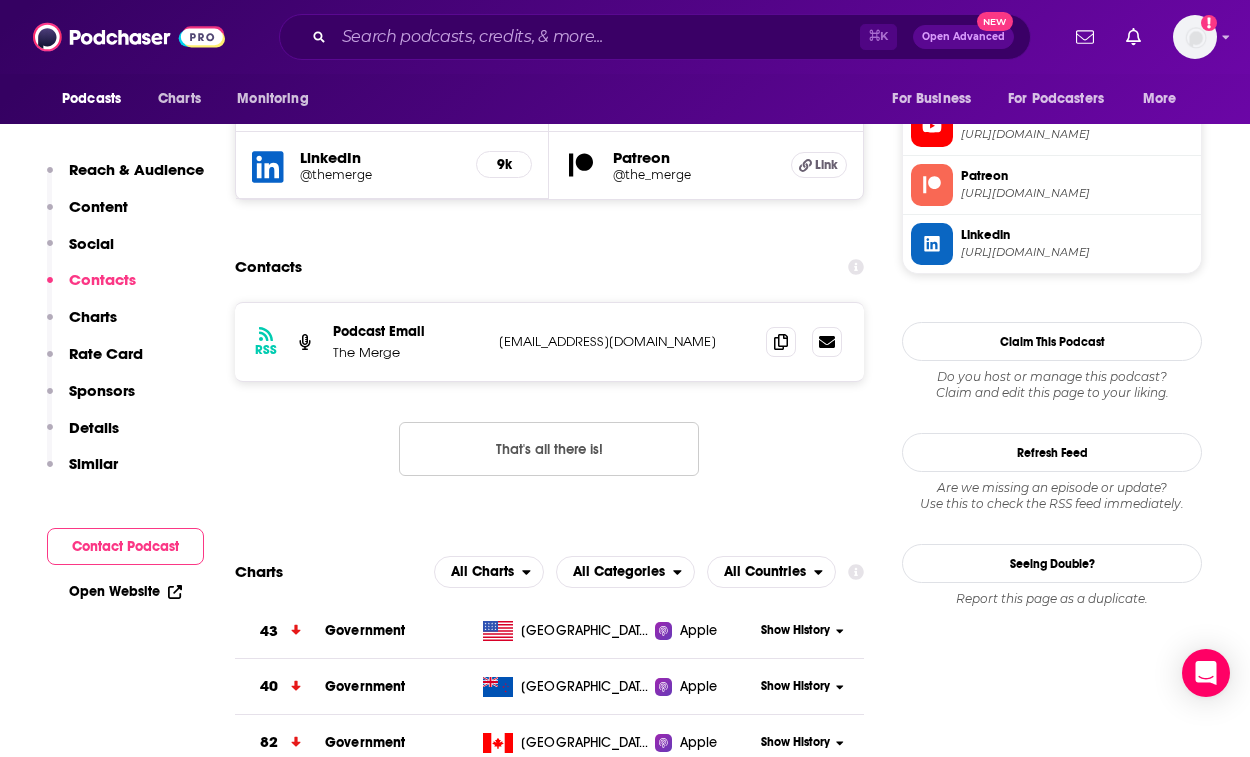 click on "Government" at bounding box center [365, 630] 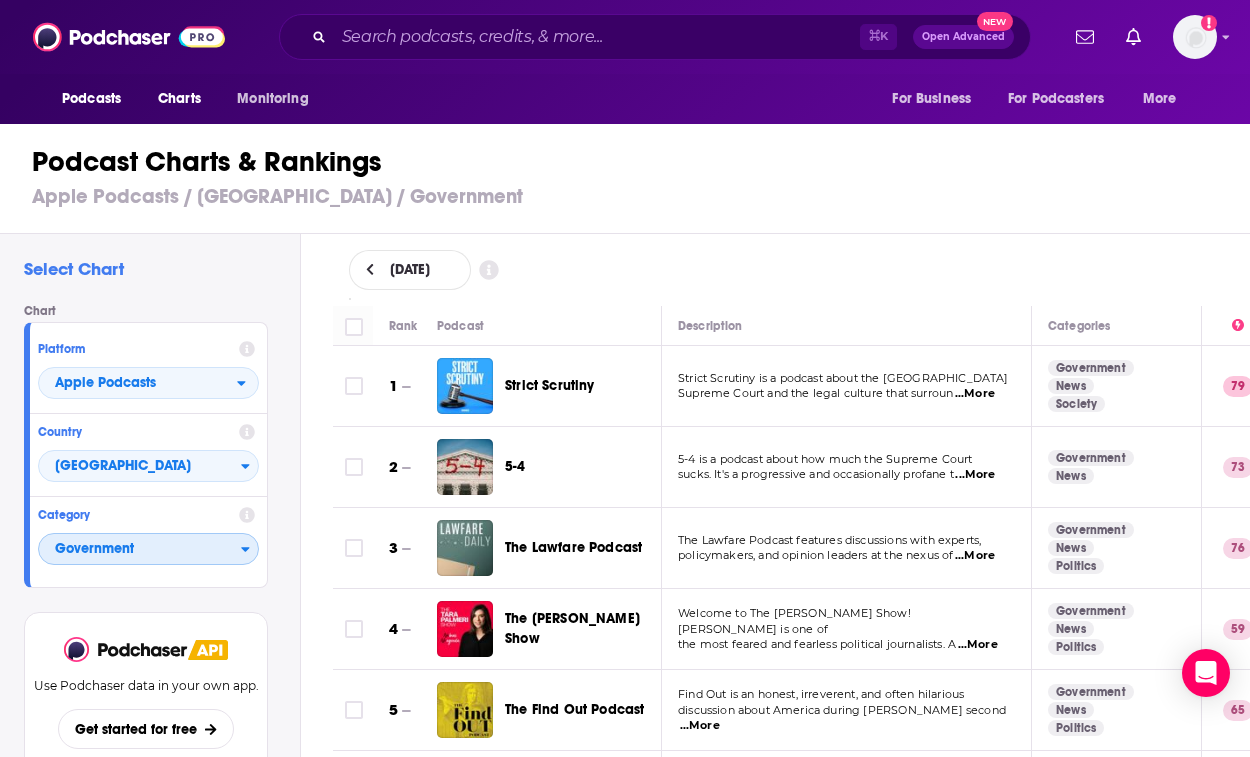 click 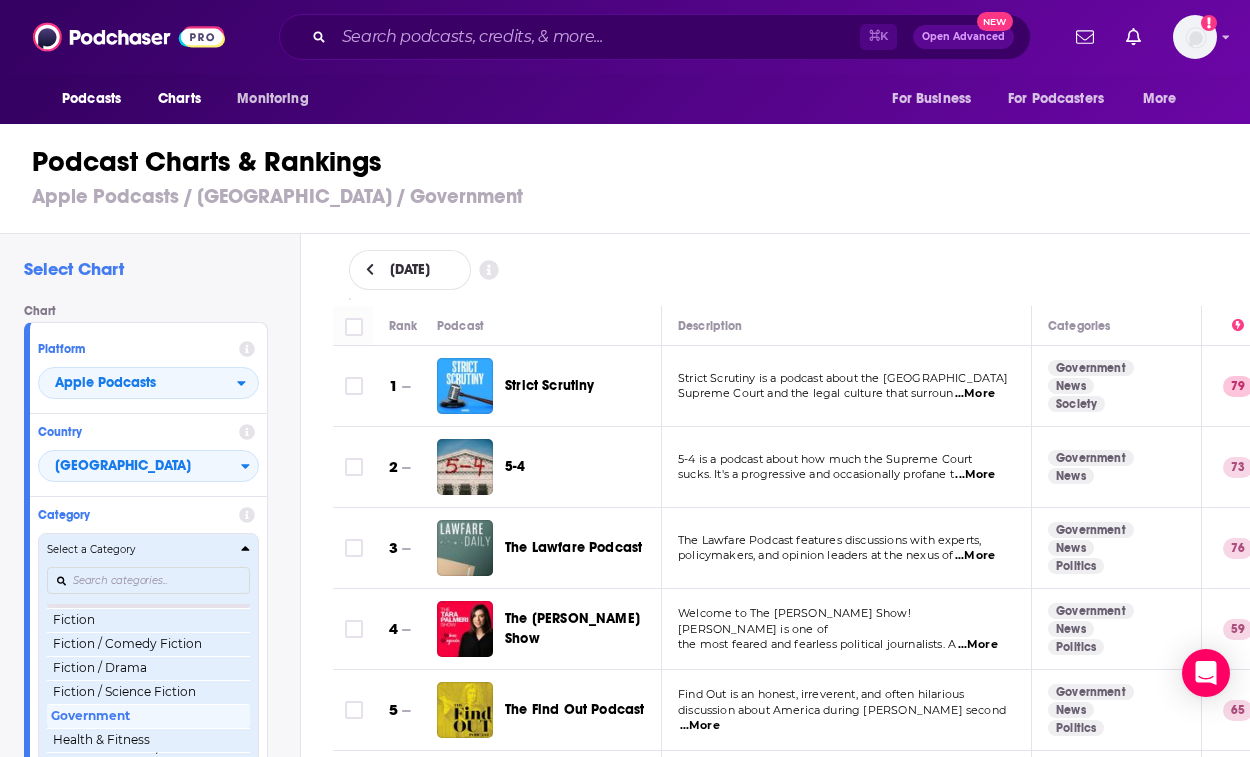 scroll, scrollTop: 576, scrollLeft: 0, axis: vertical 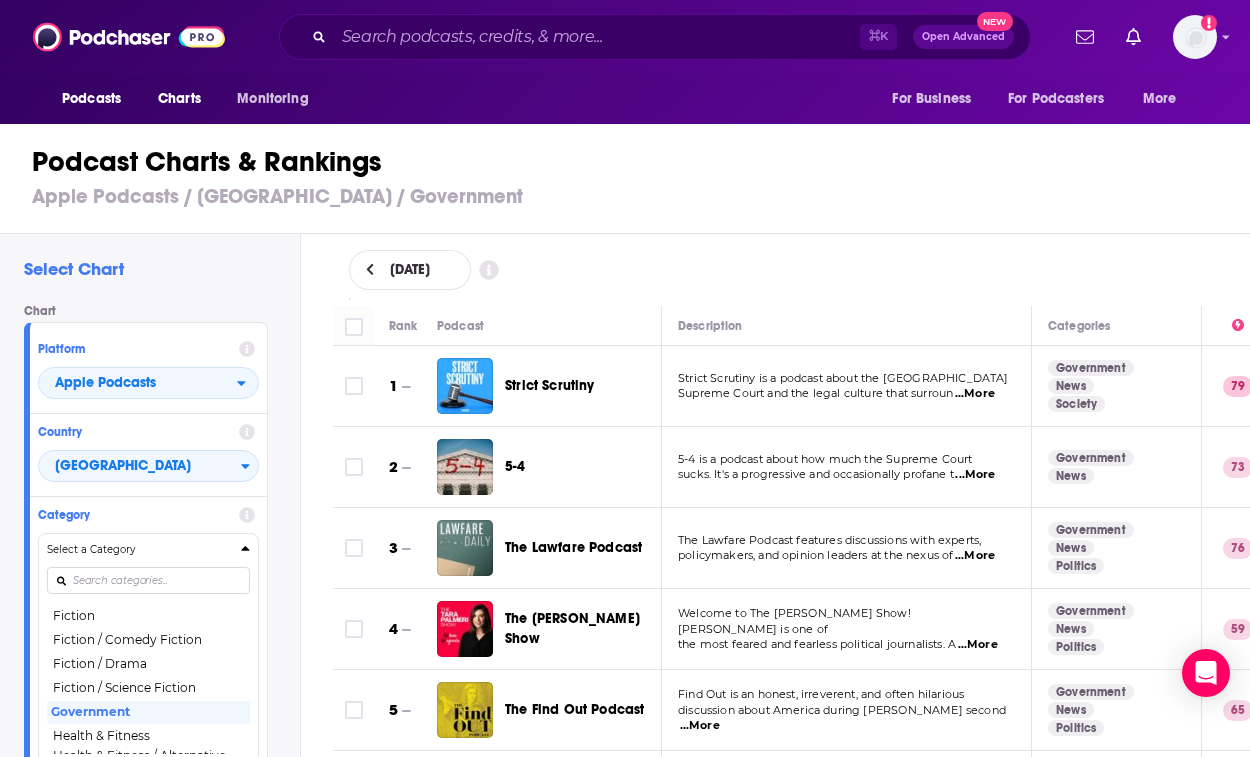 click on "Chart Platform Apple Podcasts Country United States Category Select a Category Top Podcasts Arts Arts / Books Arts / Design Arts / Fashion & Beauty Arts / Food Arts / Performing Arts Arts / Visual Arts Business Business / Careers Business / Entrepreneurship Business / Investing Business / Management Business / Marketing Business / Non-Profit Comedy Comedy / Comedy Interviews Comedy / Improv Comedy / Stand-Up Education Education / Courses Education / How To Education / Language Learning Education / Self-Improvement Fiction Fiction / Comedy Fiction Fiction / Drama Fiction / Science Fiction Government Health & Fitness Health & Fitness / Alternative Health Health & Fitness / Fitness Health & Fitness / Medicine Health & Fitness / Mental Health Health & Fitness / Nutrition Health & Fitness / Sexuality History Kids & Family Kids & Family / Education for Kids Kids & Family / Parenting Kids & Family / Pets & Animals Kids & Family / Stories for Kids Leisure Leisure / Animation & Manga Leisure / Automotive Music News" at bounding box center [154, 544] 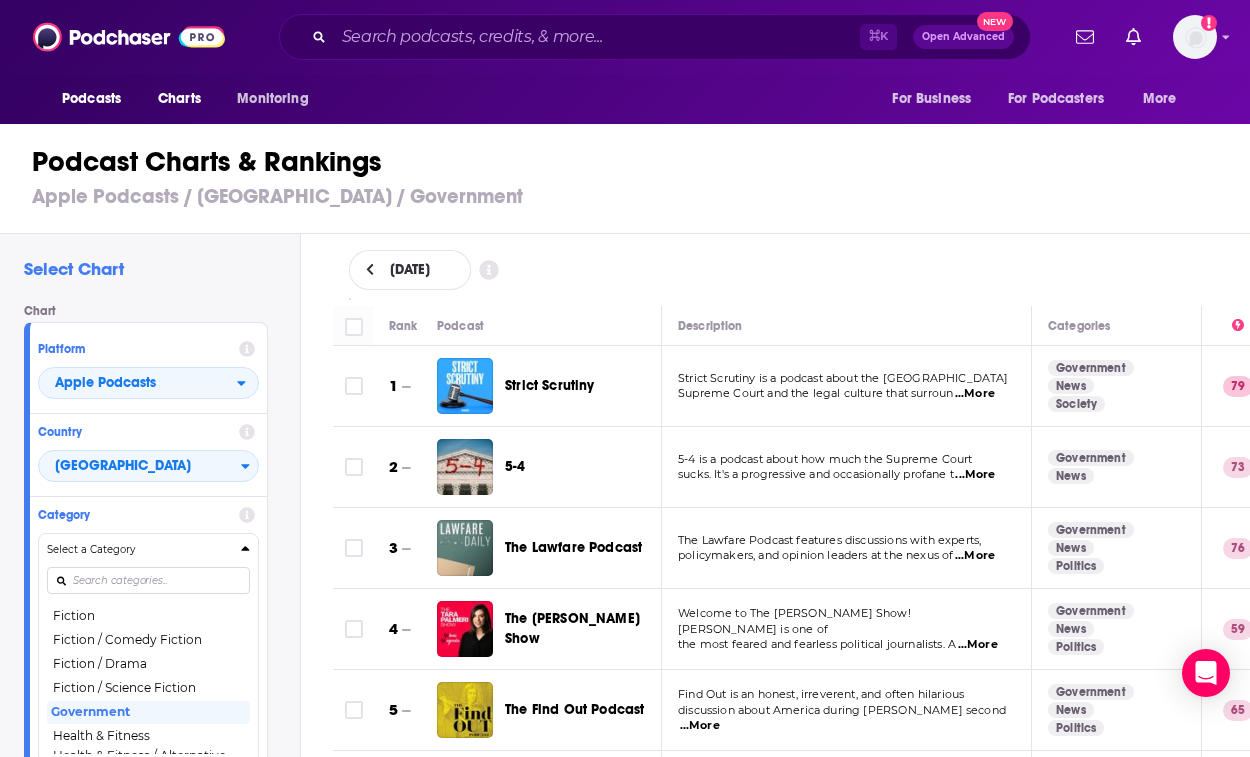 click on "Podcast Charts & Rankings Apple Podcasts / United States / Government" at bounding box center (633, 177) 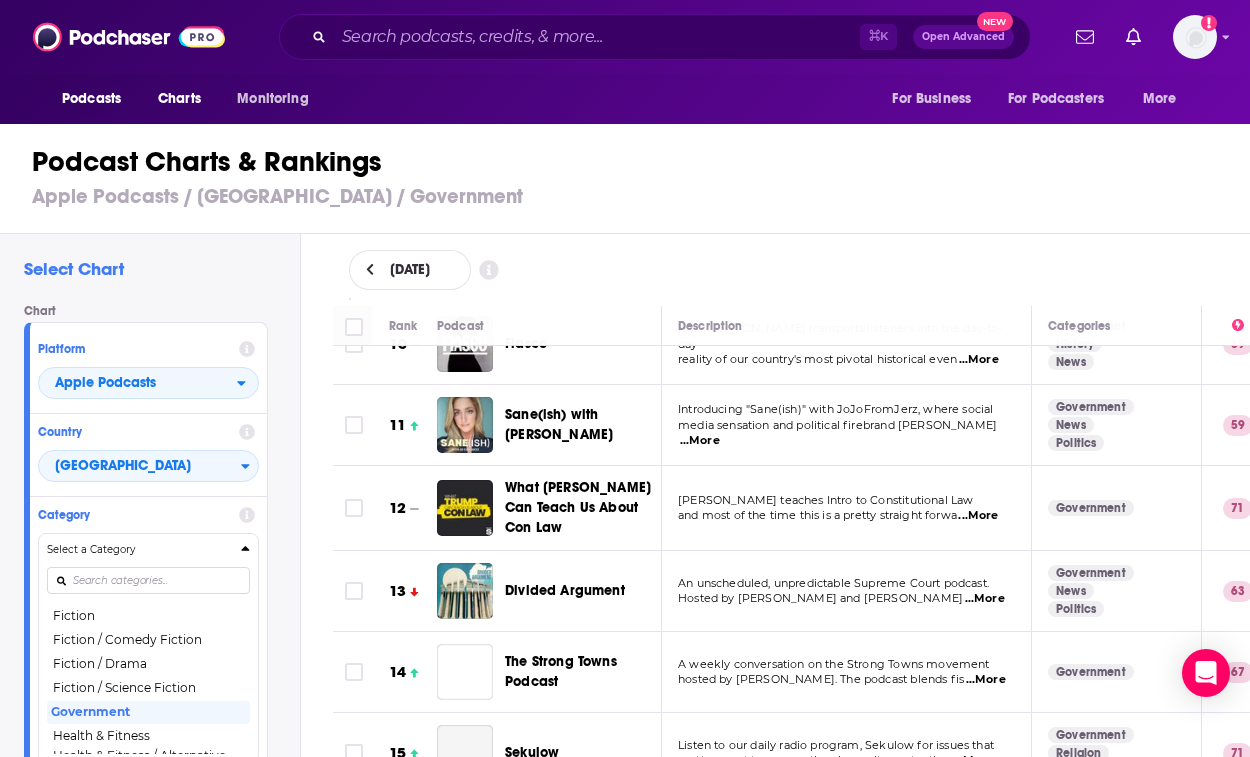 scroll, scrollTop: 839, scrollLeft: 0, axis: vertical 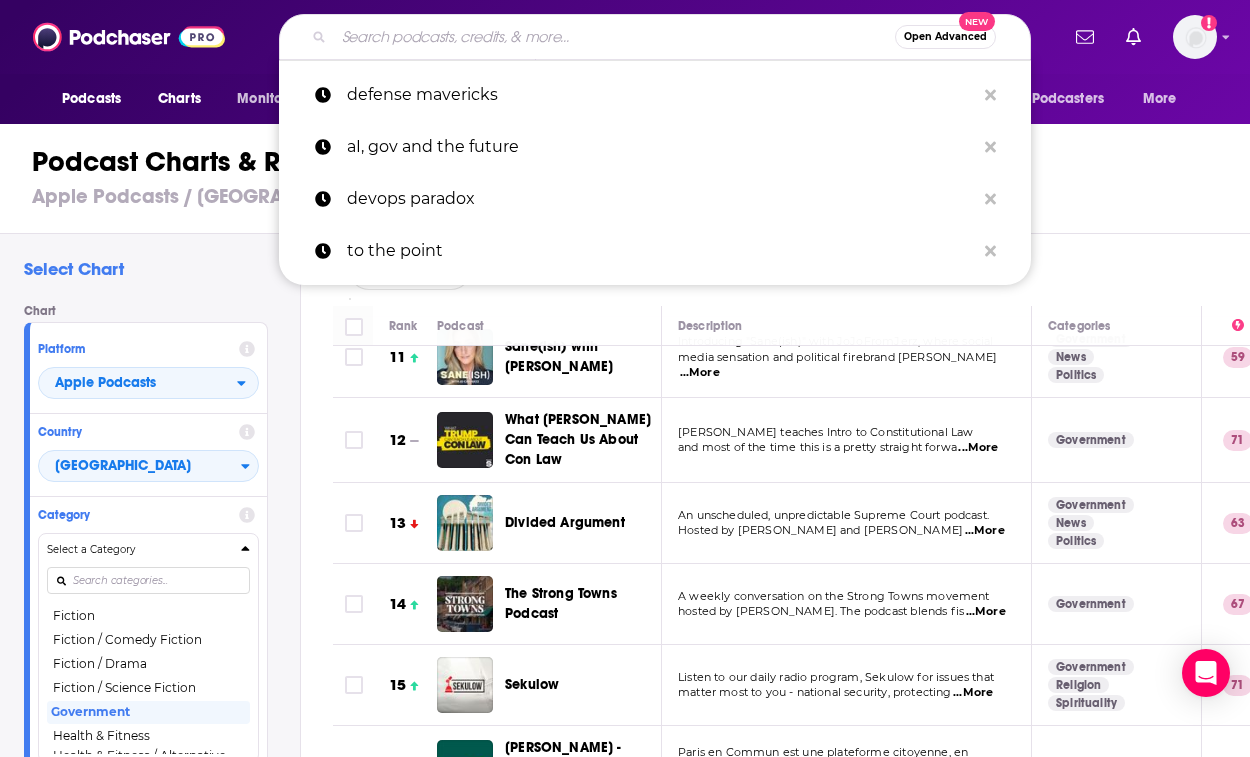 click at bounding box center (614, 37) 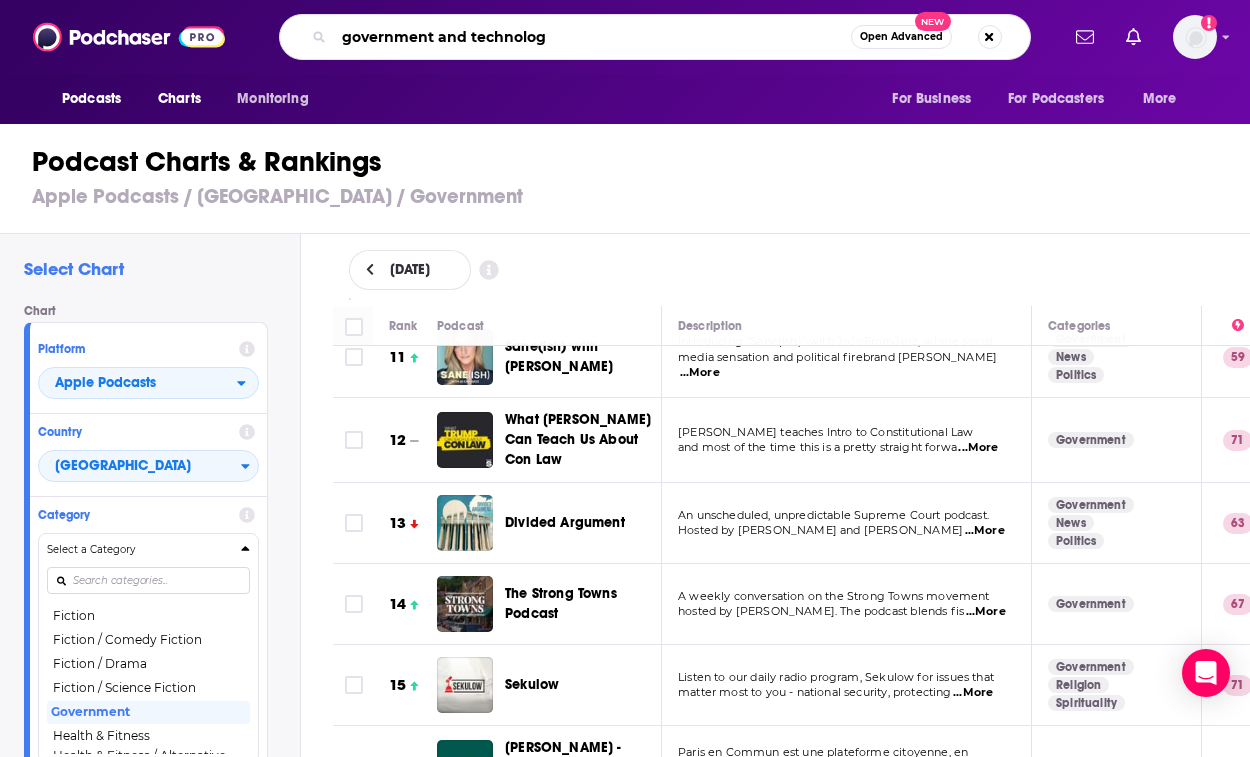 type on "government and technology" 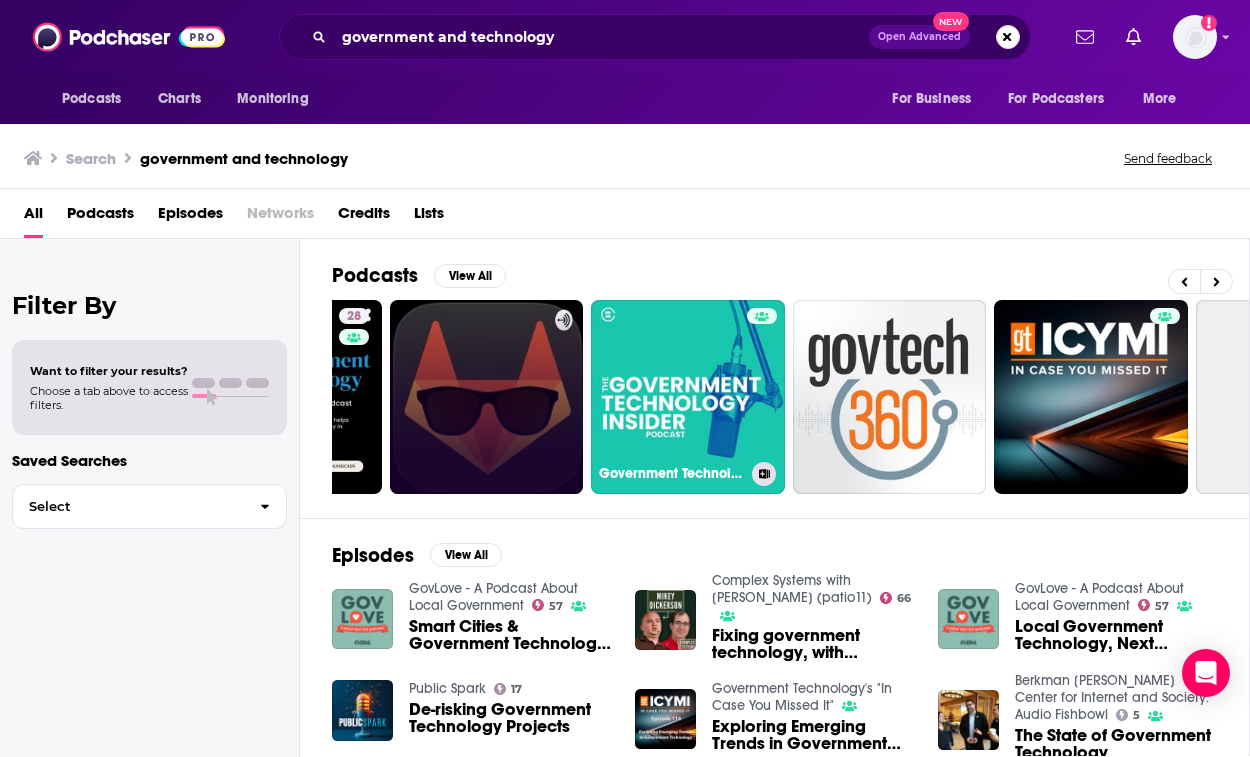 scroll, scrollTop: 0, scrollLeft: 159, axis: horizontal 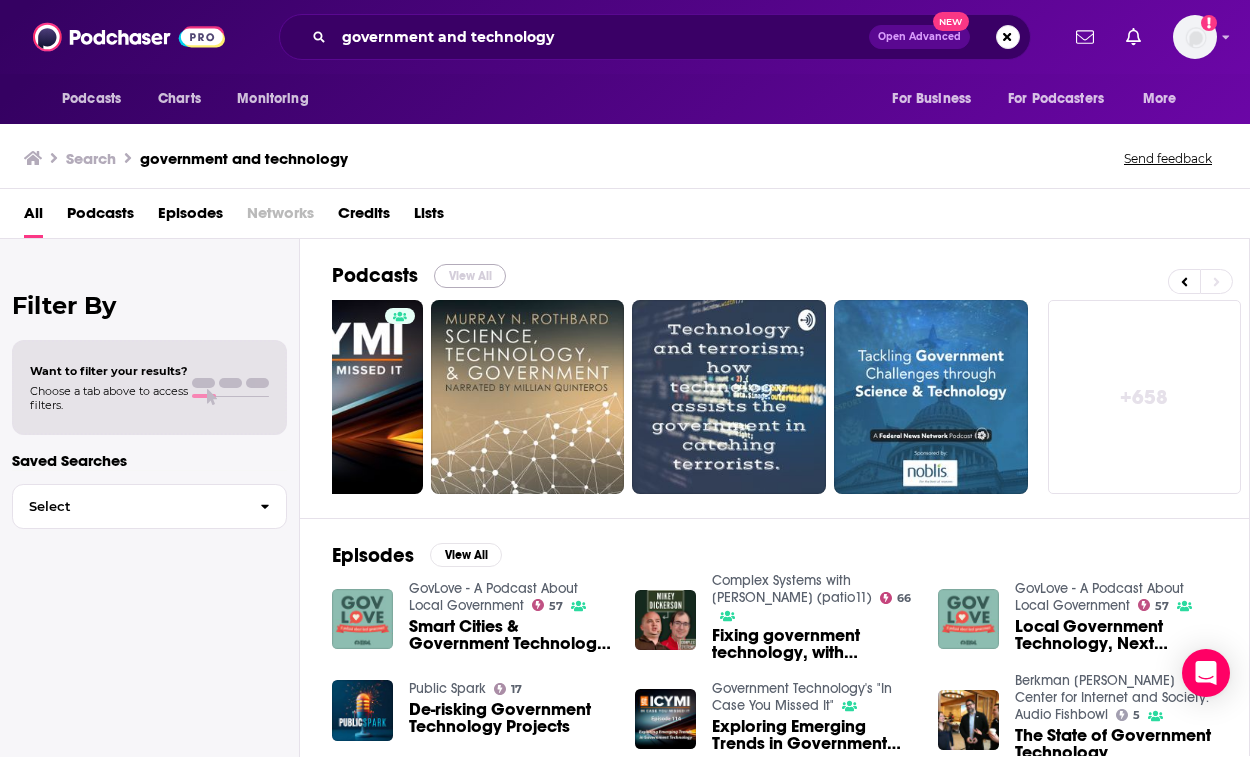 click on "View All" at bounding box center (470, 276) 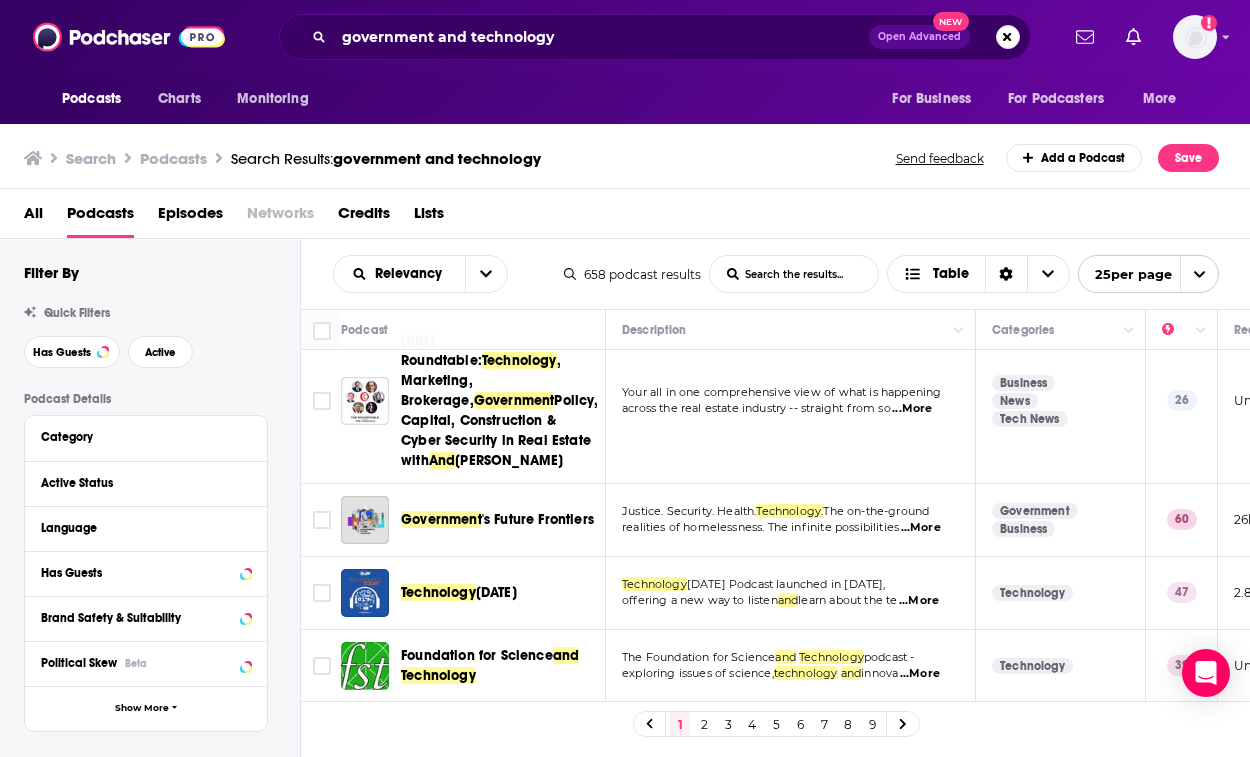 scroll, scrollTop: 759, scrollLeft: 0, axis: vertical 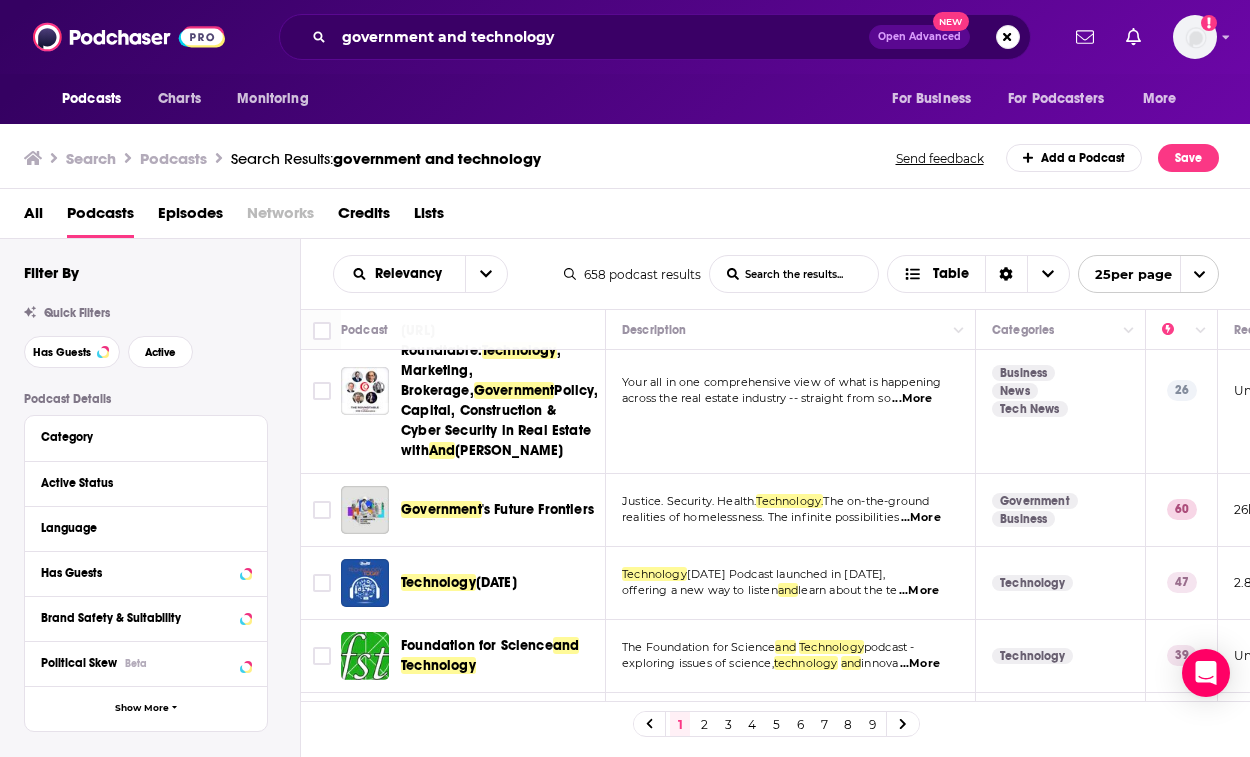 click on "...More" at bounding box center (921, 518) 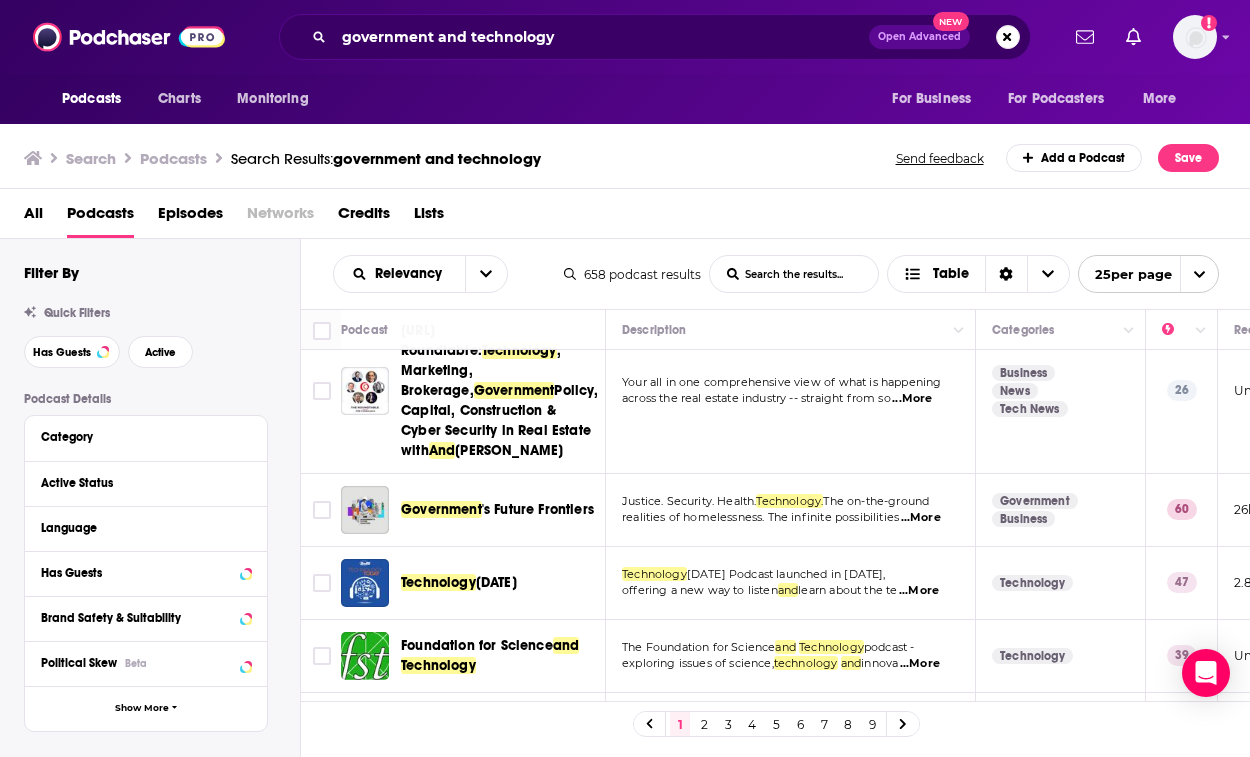 click on "...More" at bounding box center (919, 591) 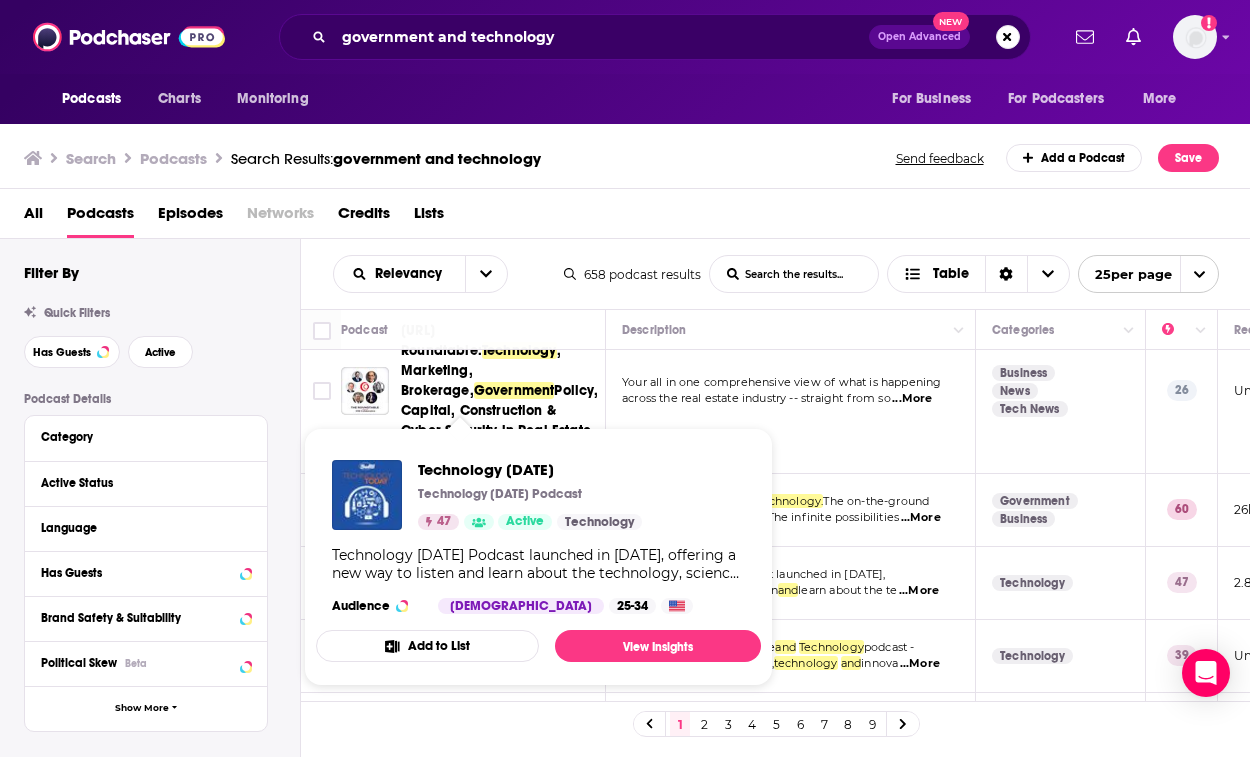 click on "learn about the te" at bounding box center (847, 590) 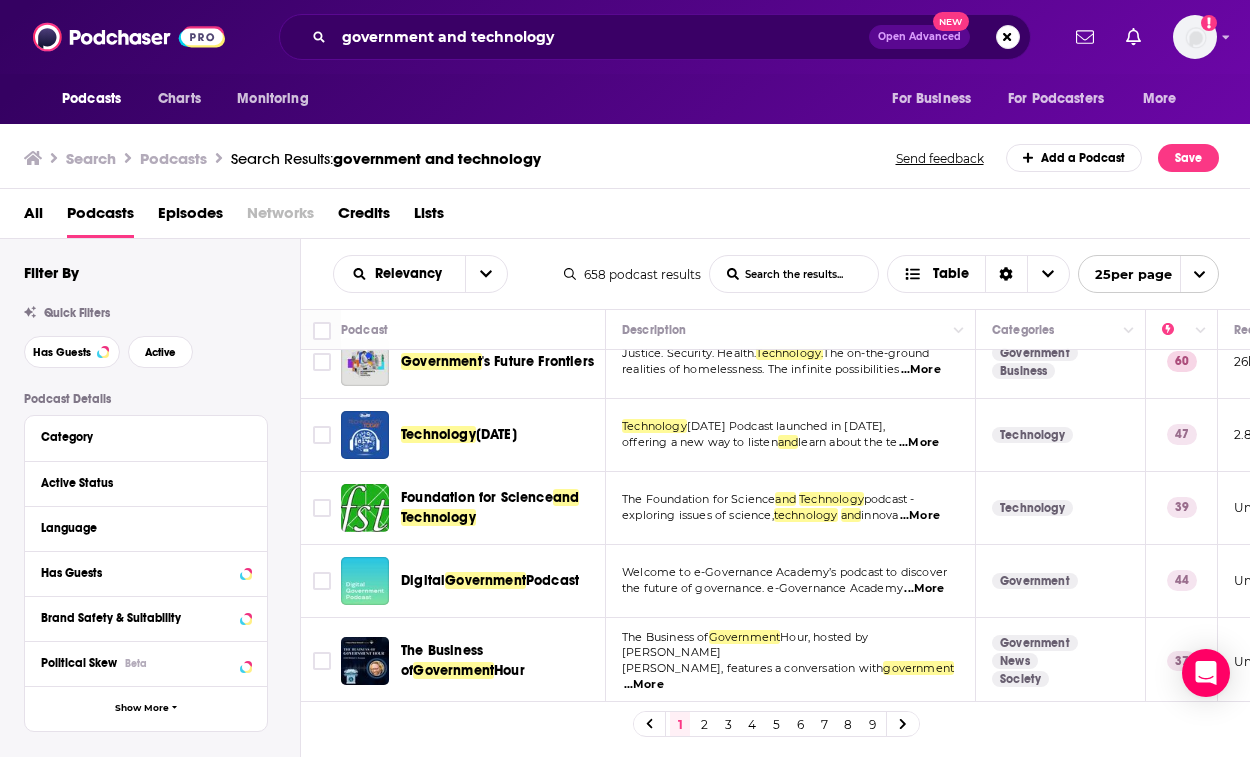 scroll, scrollTop: 910, scrollLeft: 0, axis: vertical 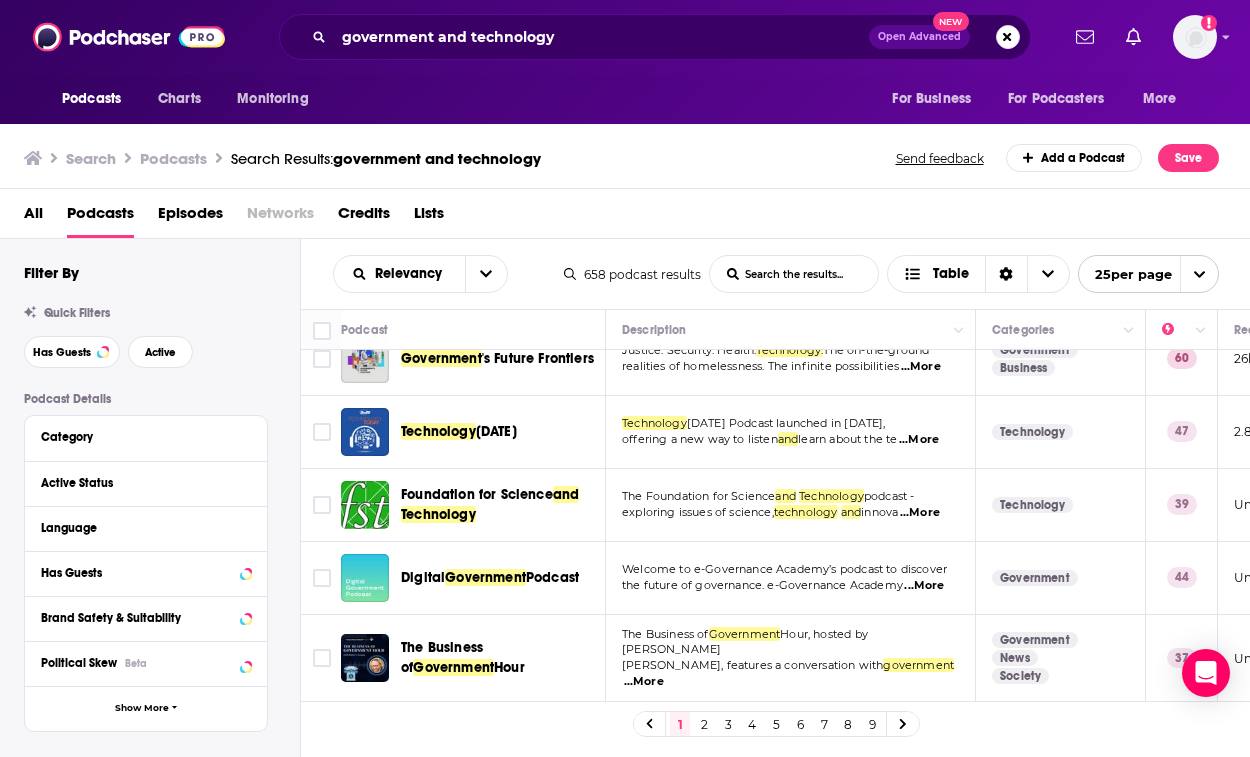 click on "...More" at bounding box center [924, 586] 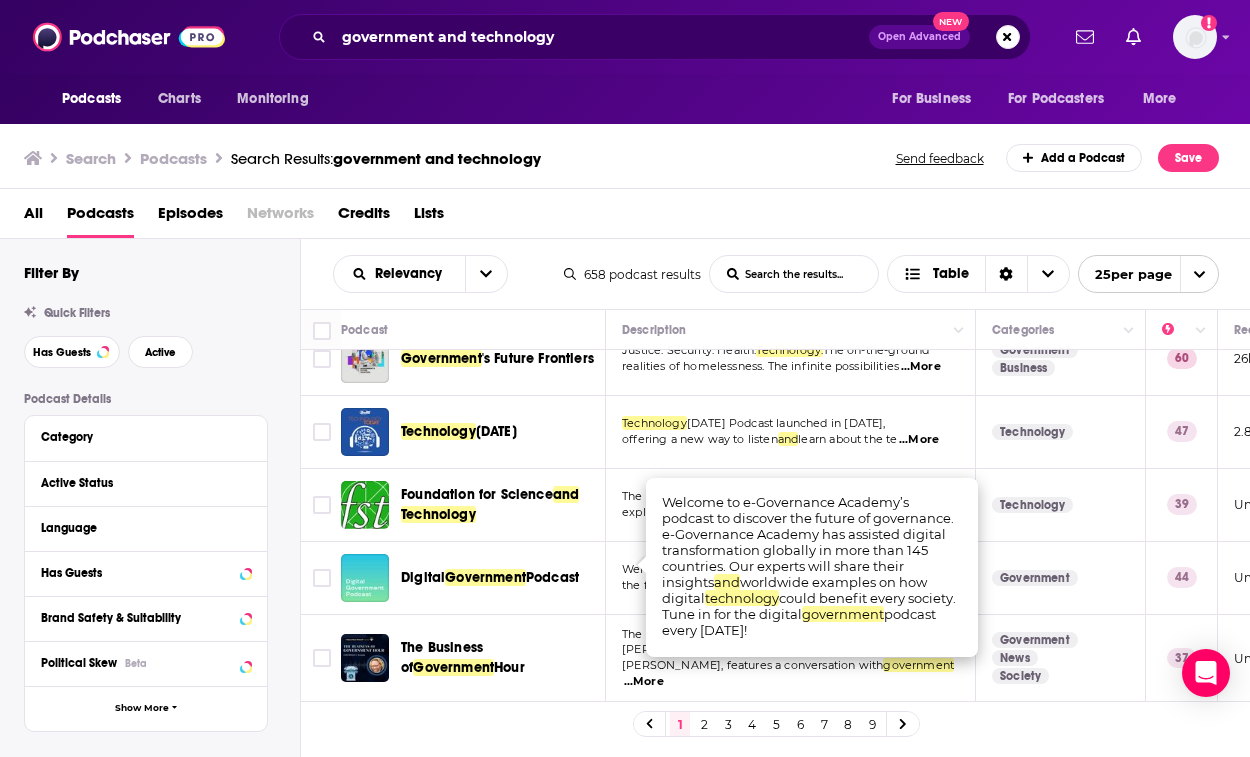 click on "Welcome to e-Governance Academy’s podcast to discover the future of governance. e-Governance Academy   ...More" at bounding box center [791, 578] 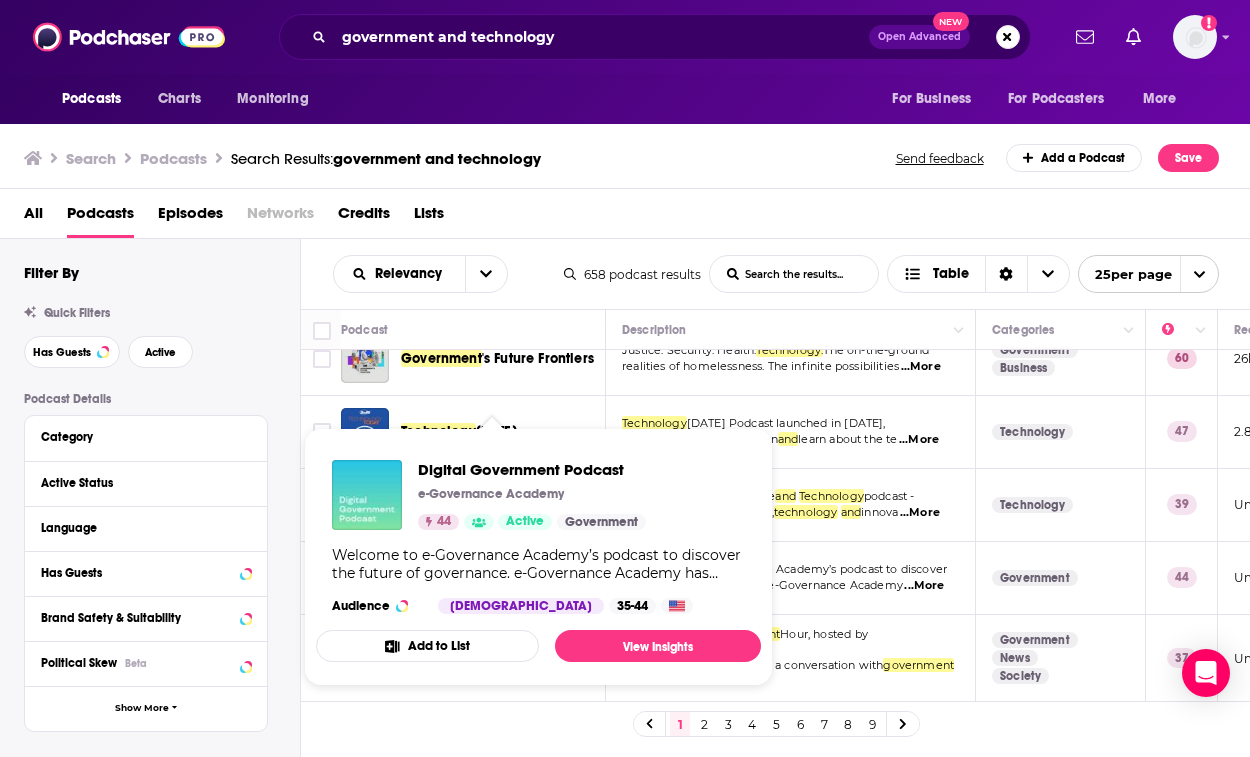 click on "the future of governance. e-Governance Academy" at bounding box center [762, 585] 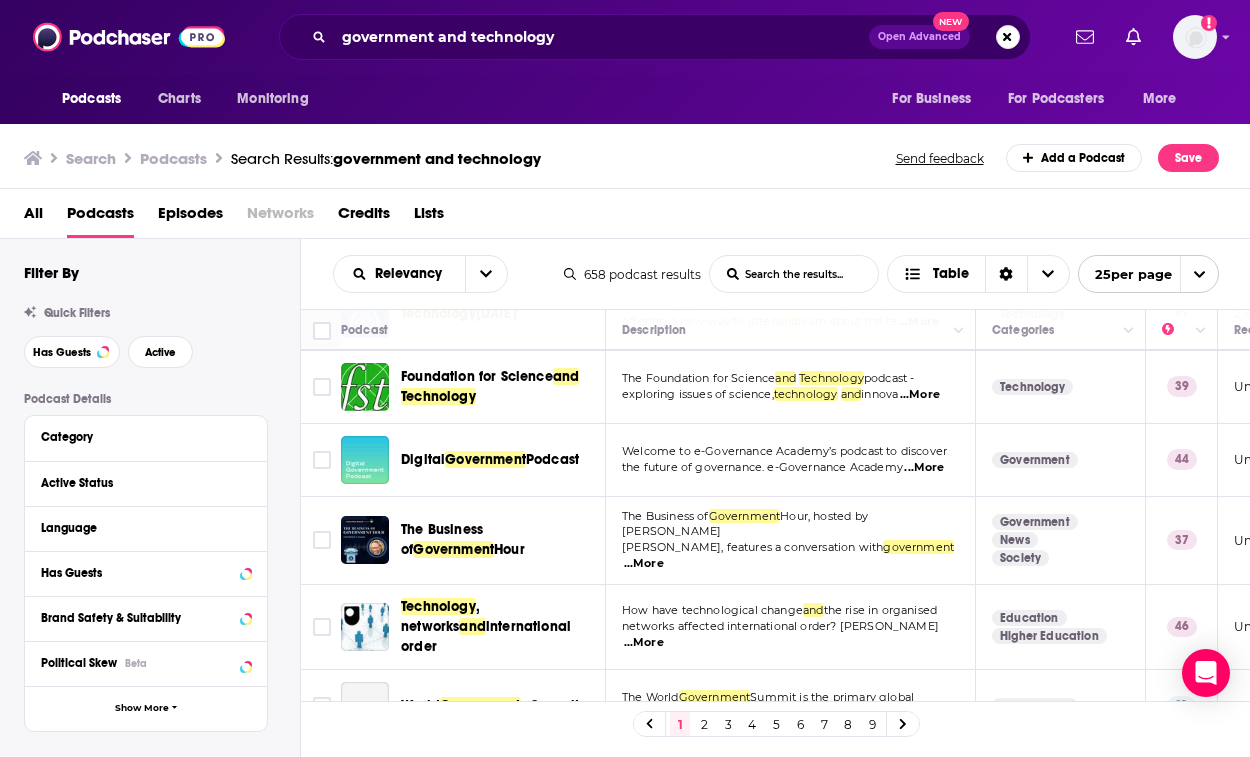 scroll, scrollTop: 1136, scrollLeft: 0, axis: vertical 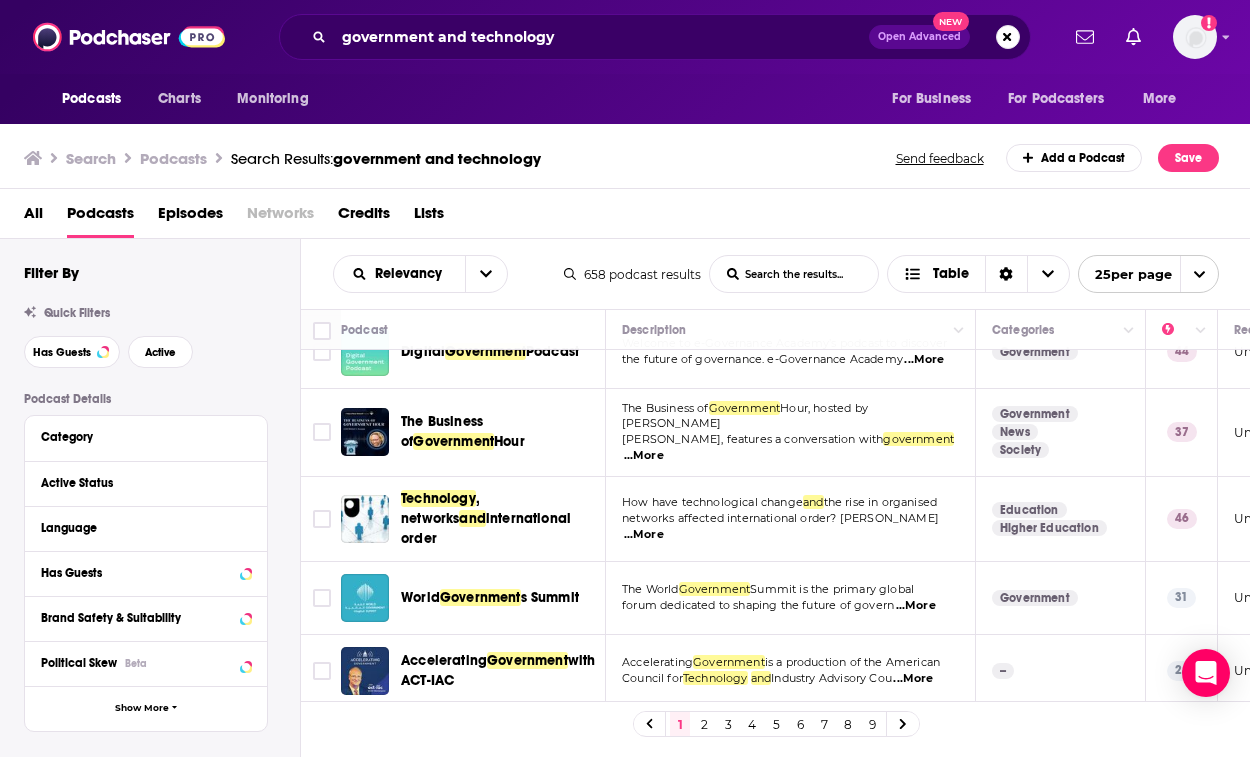 click on "...More" at bounding box center (644, 456) 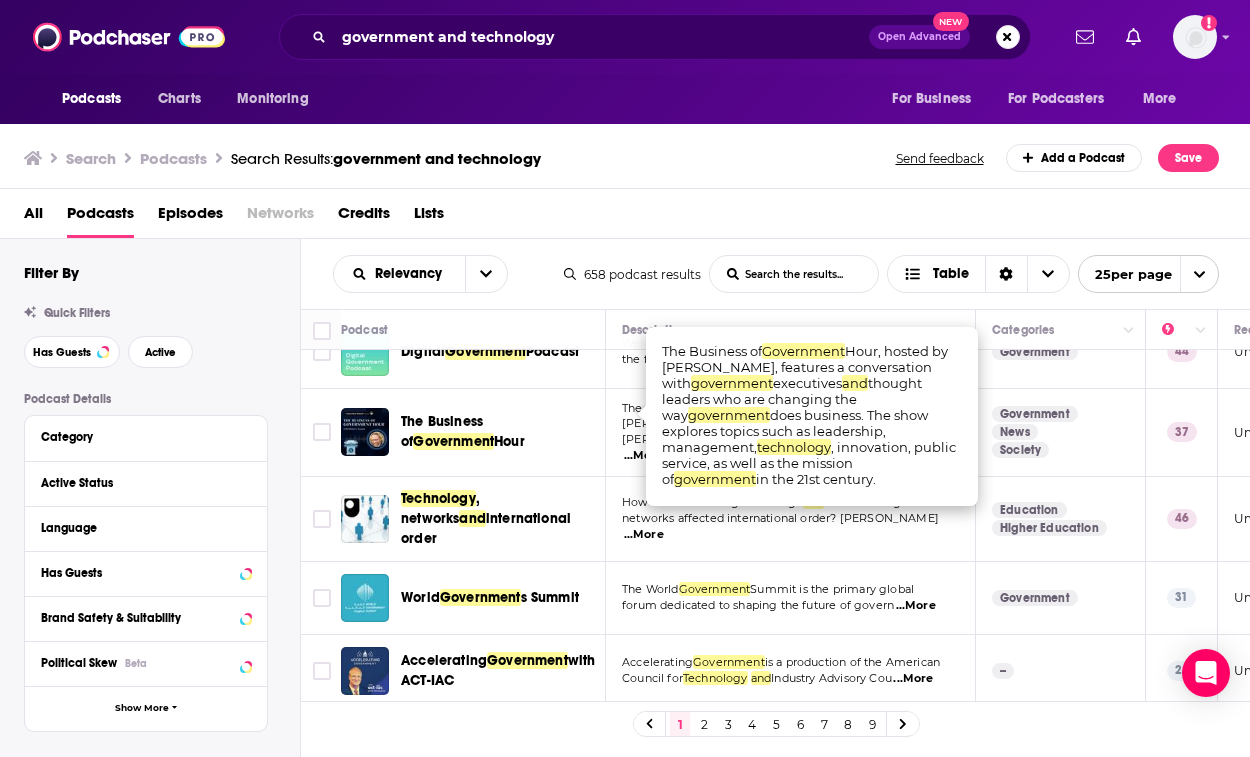 click on "How have technological change  and  the rise in organised networks affected international order? William Br  ...More" at bounding box center (791, 519) 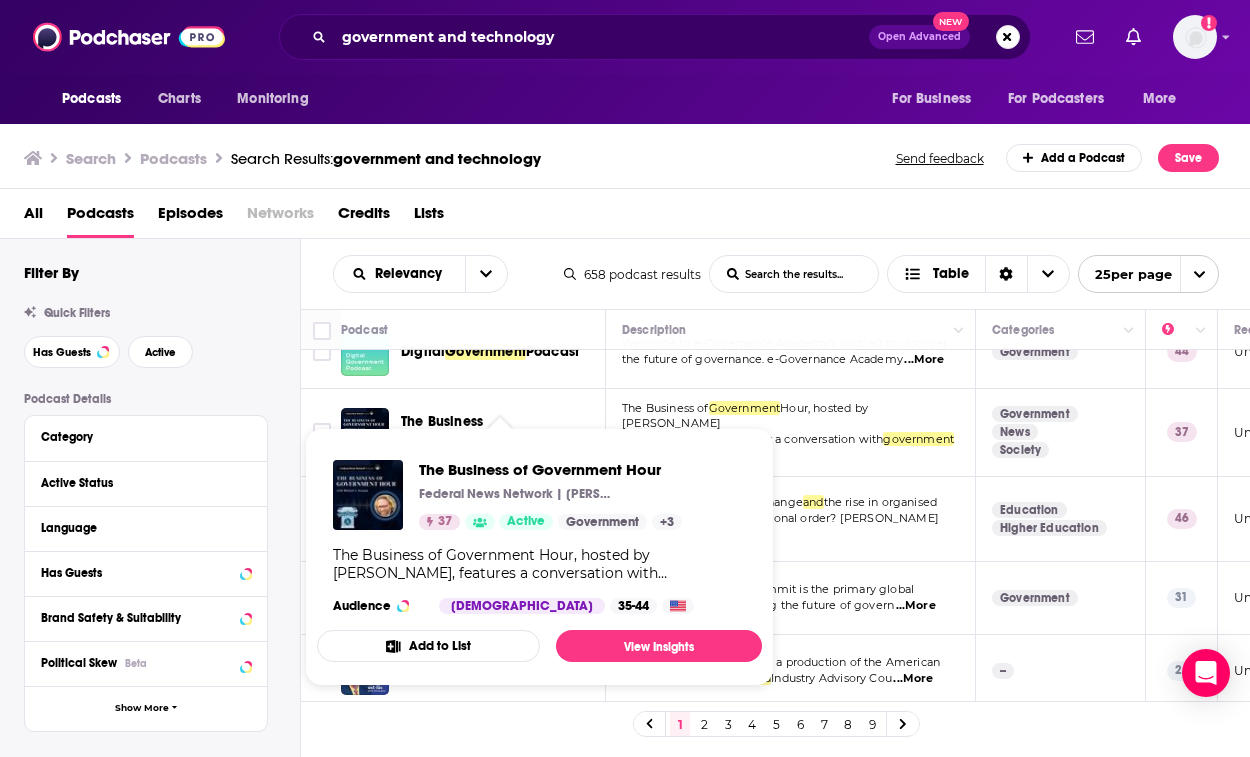 click on "Keegan, features a conversation with" at bounding box center (752, 439) 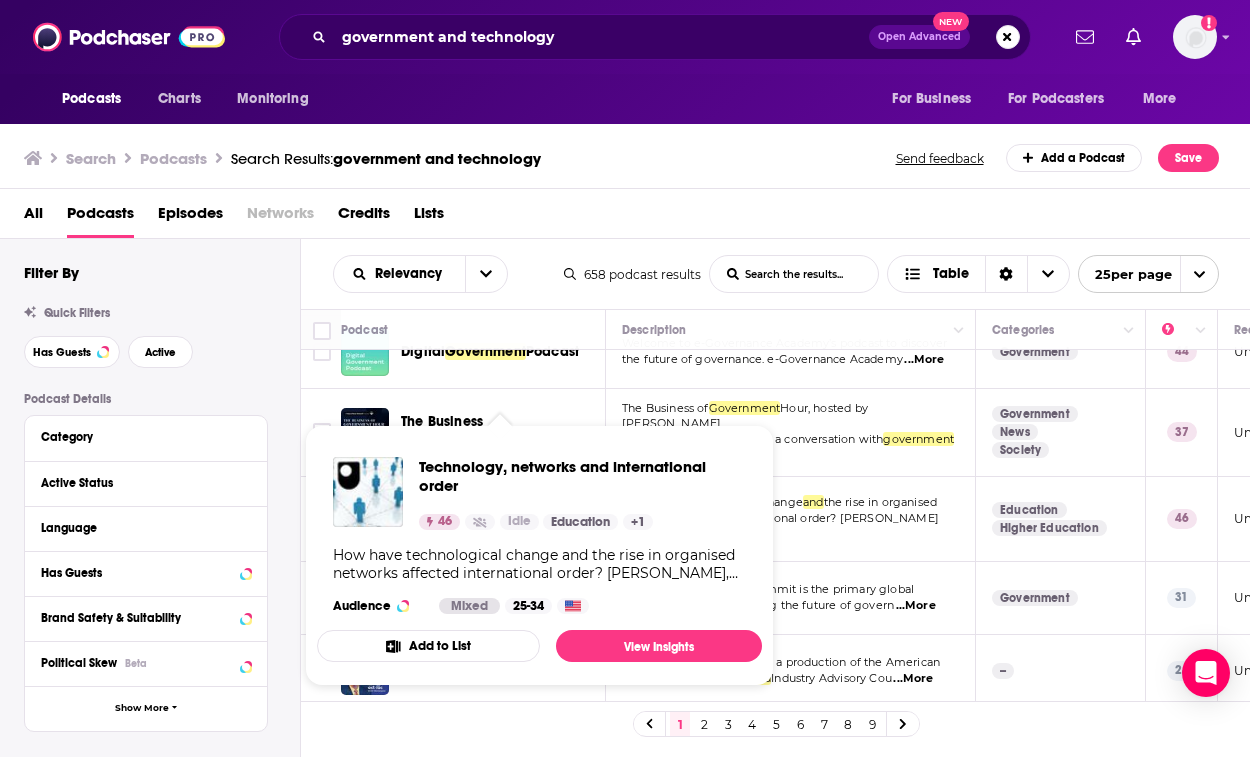 click on "the rise in organised" at bounding box center [881, 502] 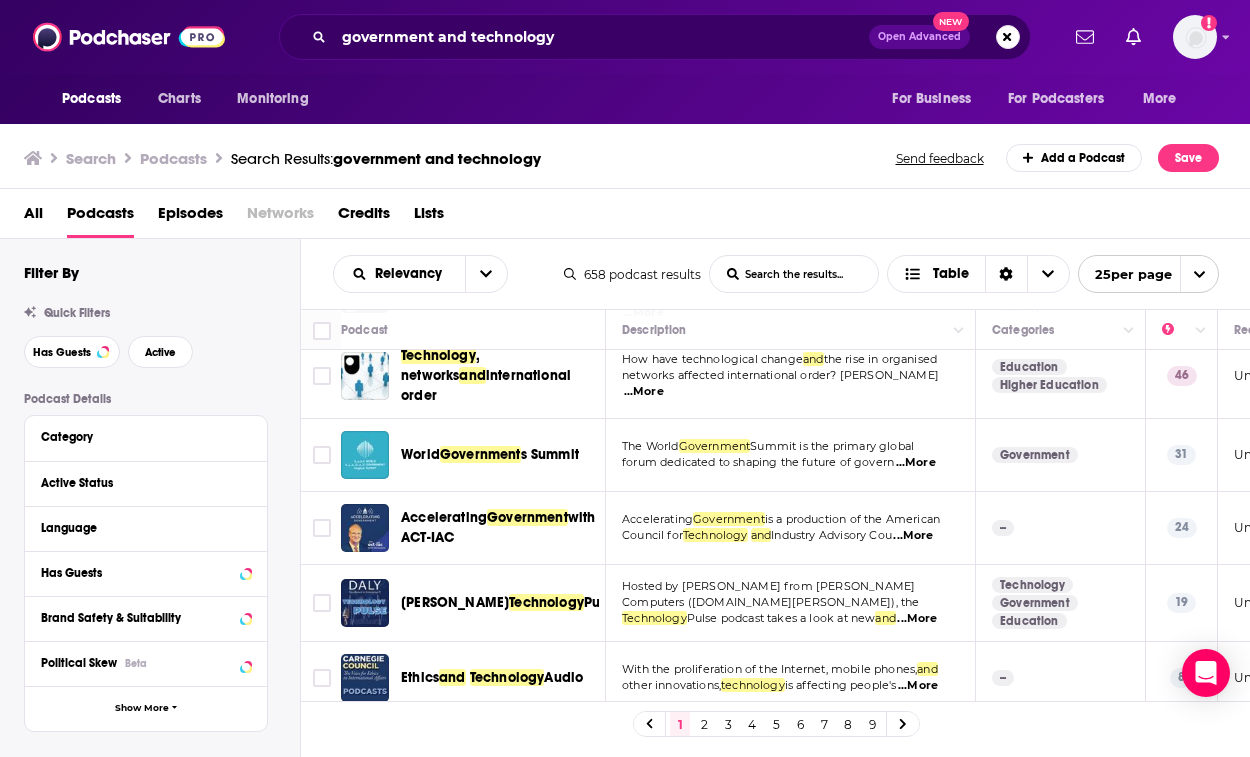 scroll, scrollTop: 1282, scrollLeft: 0, axis: vertical 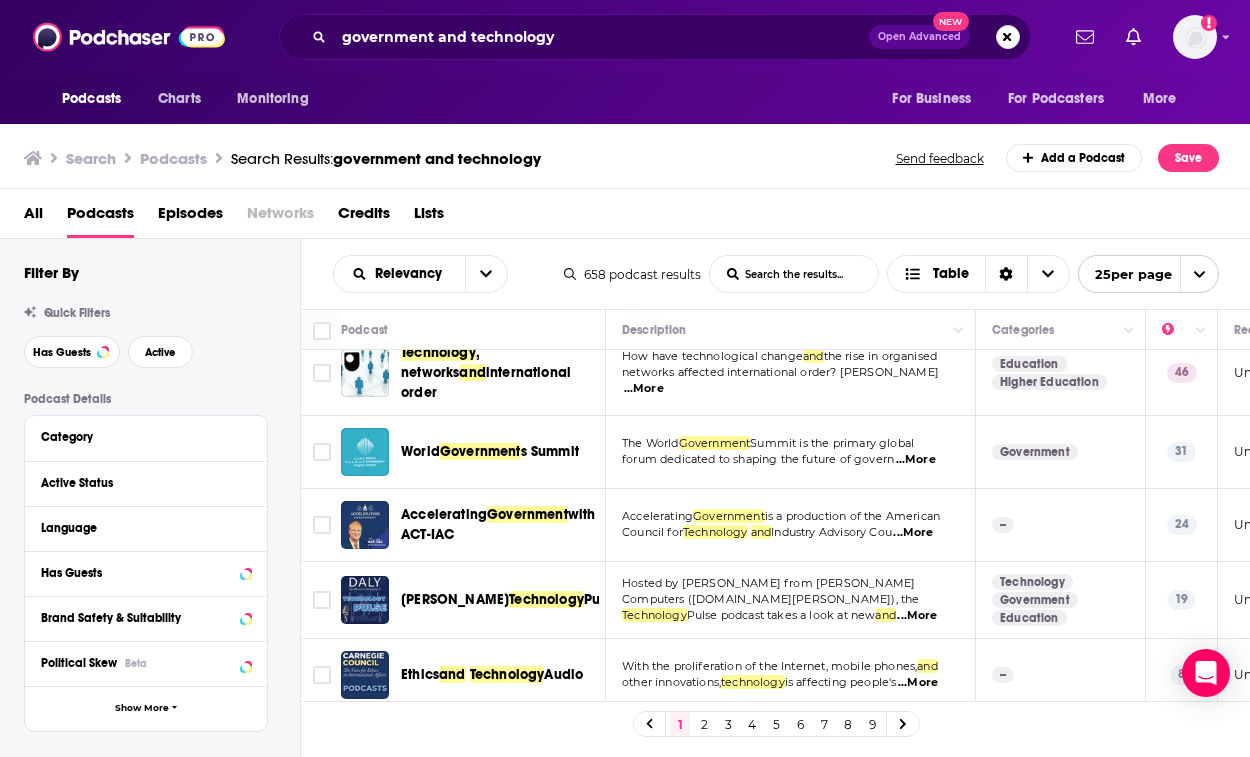 click on "...More" at bounding box center (913, 533) 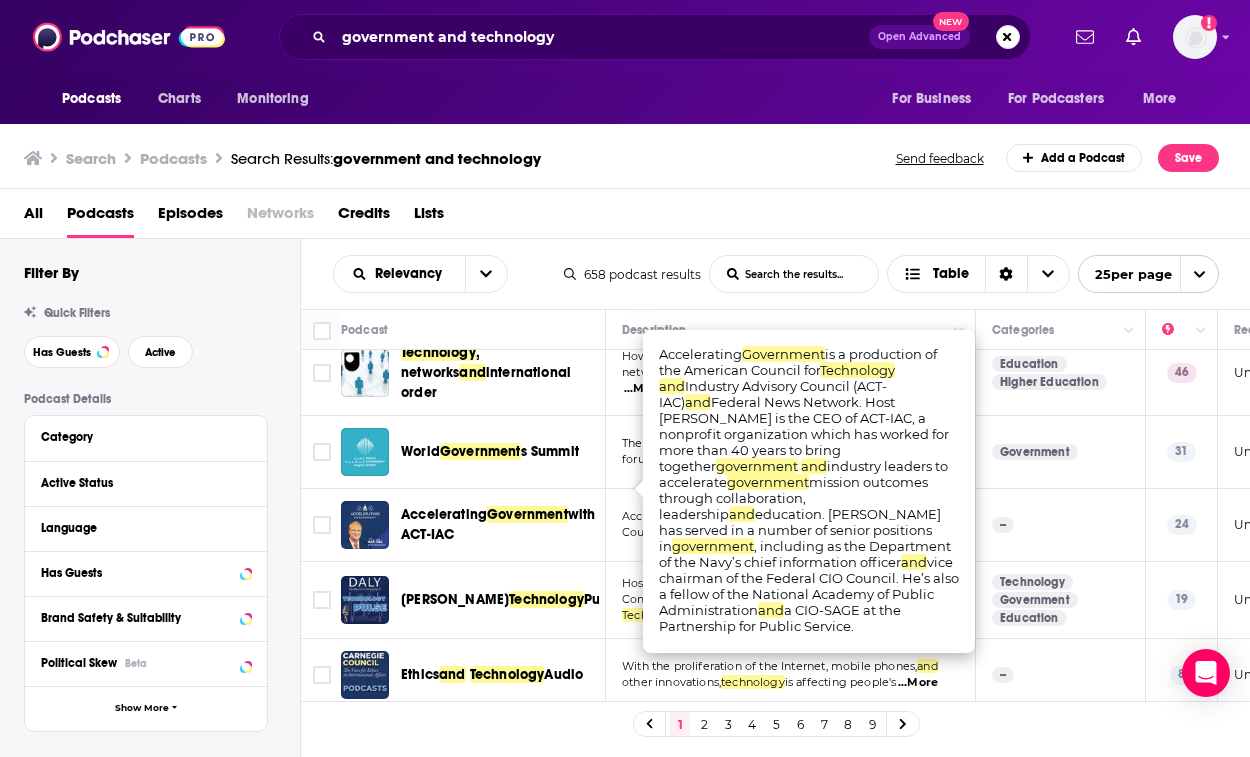 click on "Pulse" at bounding box center [601, 599] 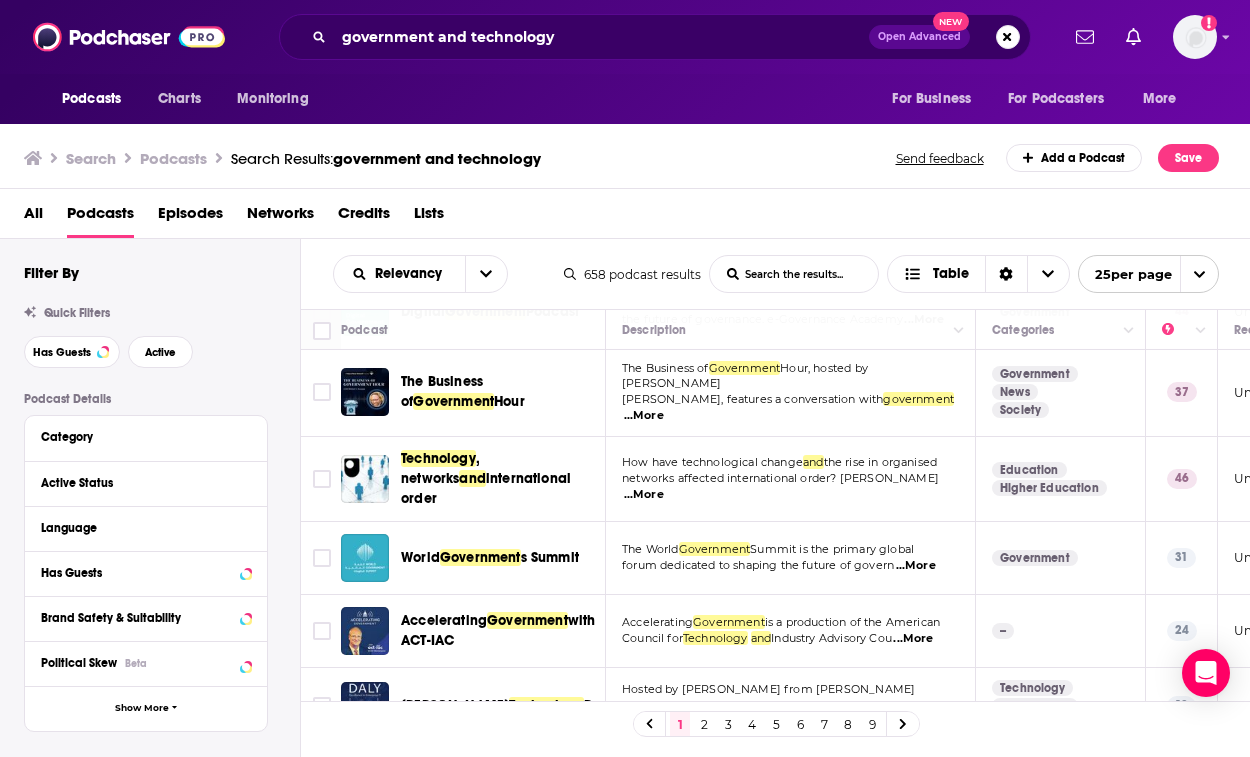 scroll, scrollTop: 1177, scrollLeft: 0, axis: vertical 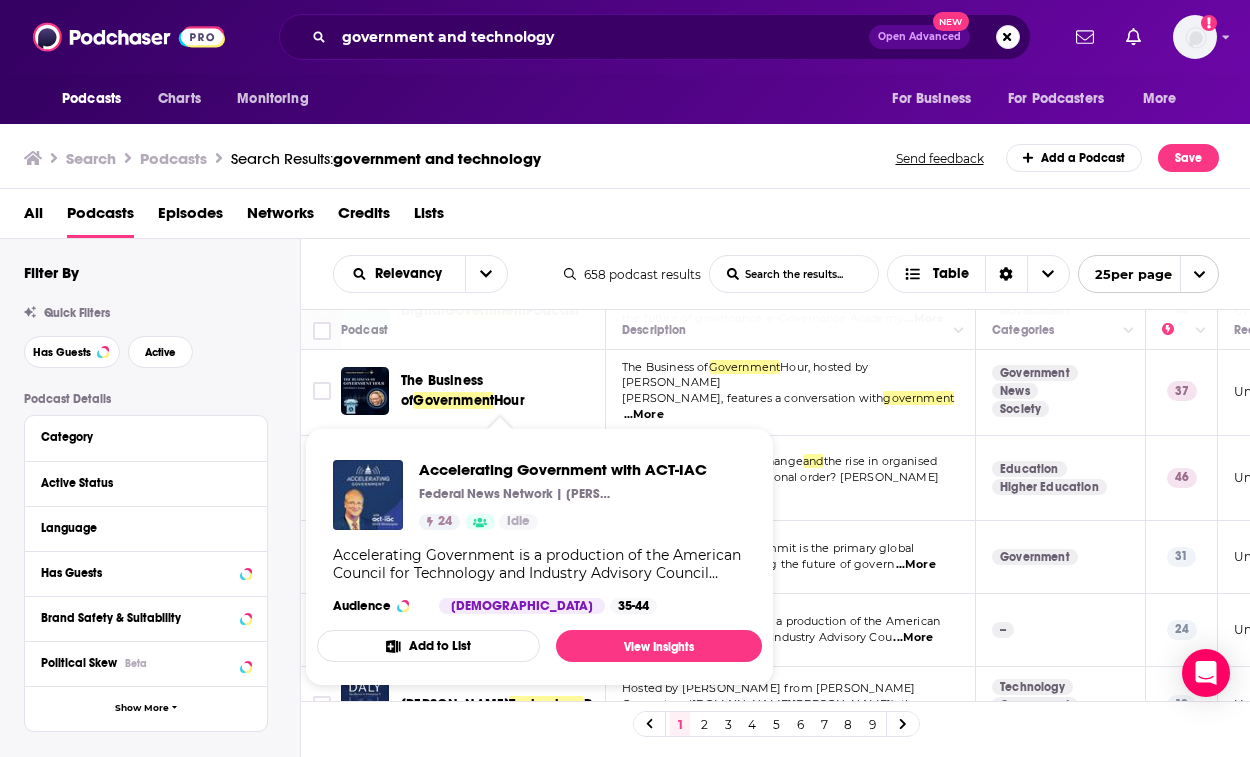 click on "is a production of the American" at bounding box center [852, 621] 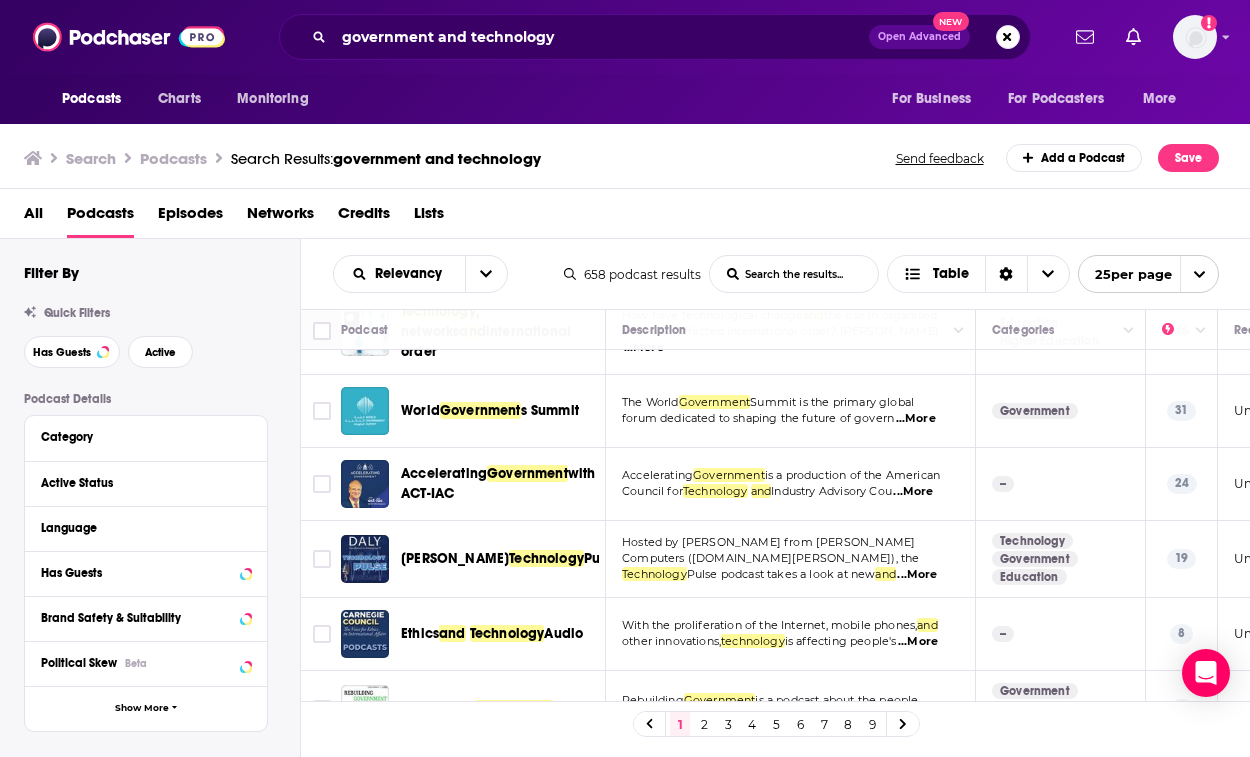 scroll, scrollTop: 1324, scrollLeft: 0, axis: vertical 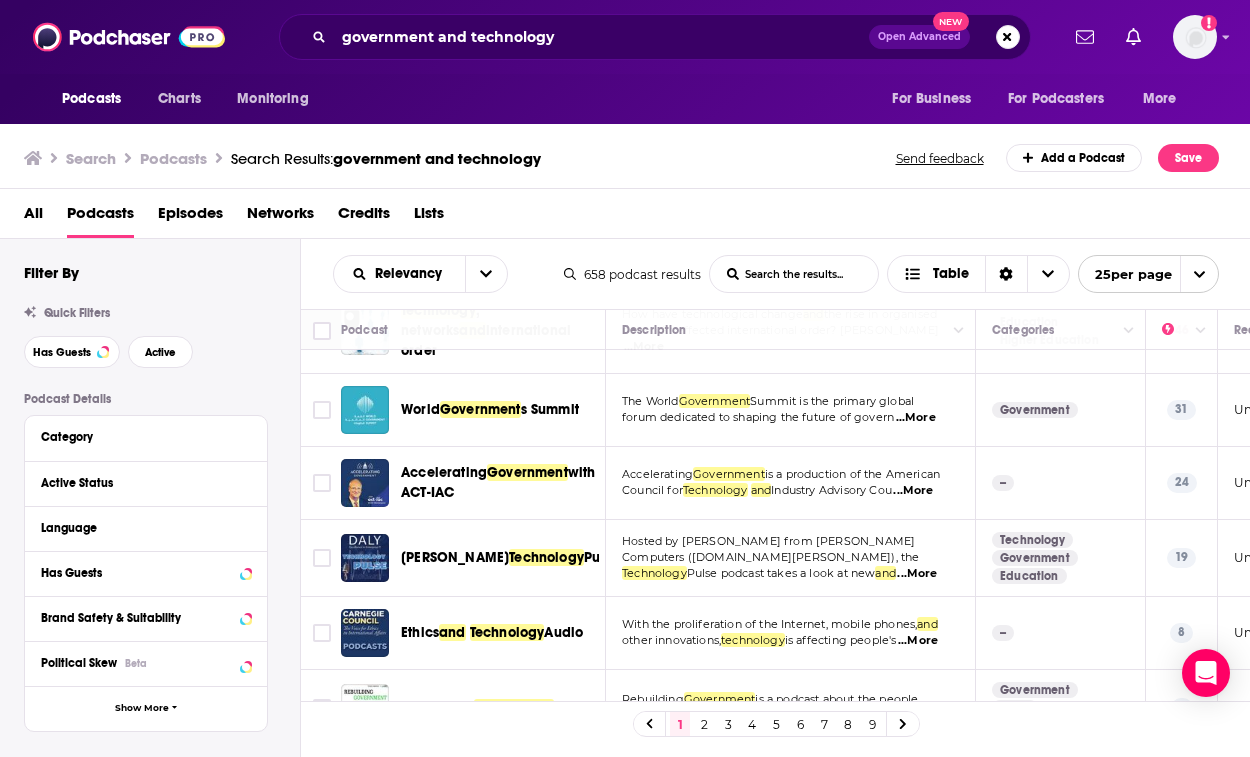 click on "Pulse podcast takes a look at new" at bounding box center [781, 573] 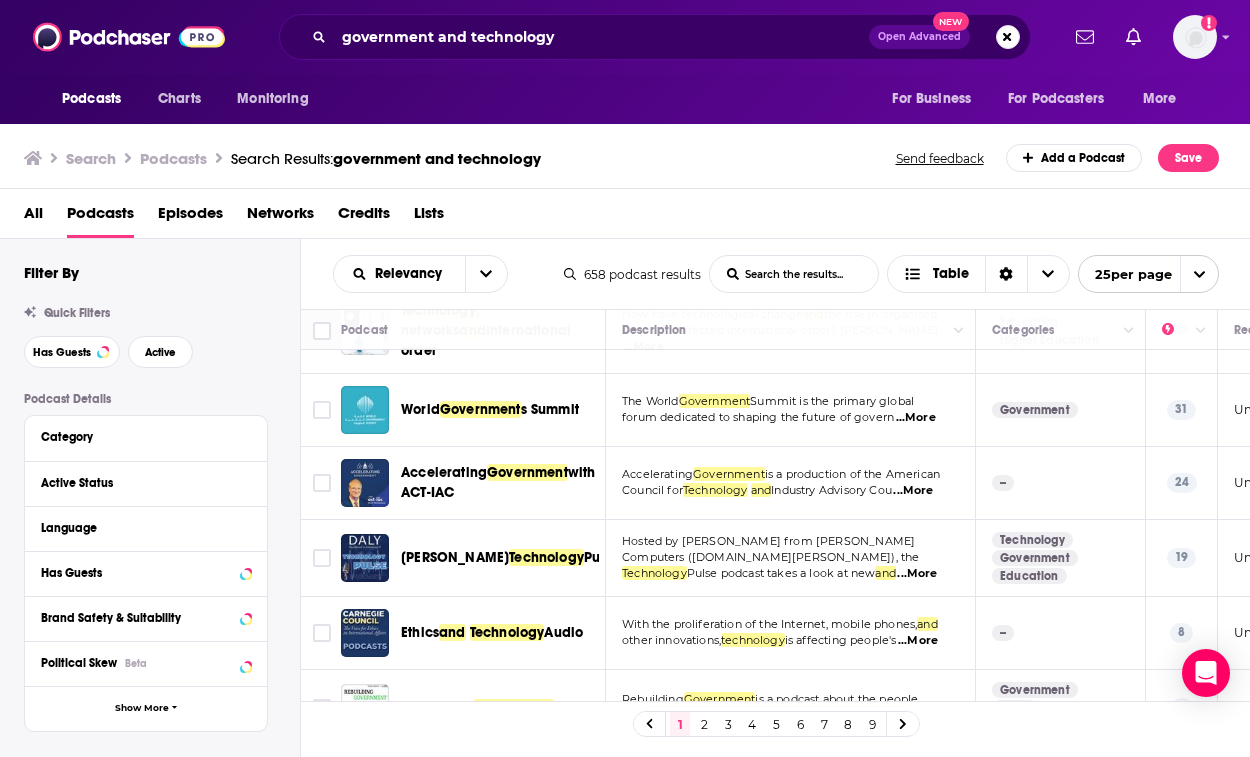 click on "With the proliferation of the Internet, mobile phones," at bounding box center (769, 624) 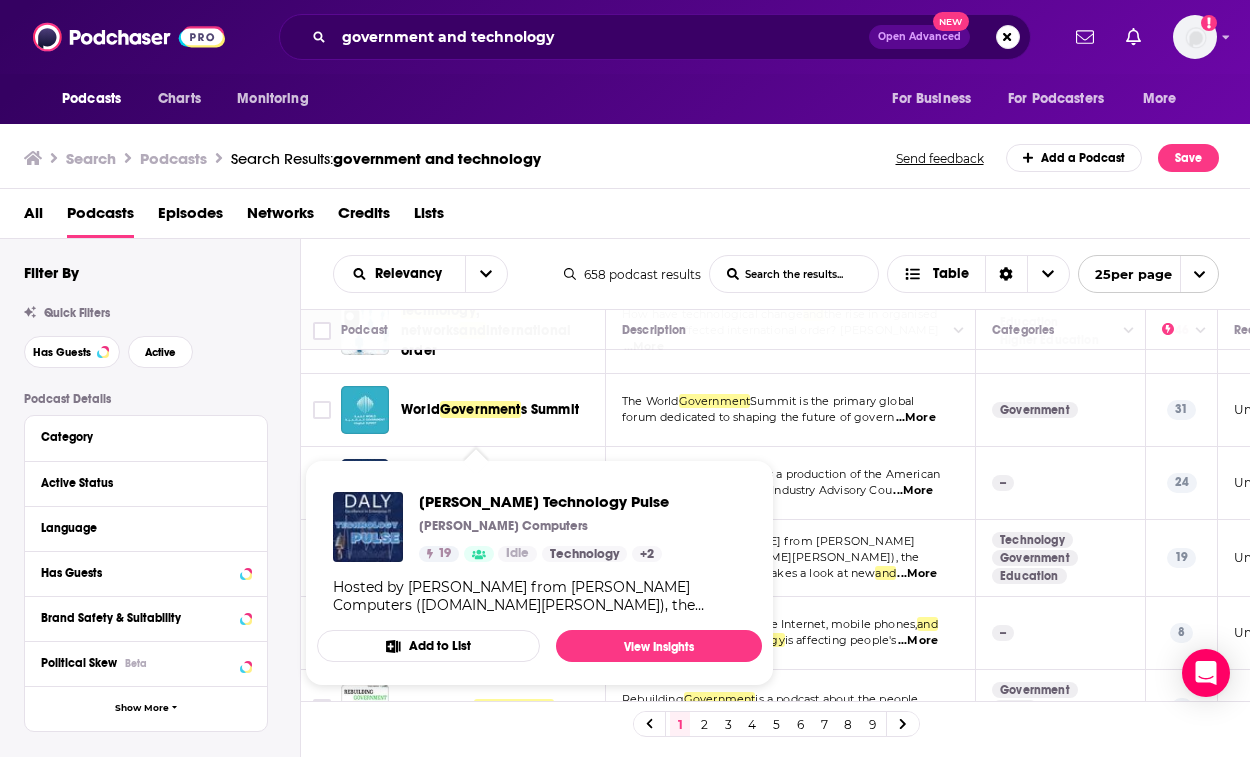 click on "Hosted by Rick from DALY Computers (www.daly.com), the Technology  Pulse podcast takes a look at new  and  ...More" at bounding box center [791, 558] 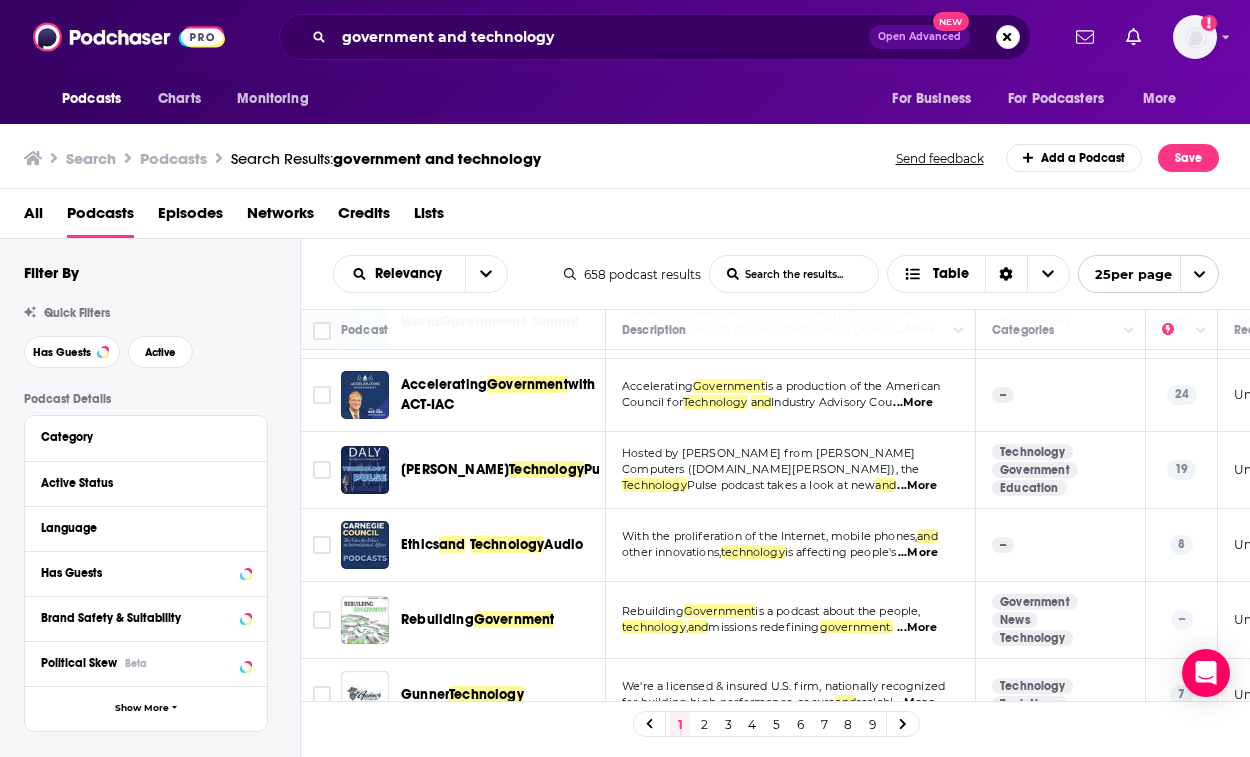 scroll, scrollTop: 1408, scrollLeft: 0, axis: vertical 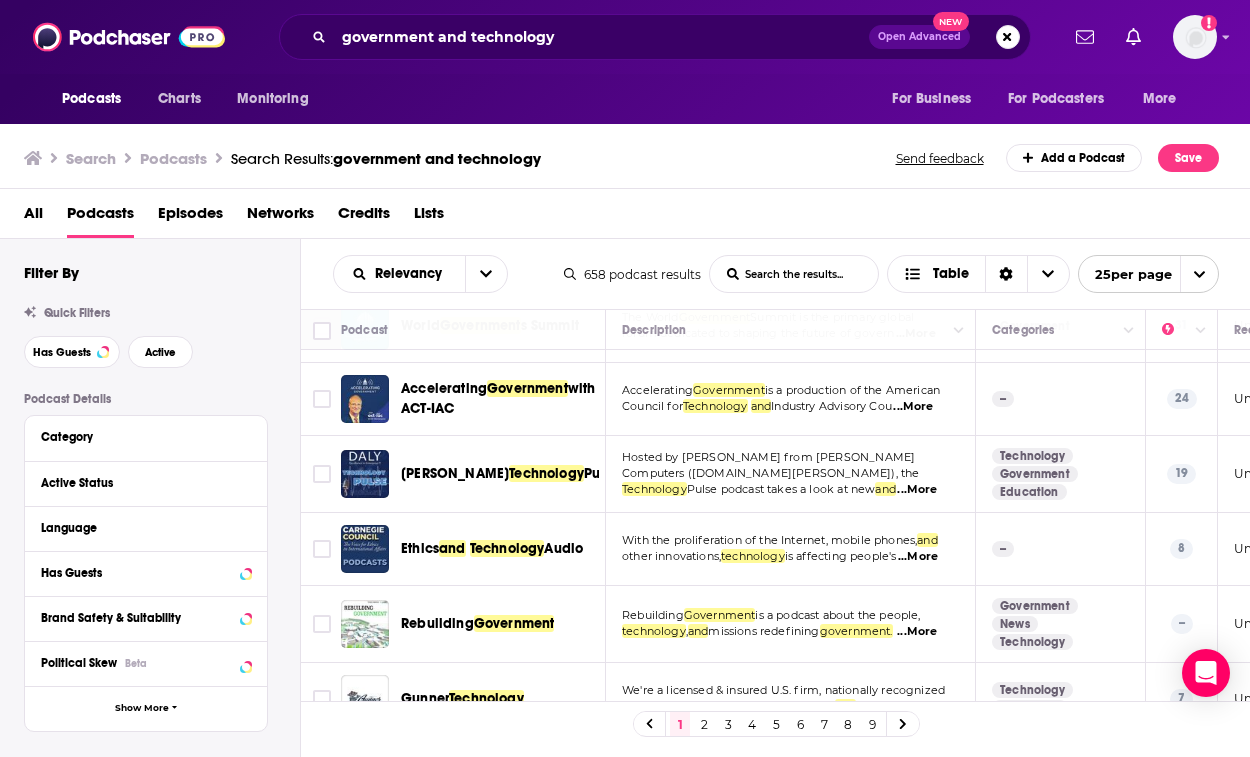 click on "...More" at bounding box center [918, 557] 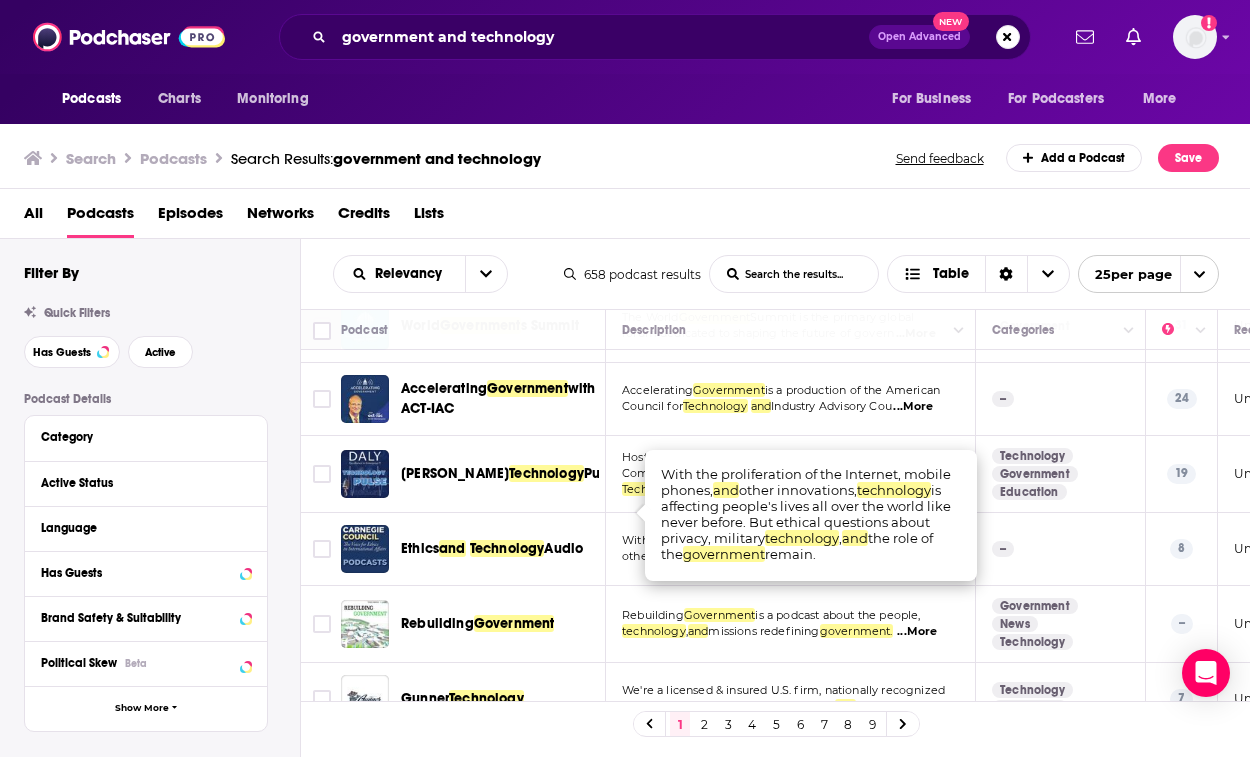 click on "other innovations,  technology  is affecting people's  ...More" at bounding box center [790, 557] 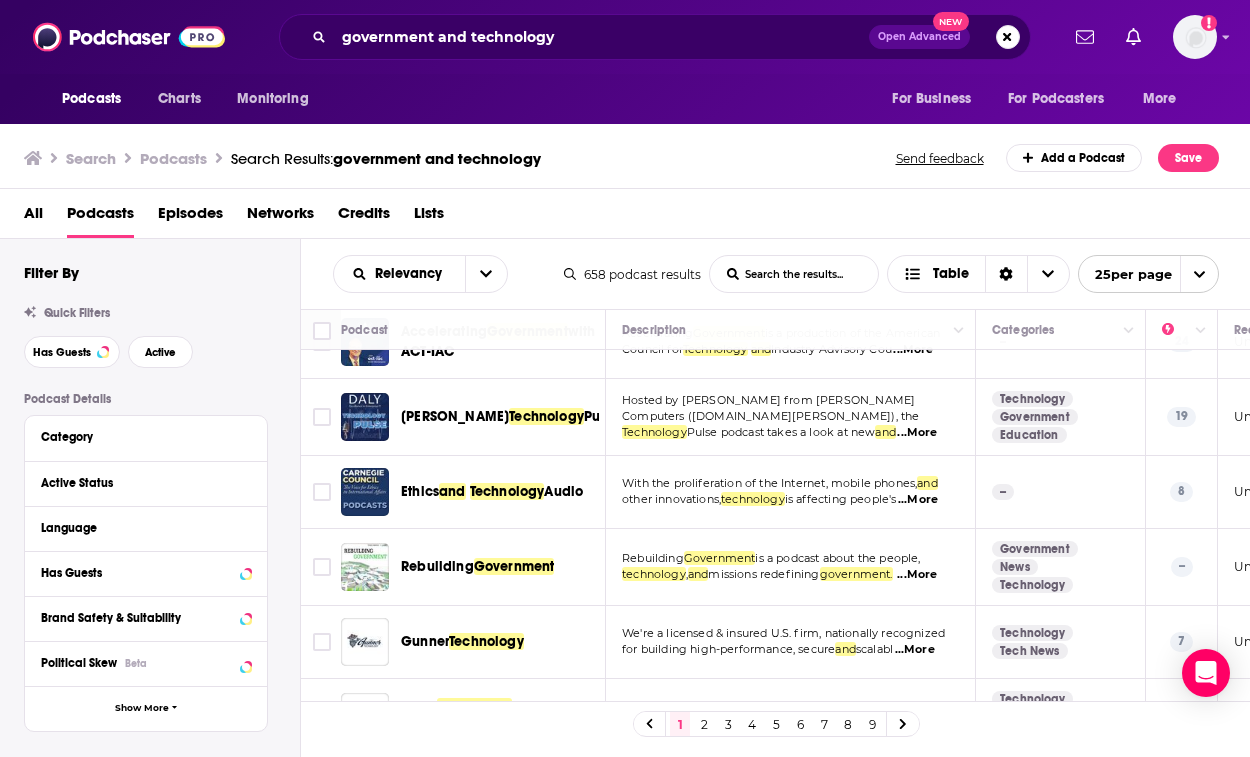 scroll, scrollTop: 1496, scrollLeft: 0, axis: vertical 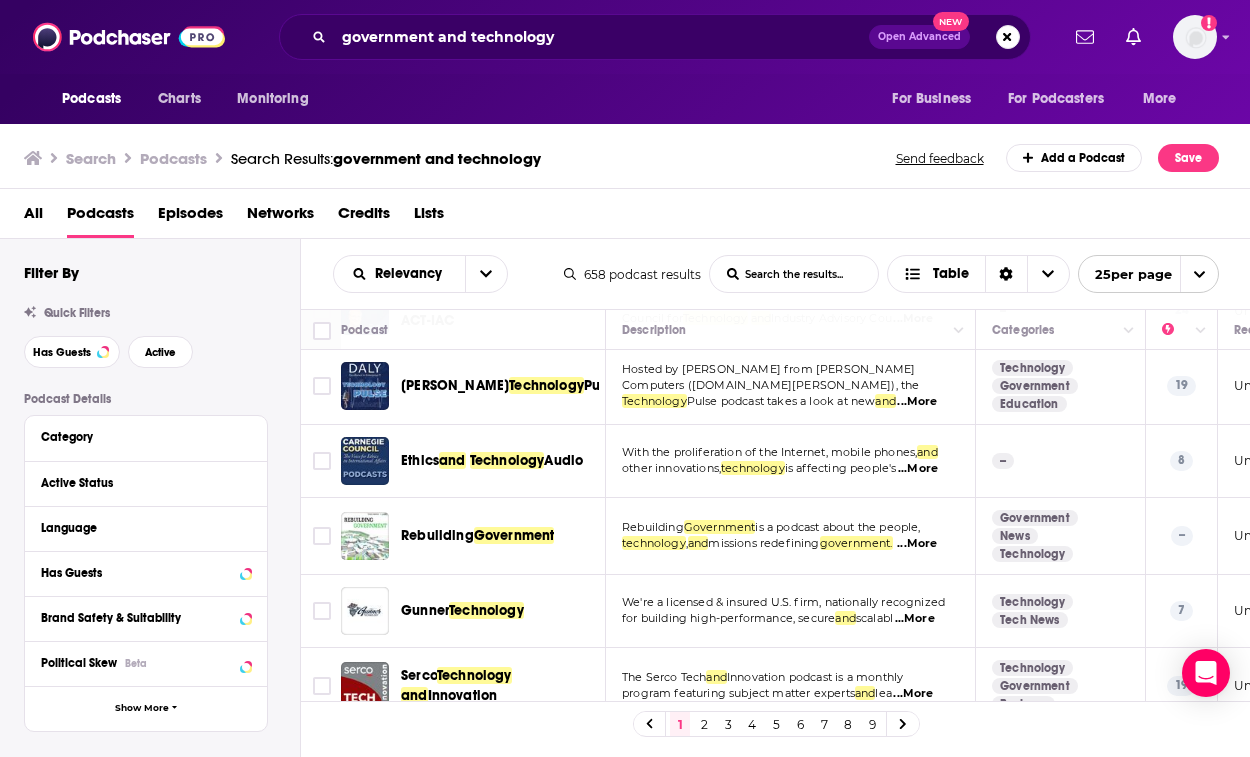 click on "...More" at bounding box center [917, 544] 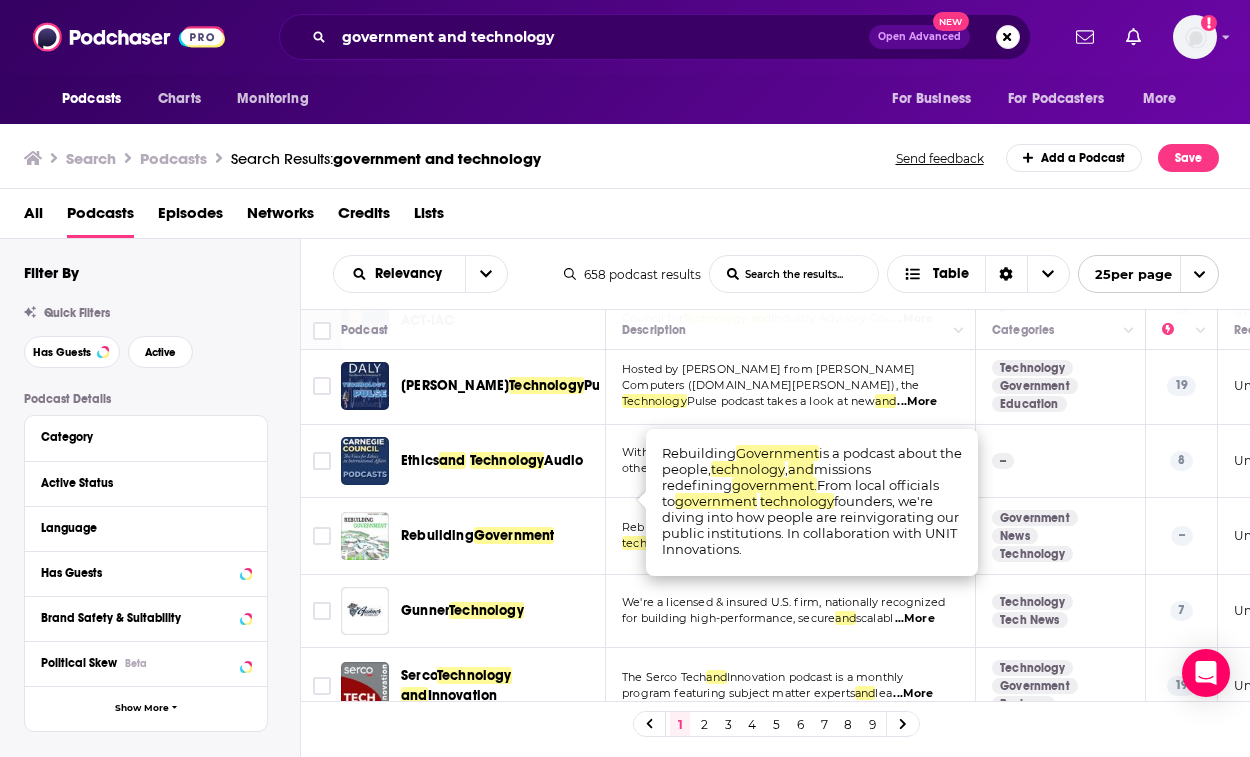click on "Rebuilding  Government  is a podcast about the people, technology ,  and  missions redefining  government.    ...More" at bounding box center [791, 536] 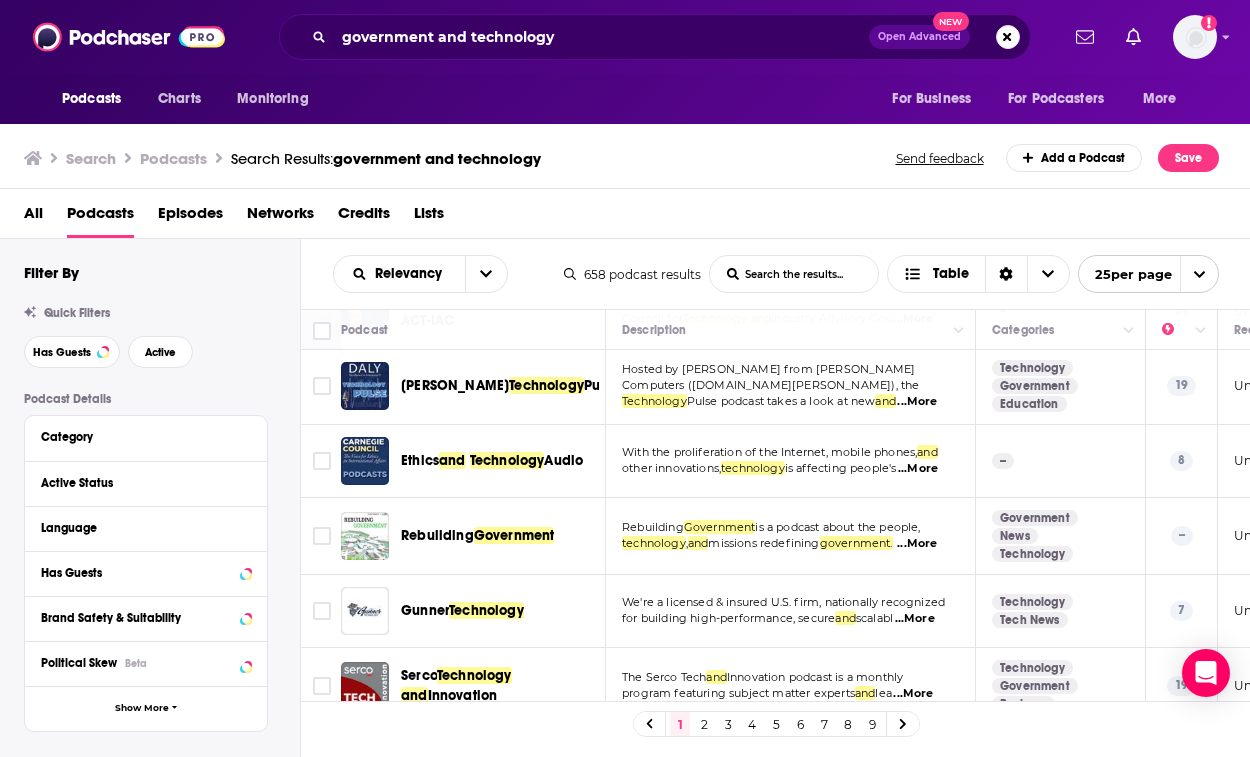 click on "for building high-performance, secure" at bounding box center (728, 618) 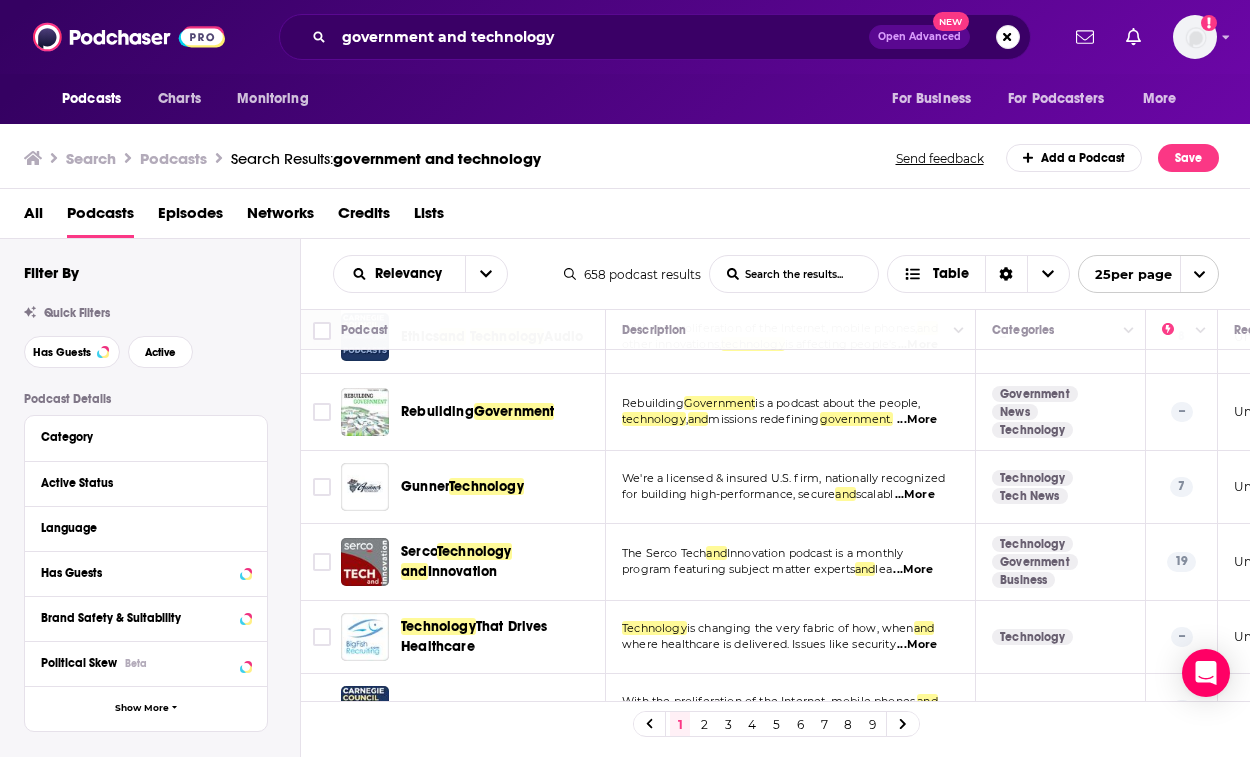 scroll, scrollTop: 1621, scrollLeft: 0, axis: vertical 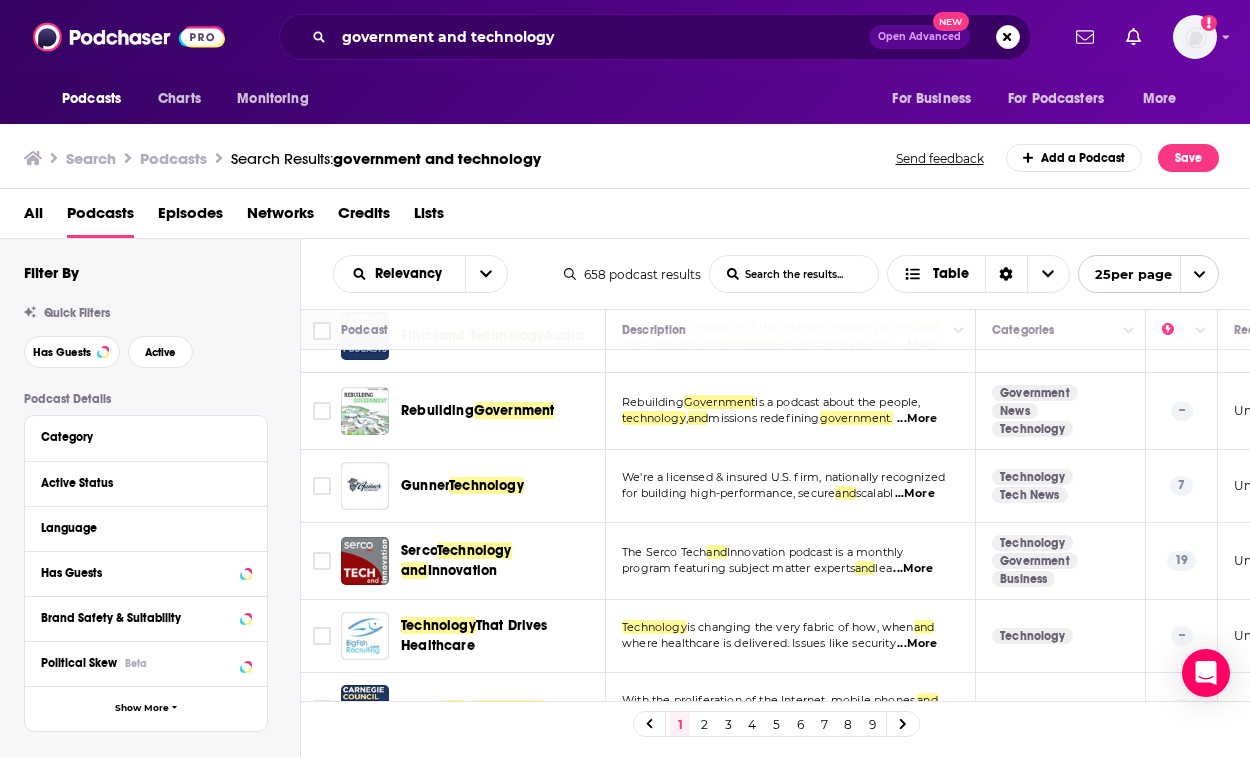 click on "...More" at bounding box center (917, 644) 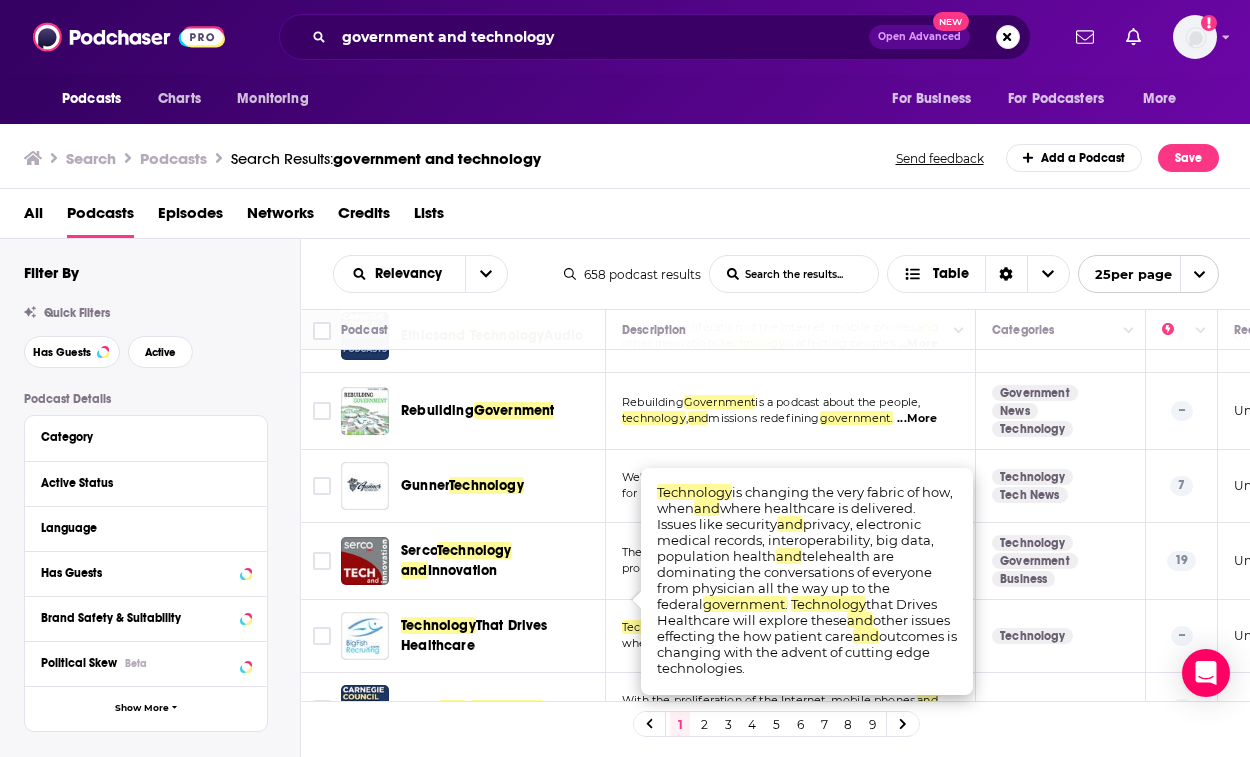 click on "Technology  That Drives Healthcare" at bounding box center [500, 636] 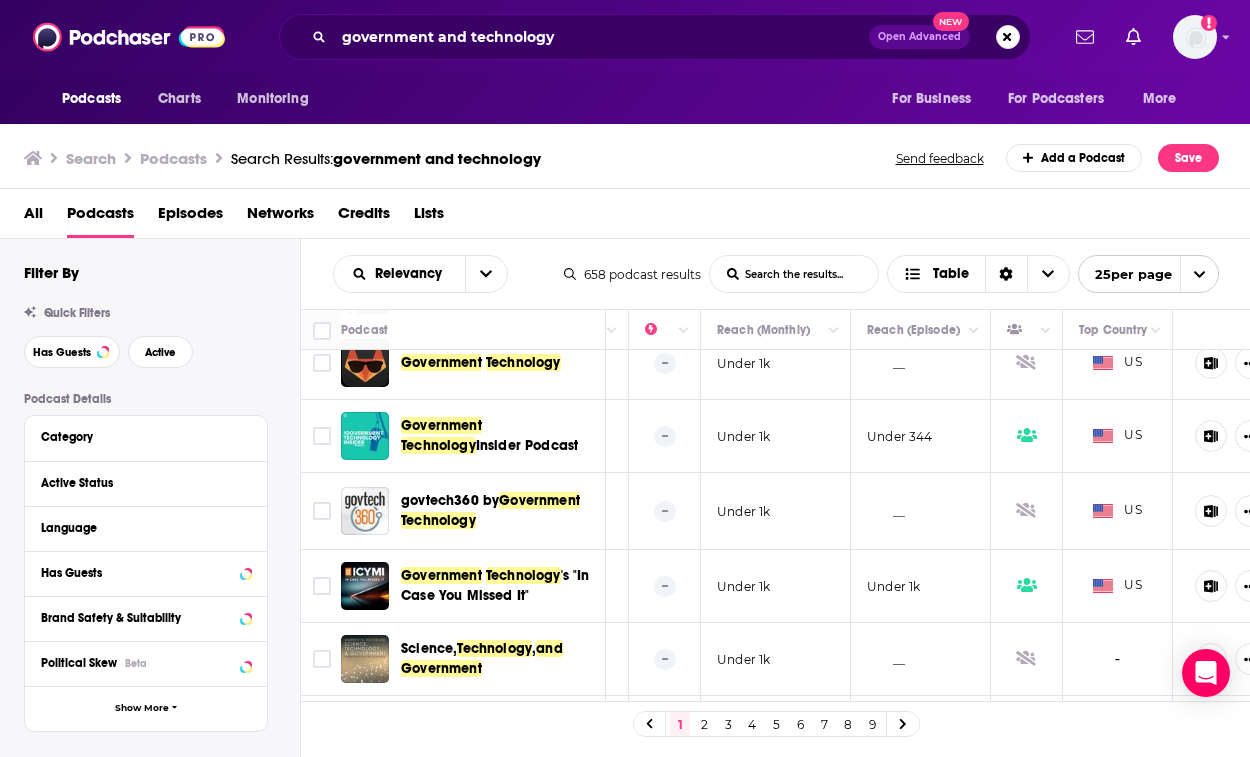 scroll, scrollTop: 96, scrollLeft: 554, axis: both 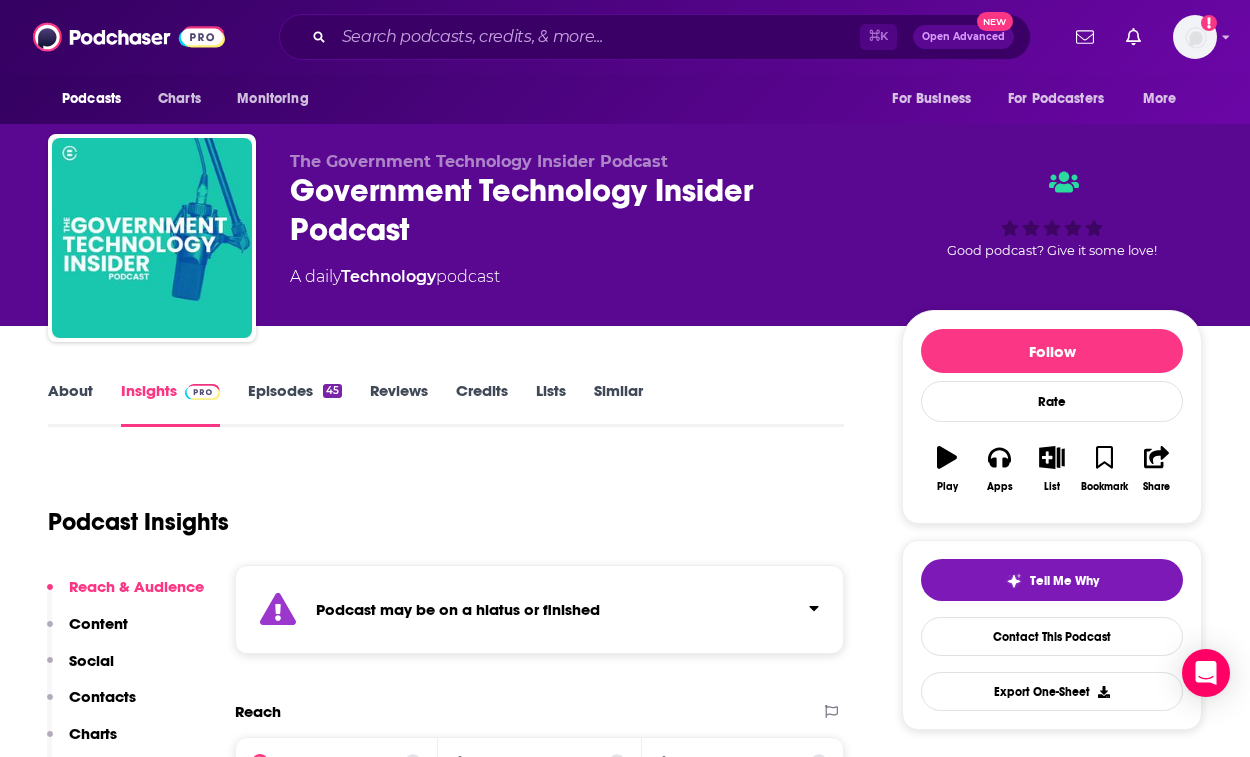 click on "Podcast may be on a hiatus or finished" at bounding box center [539, 609] 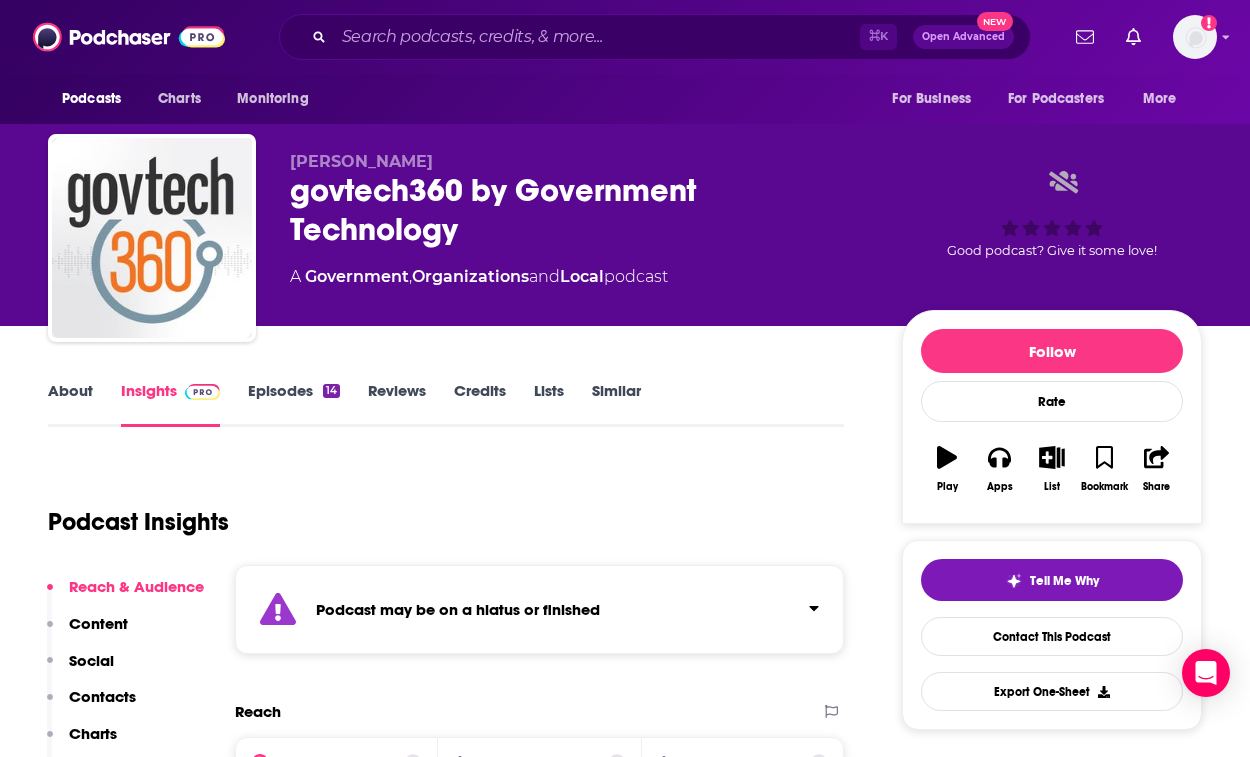 scroll, scrollTop: 0, scrollLeft: 0, axis: both 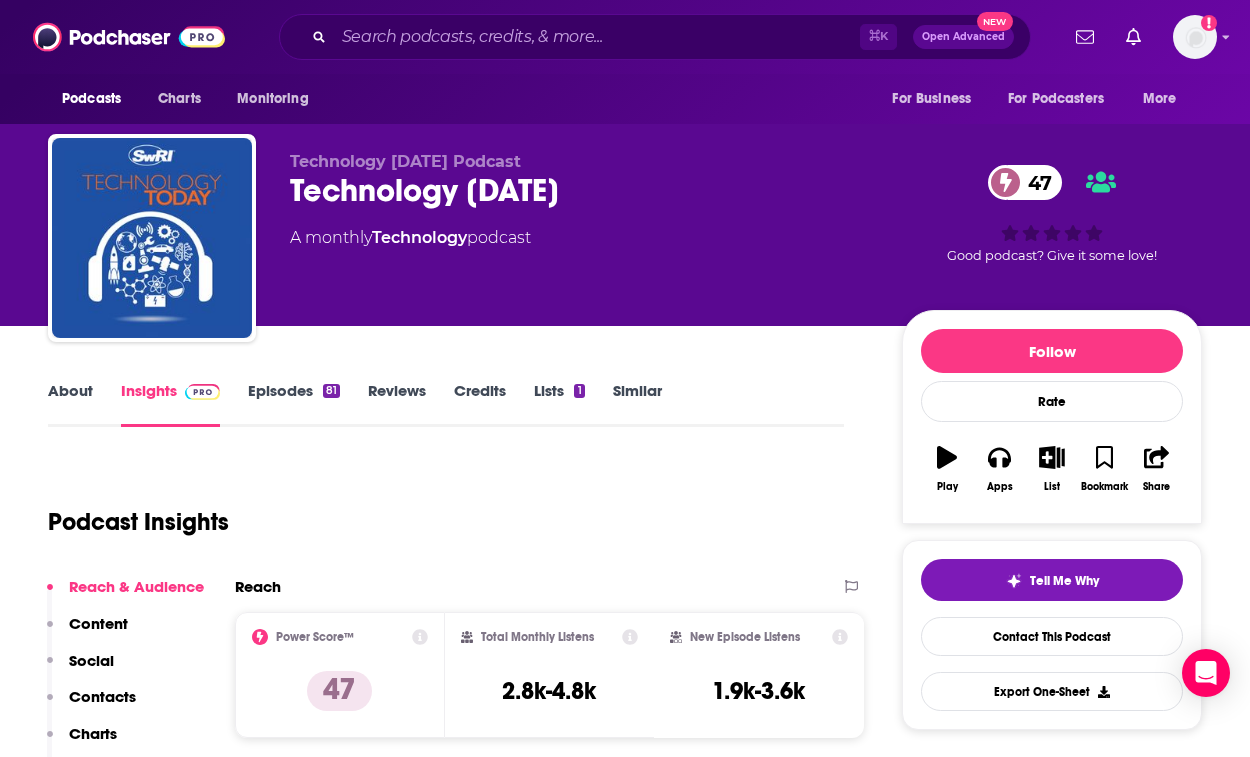 click on "Episodes 81" at bounding box center (294, 404) 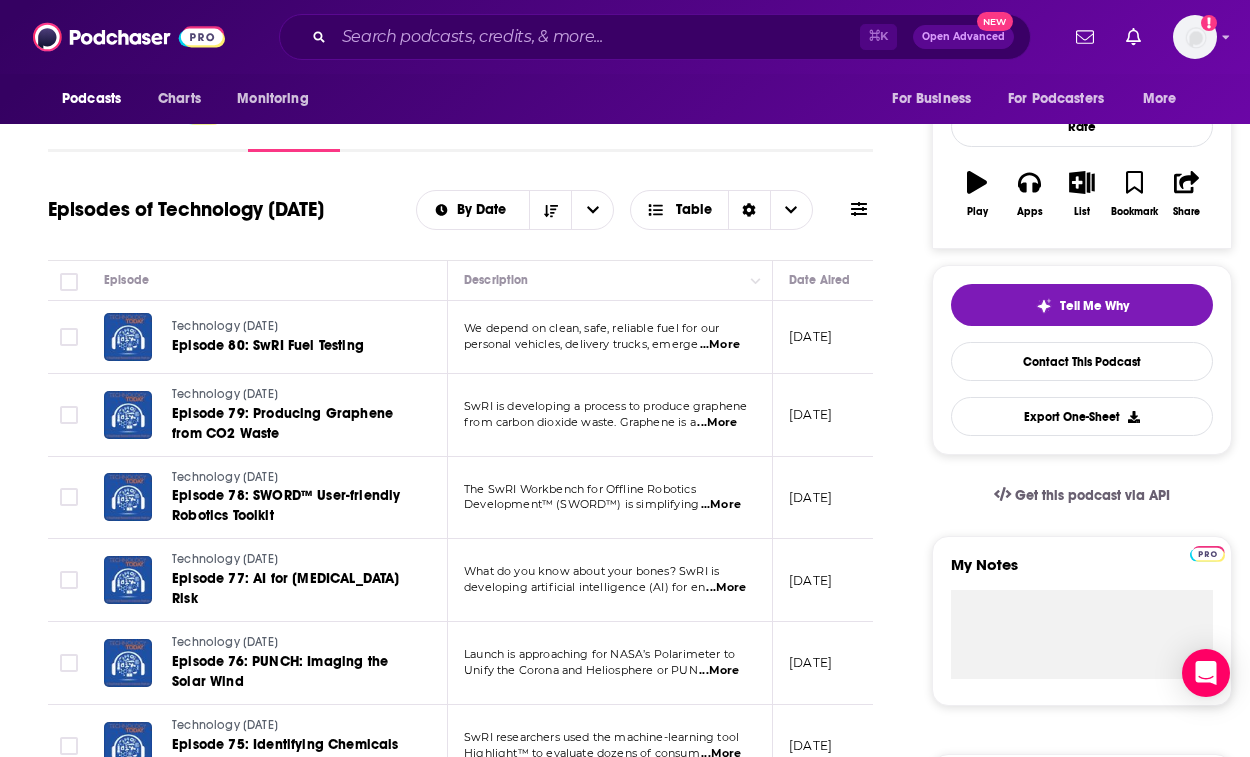 scroll, scrollTop: 288, scrollLeft: 0, axis: vertical 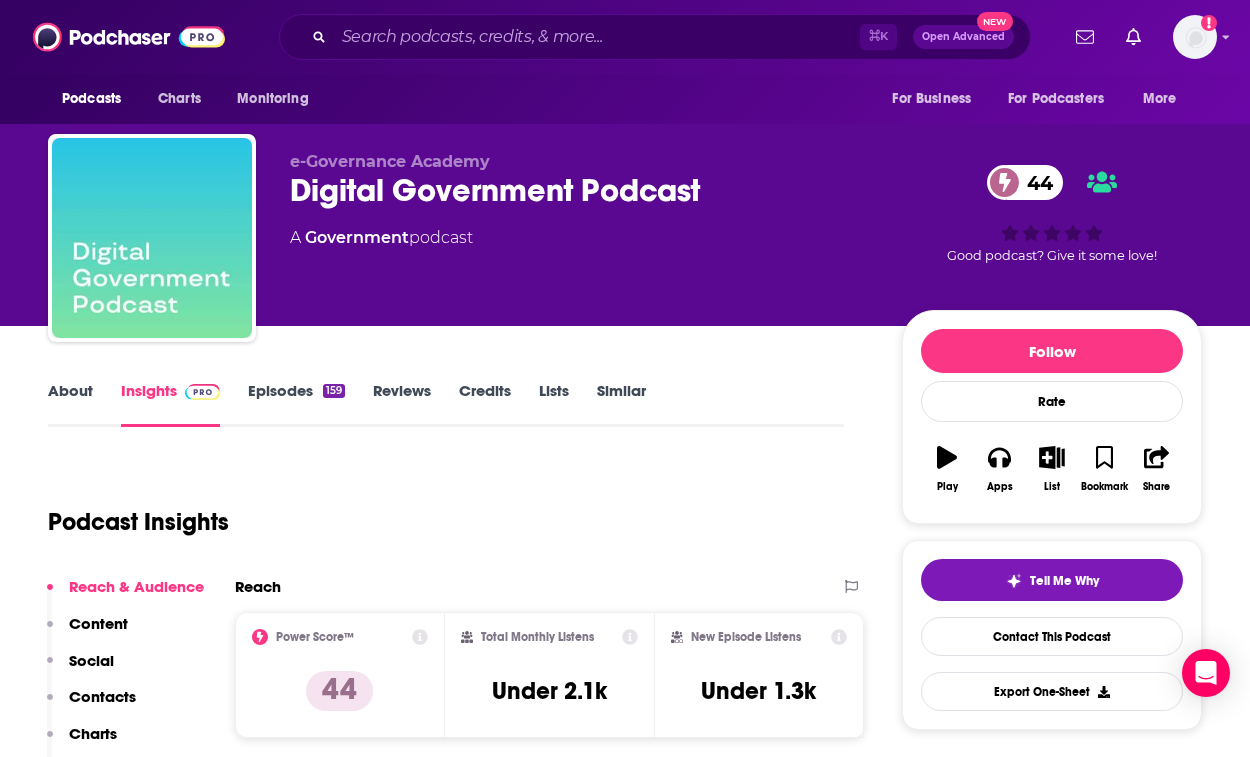 click on "Episodes 159" at bounding box center [296, 404] 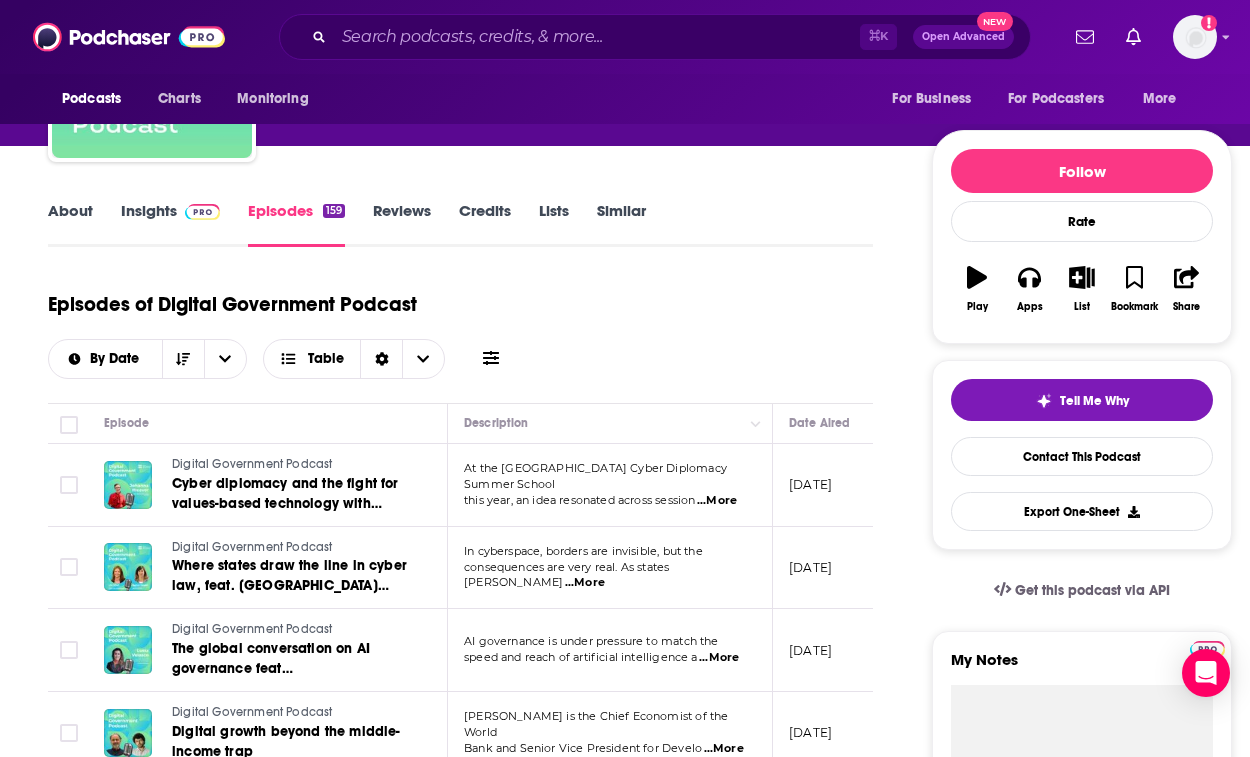 scroll, scrollTop: 182, scrollLeft: 0, axis: vertical 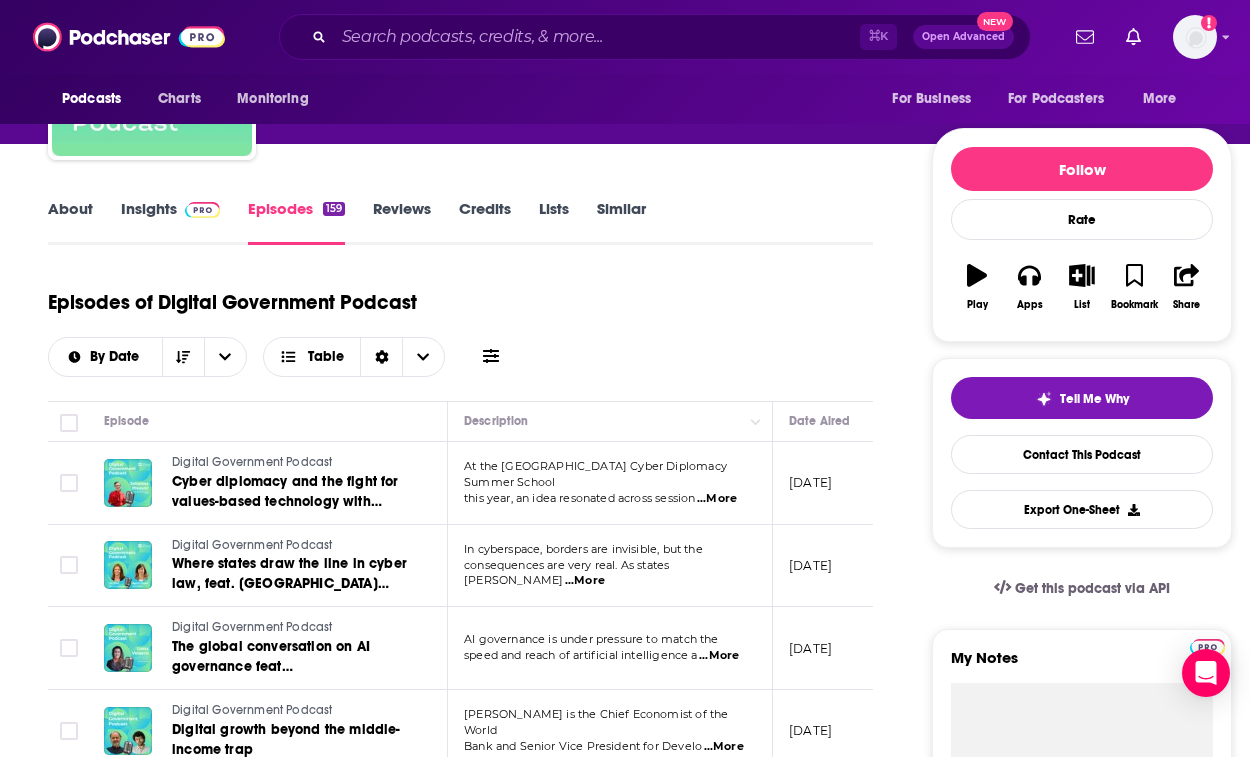 click on "...More" at bounding box center (585, 581) 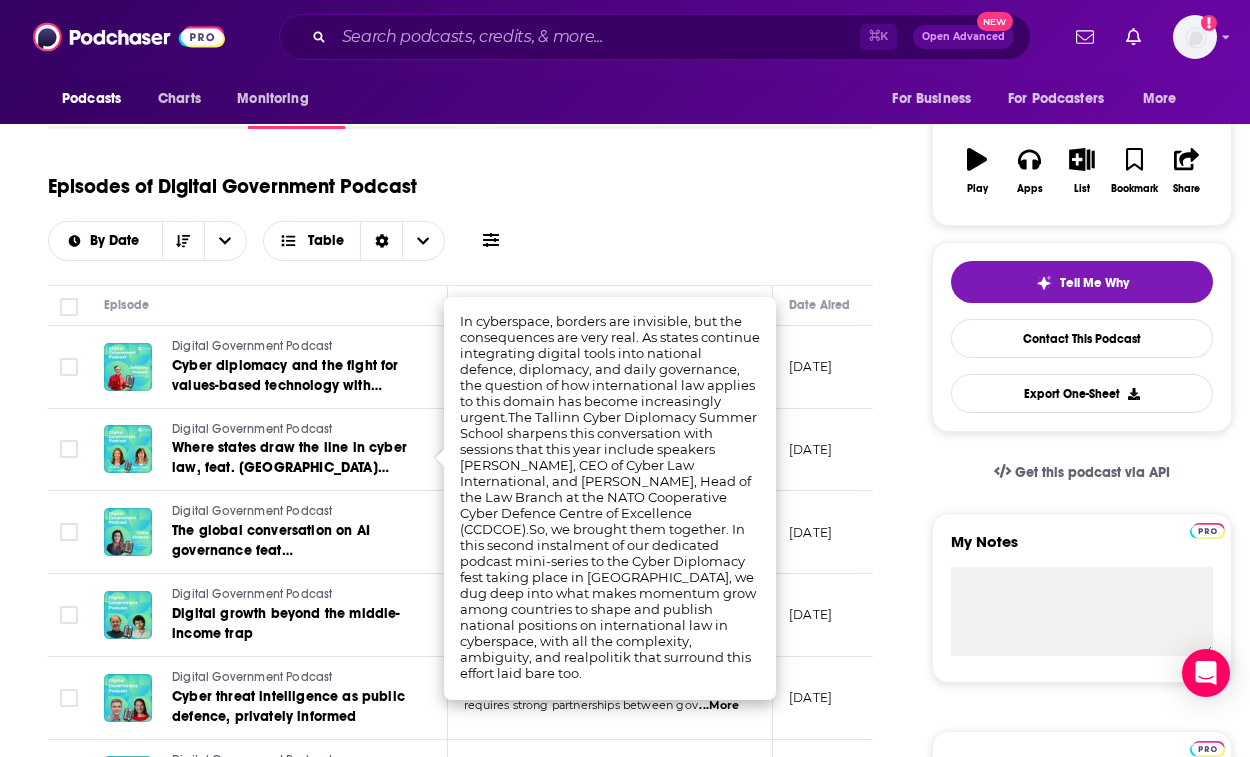 scroll, scrollTop: 300, scrollLeft: 0, axis: vertical 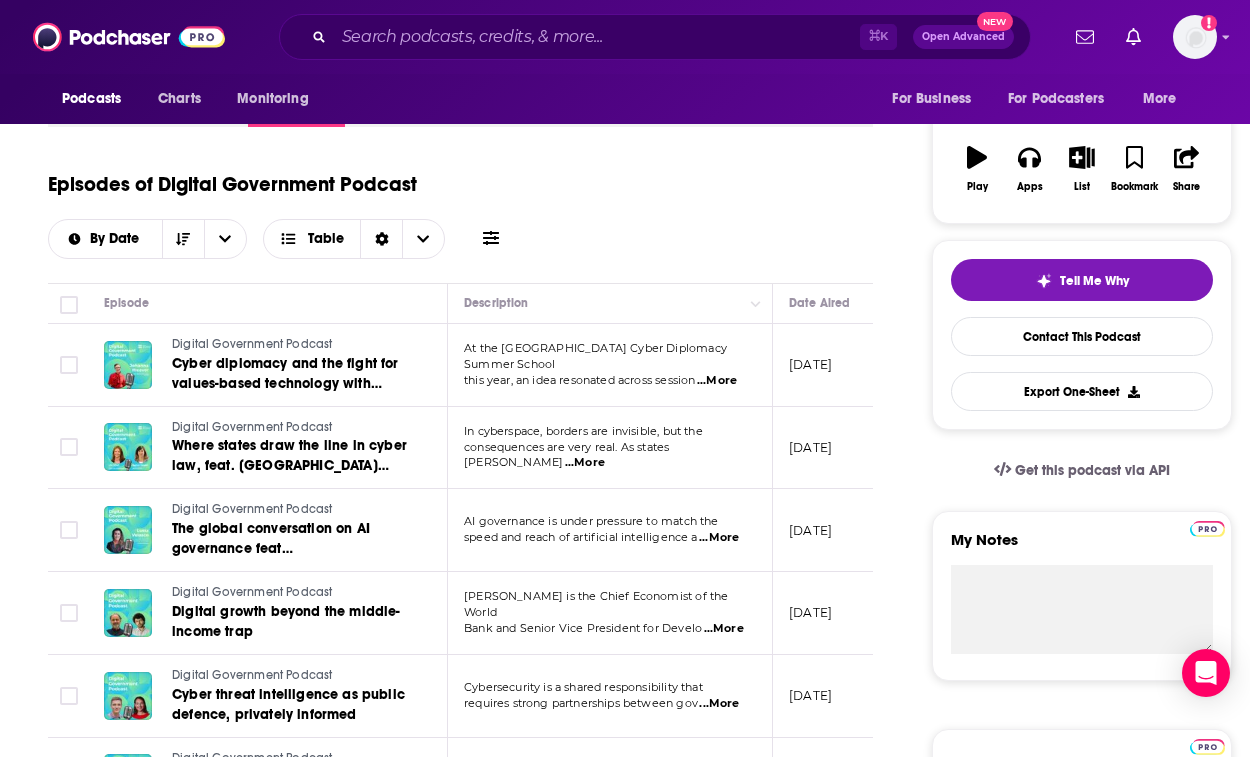 click on "Episodes of Digital Government Podcast By Date Table" at bounding box center (460, 209) 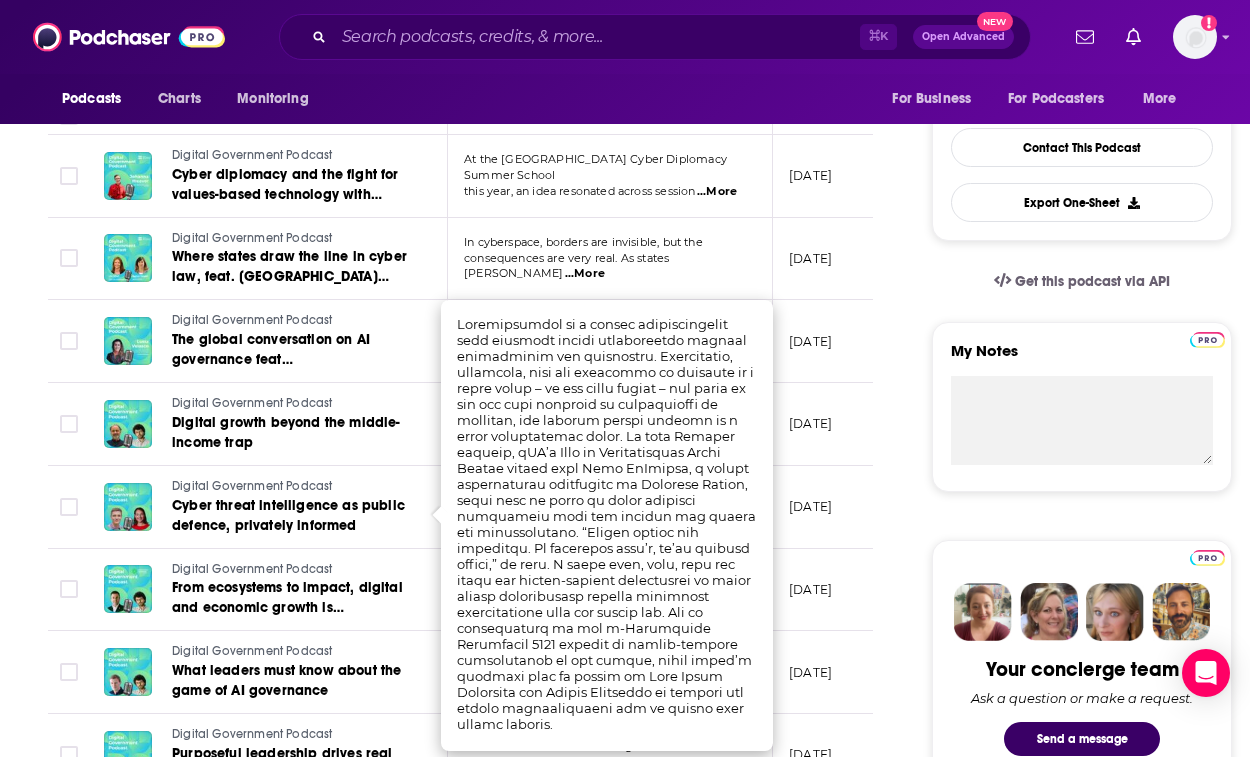 scroll, scrollTop: 488, scrollLeft: 0, axis: vertical 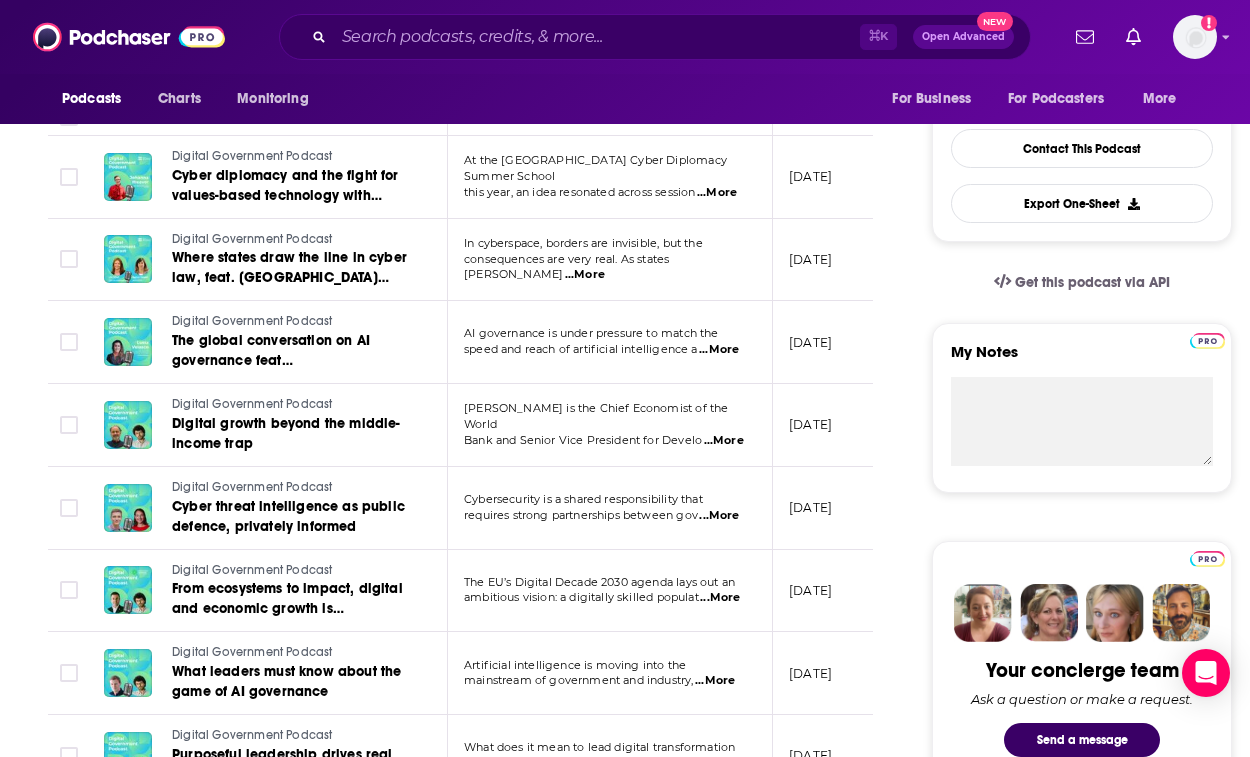 click on "May 14, 2025" at bounding box center (838, 591) 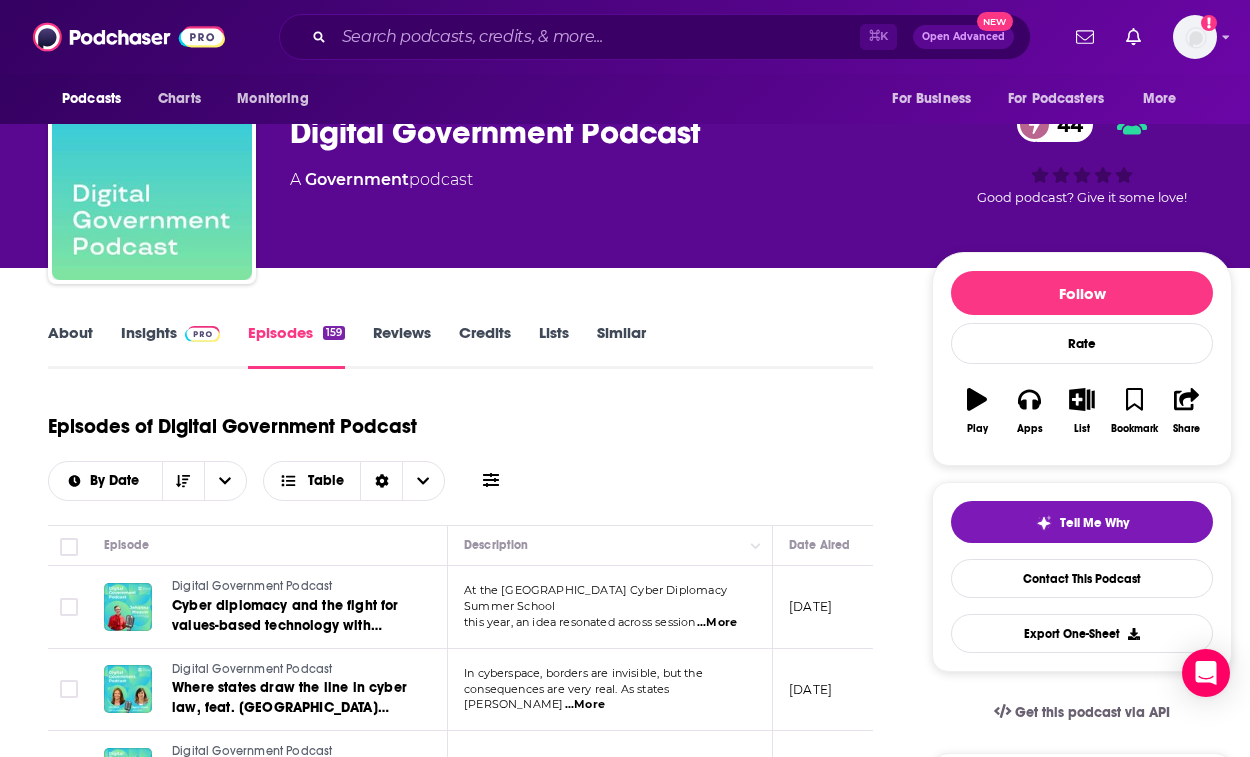 scroll, scrollTop: 60, scrollLeft: 0, axis: vertical 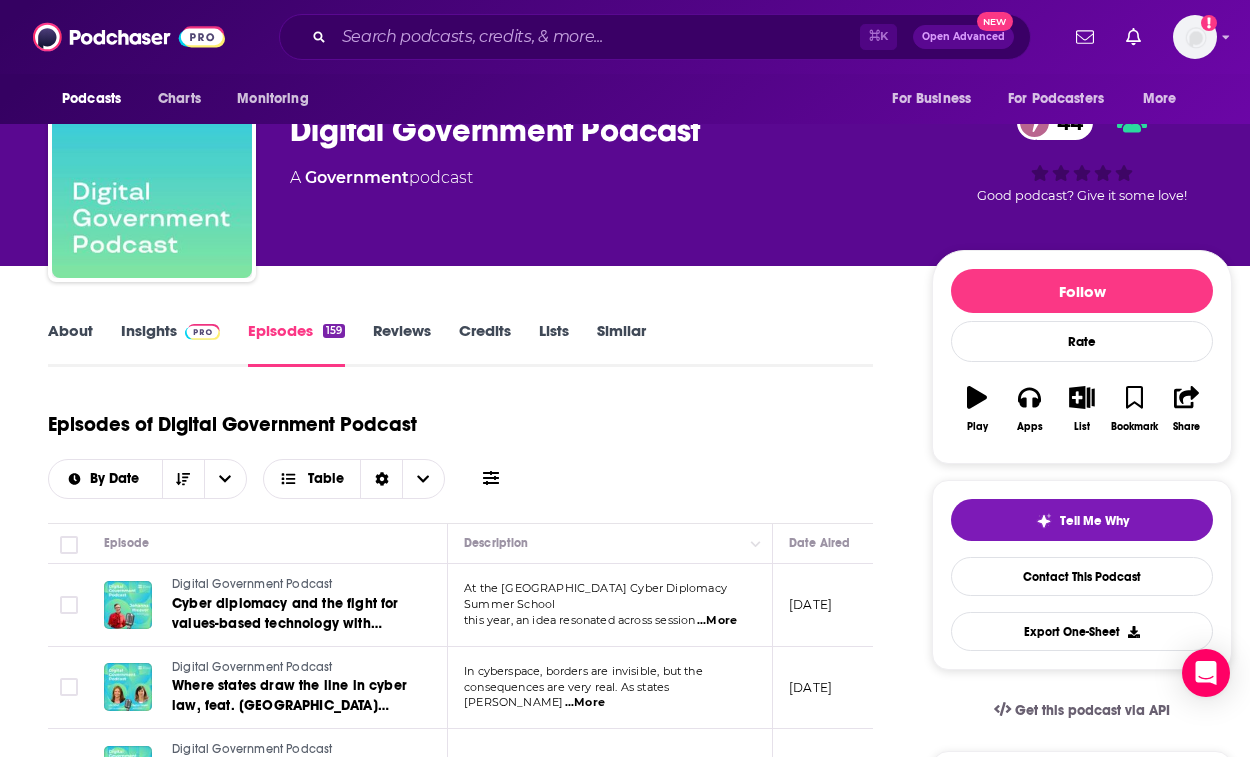 click on "About" at bounding box center (70, 344) 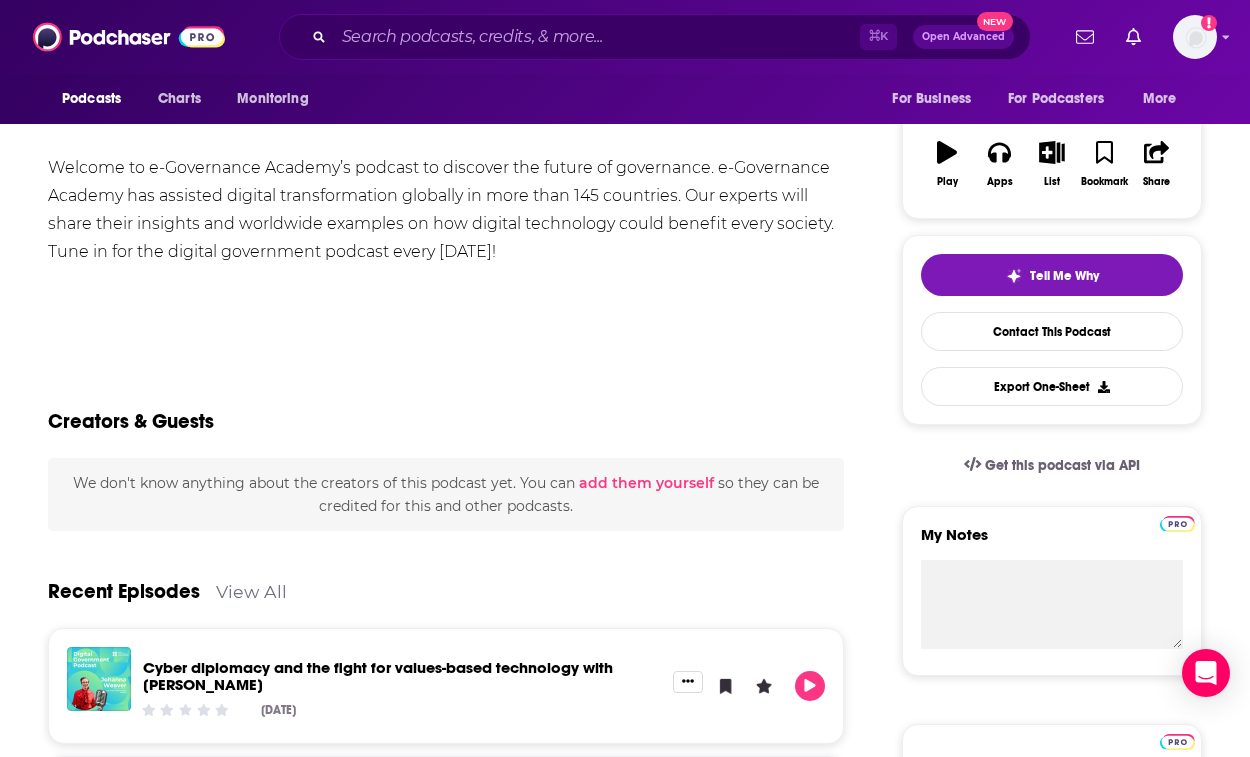 scroll, scrollTop: 300, scrollLeft: 0, axis: vertical 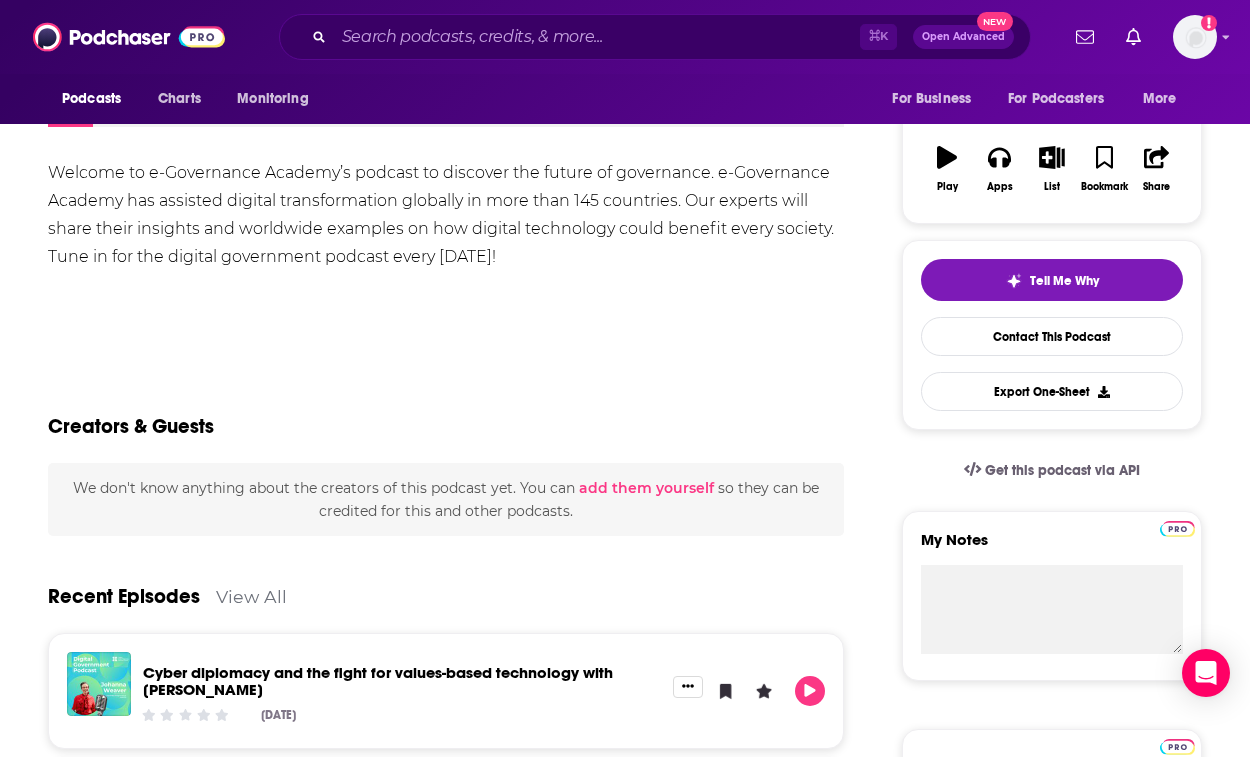 click on "View All" at bounding box center (251, 596) 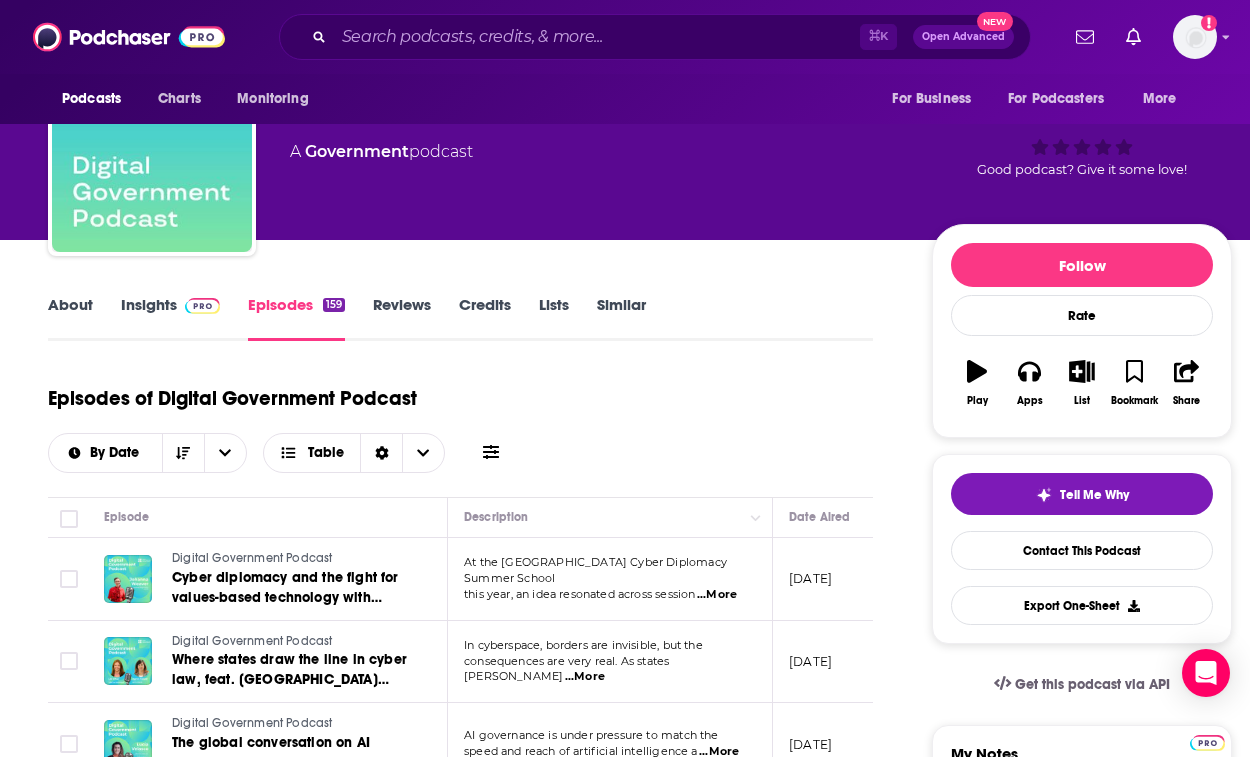 scroll, scrollTop: 0, scrollLeft: 0, axis: both 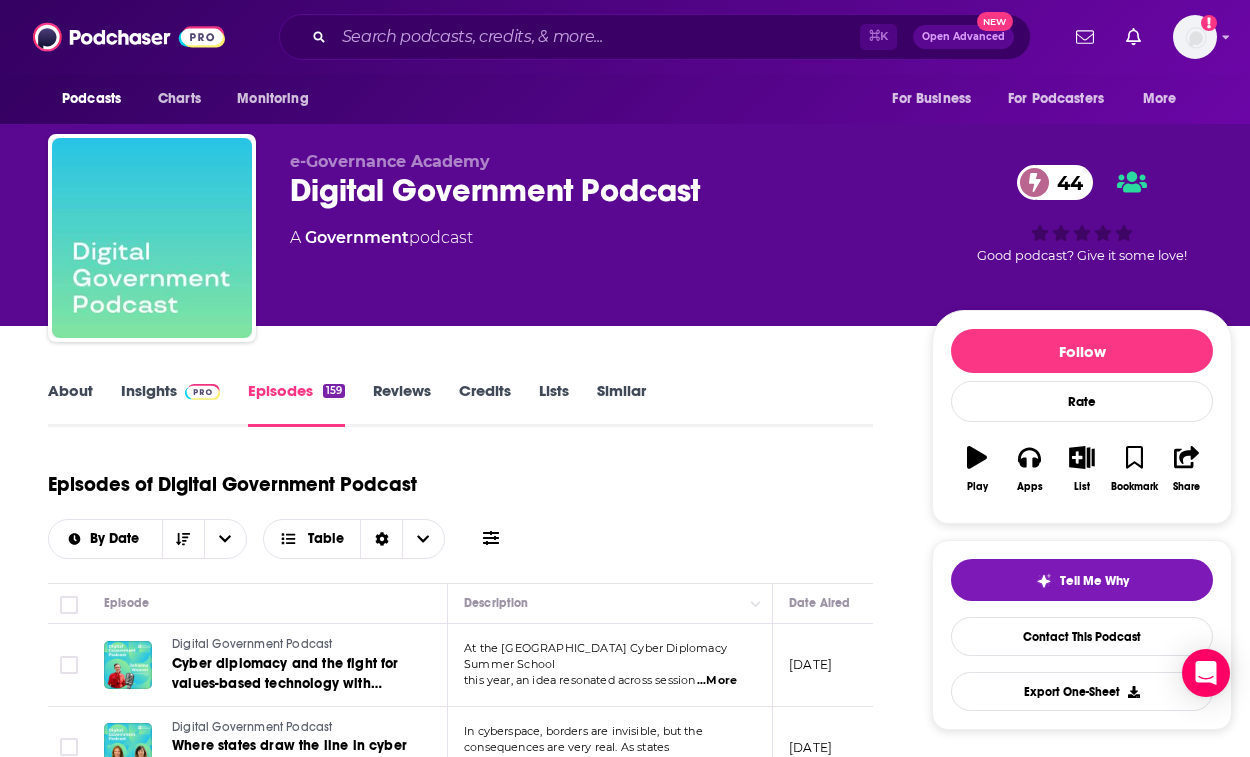 click on "Lists" at bounding box center [554, 404] 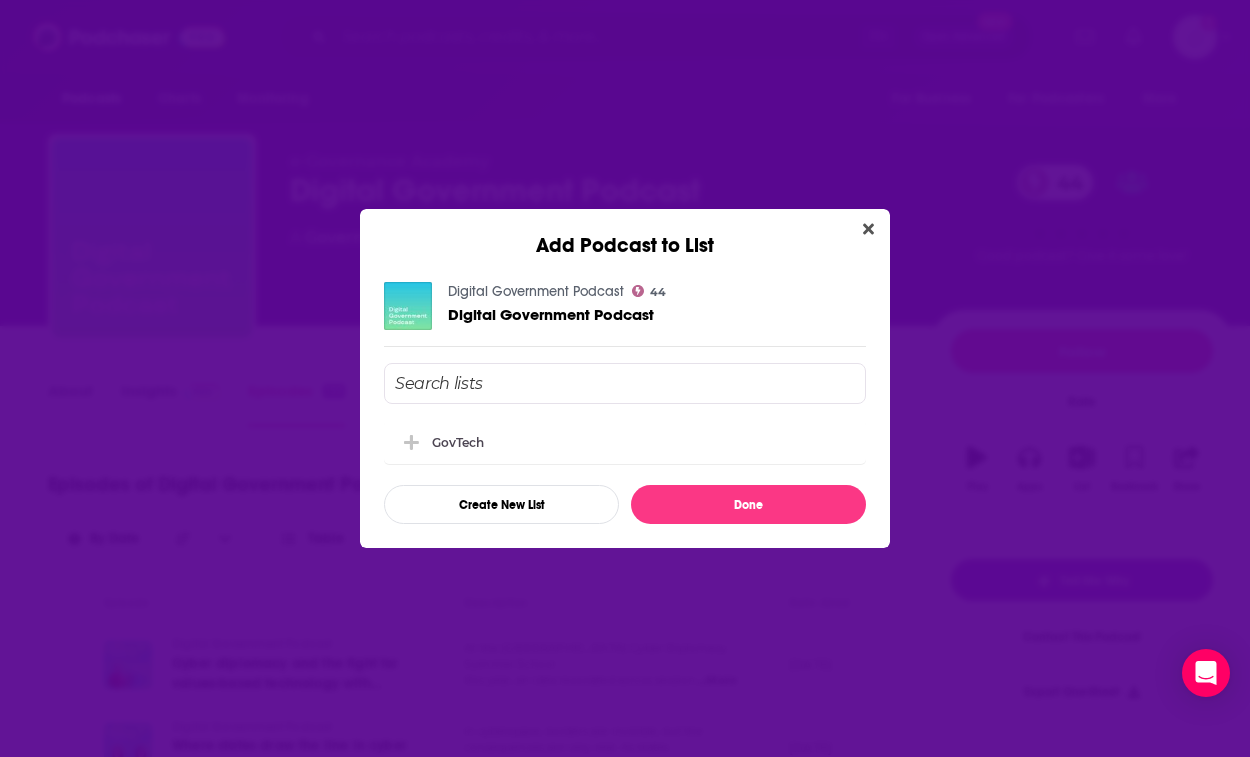 click at bounding box center [625, 383] 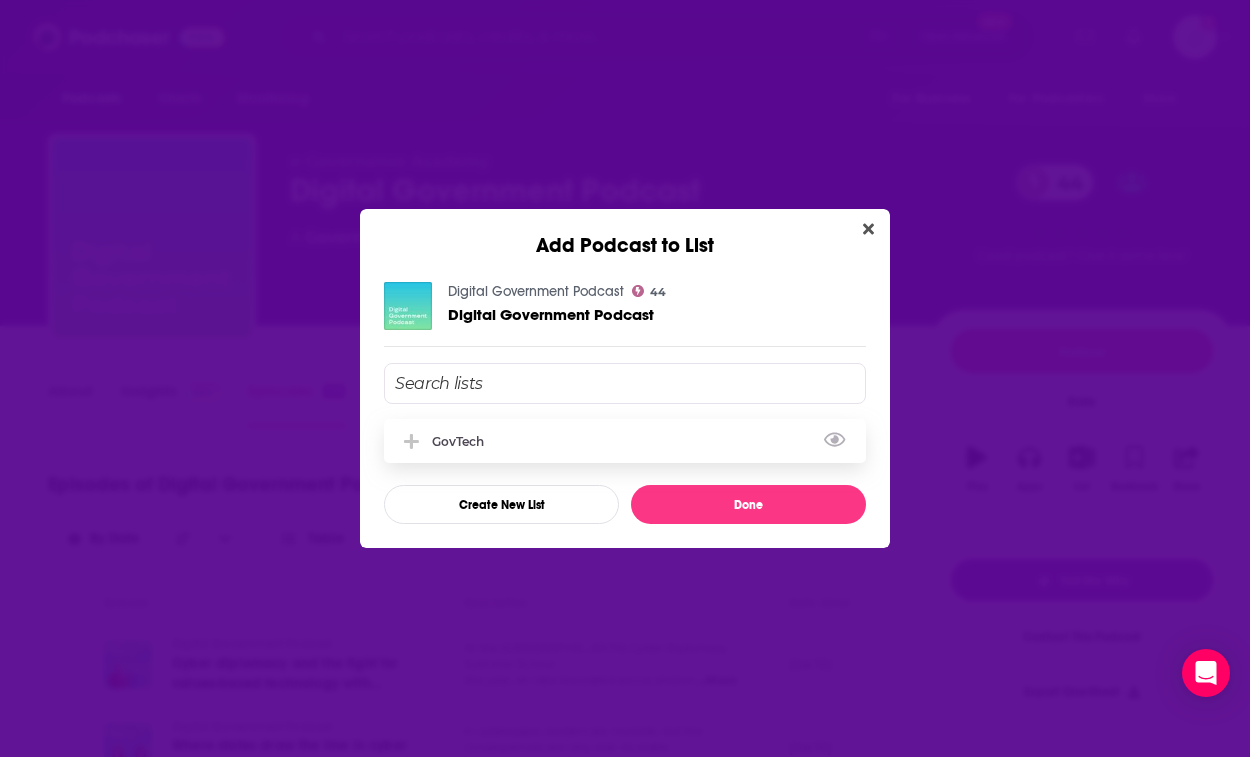click on "GovTech" at bounding box center (625, 441) 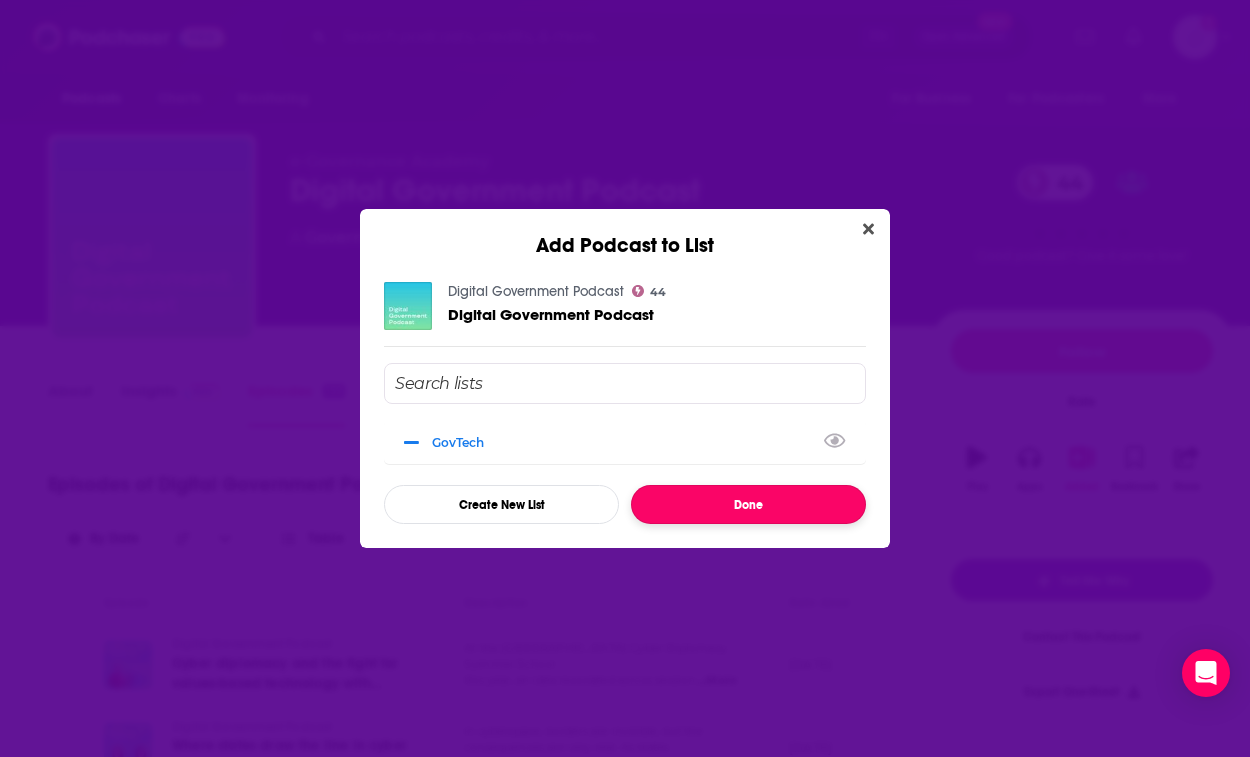 click on "Done" at bounding box center [748, 504] 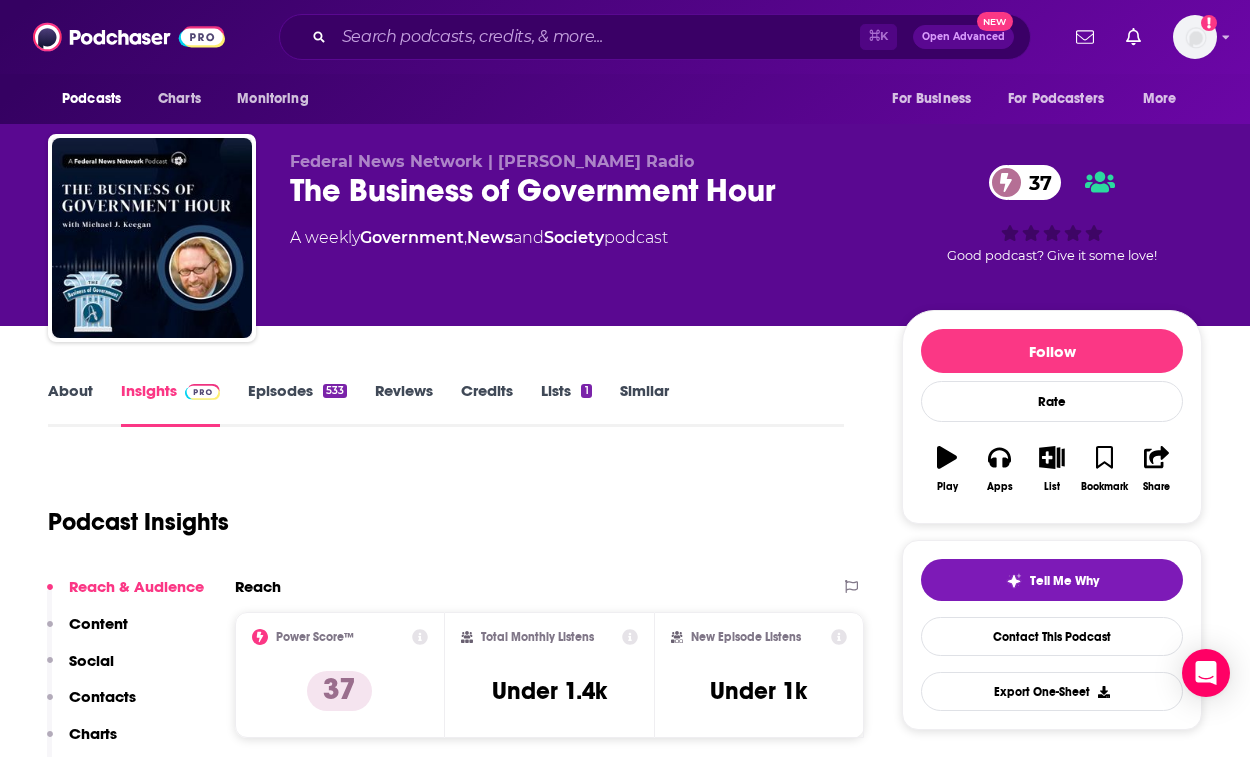 scroll, scrollTop: 0, scrollLeft: 0, axis: both 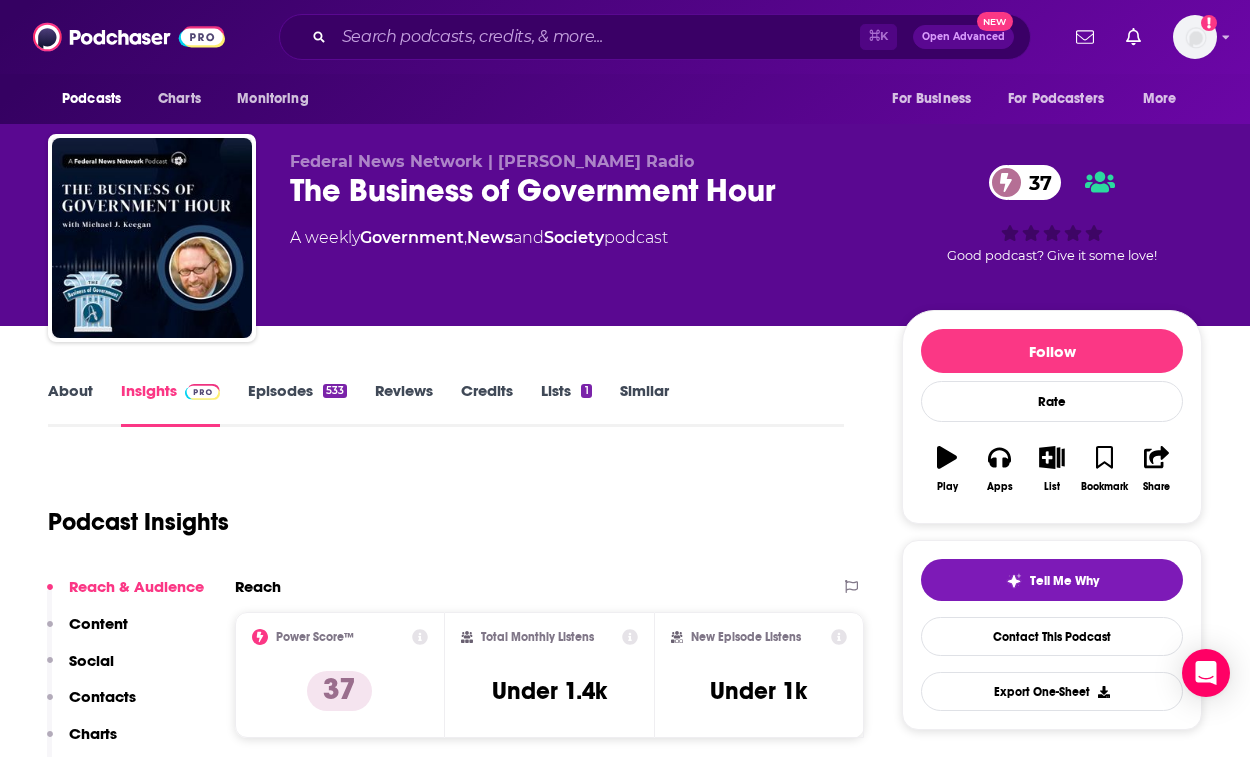 click on "About" at bounding box center (70, 404) 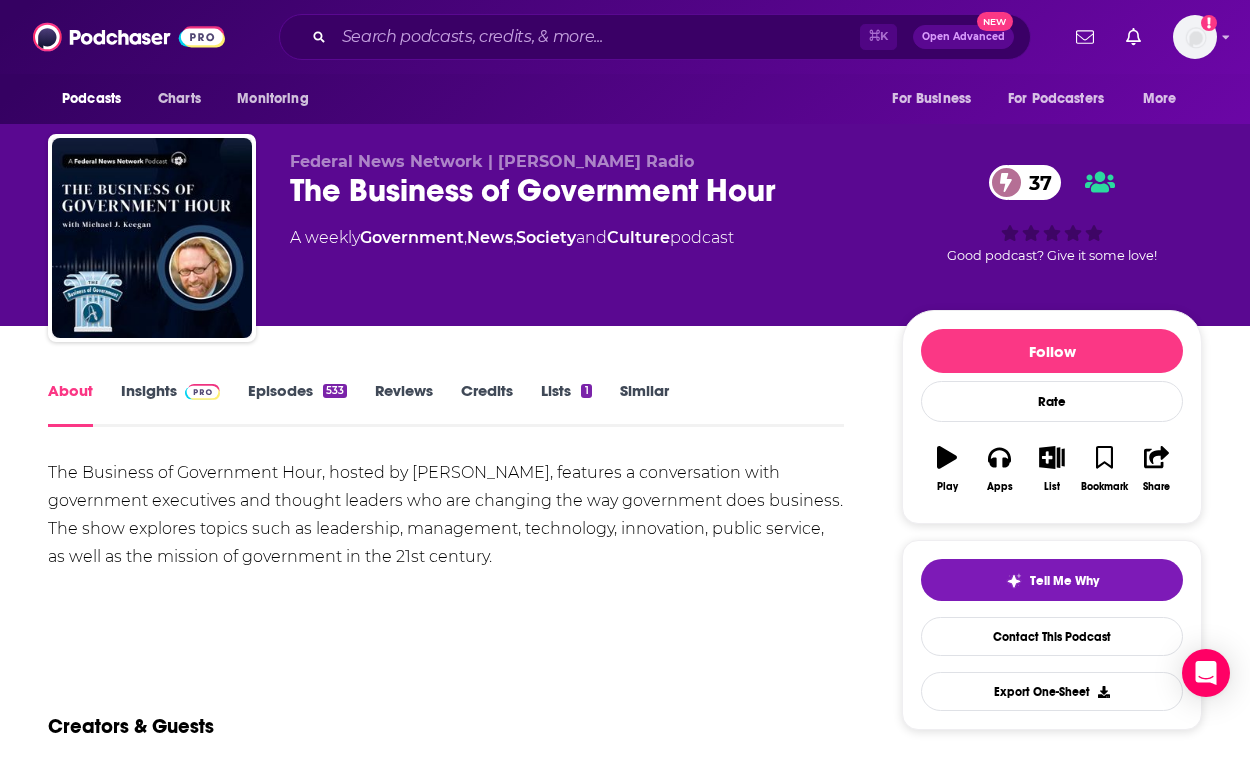 click on "Episodes 533" at bounding box center [297, 404] 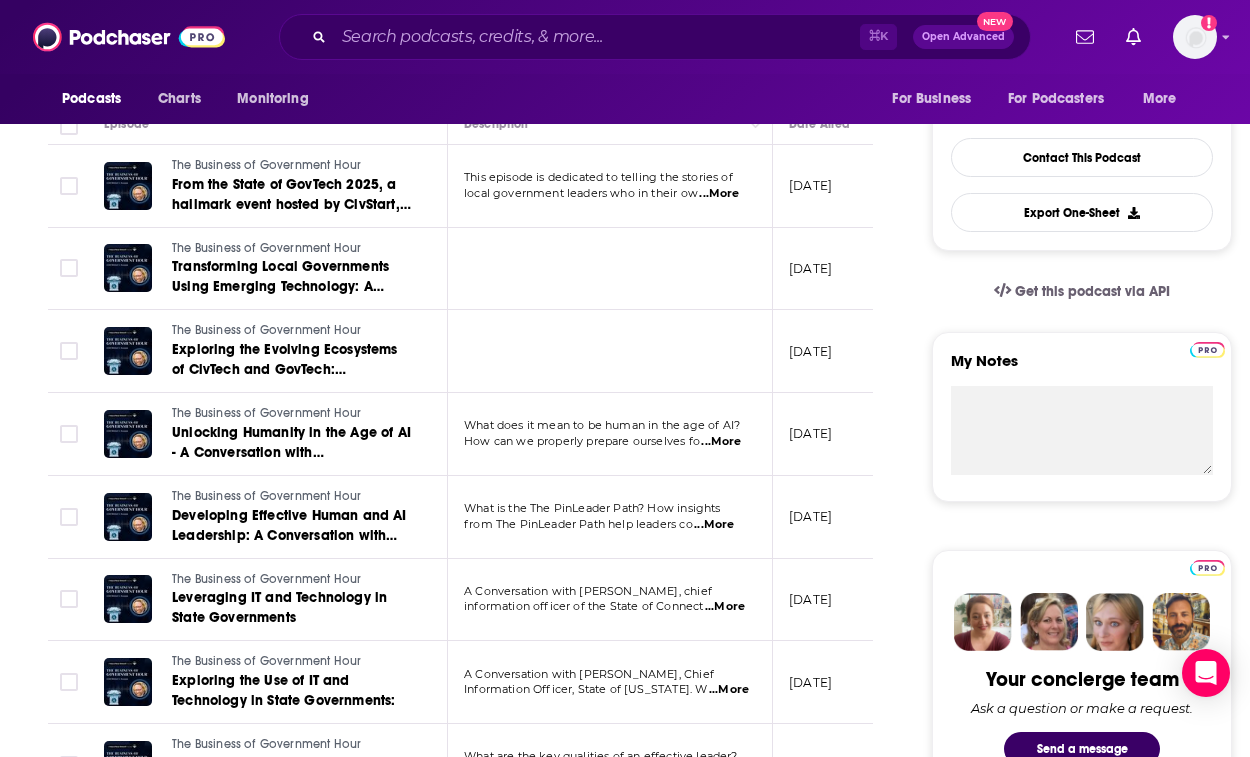 scroll, scrollTop: 480, scrollLeft: 0, axis: vertical 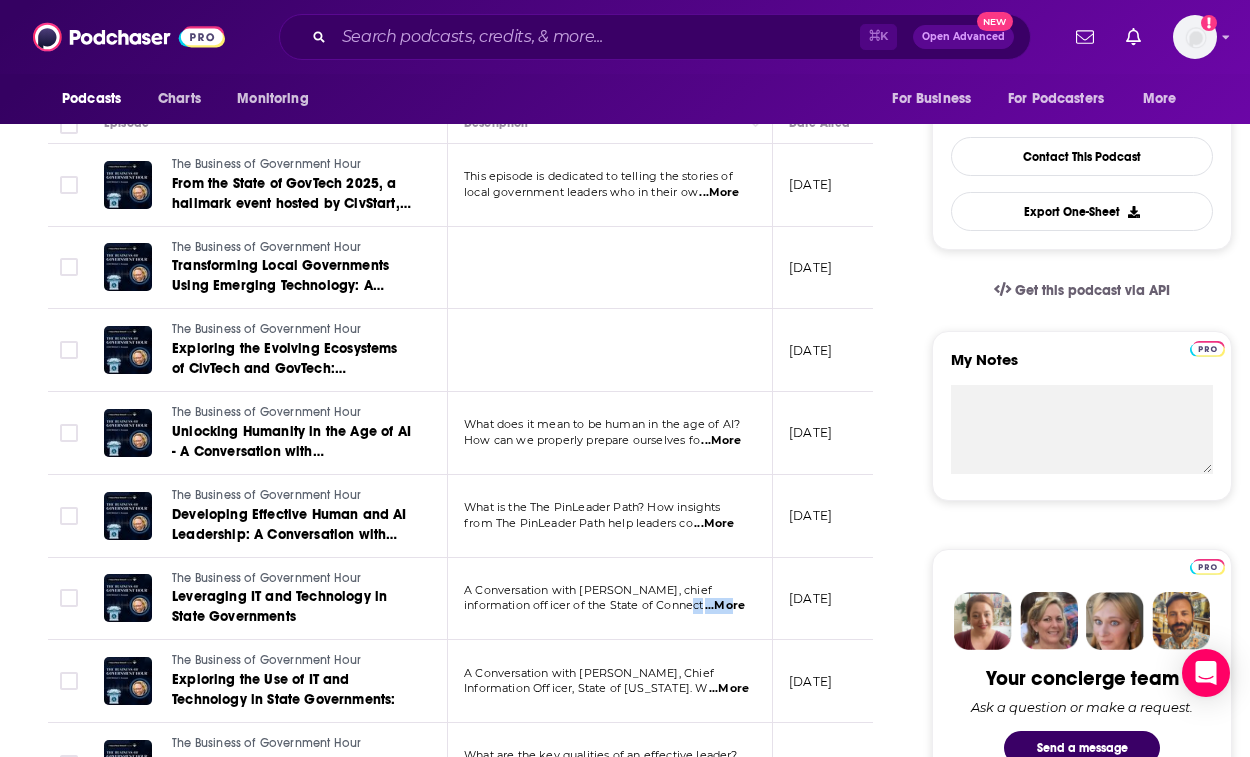 drag, startPoint x: 728, startPoint y: 605, endPoint x: 691, endPoint y: 607, distance: 37.054016 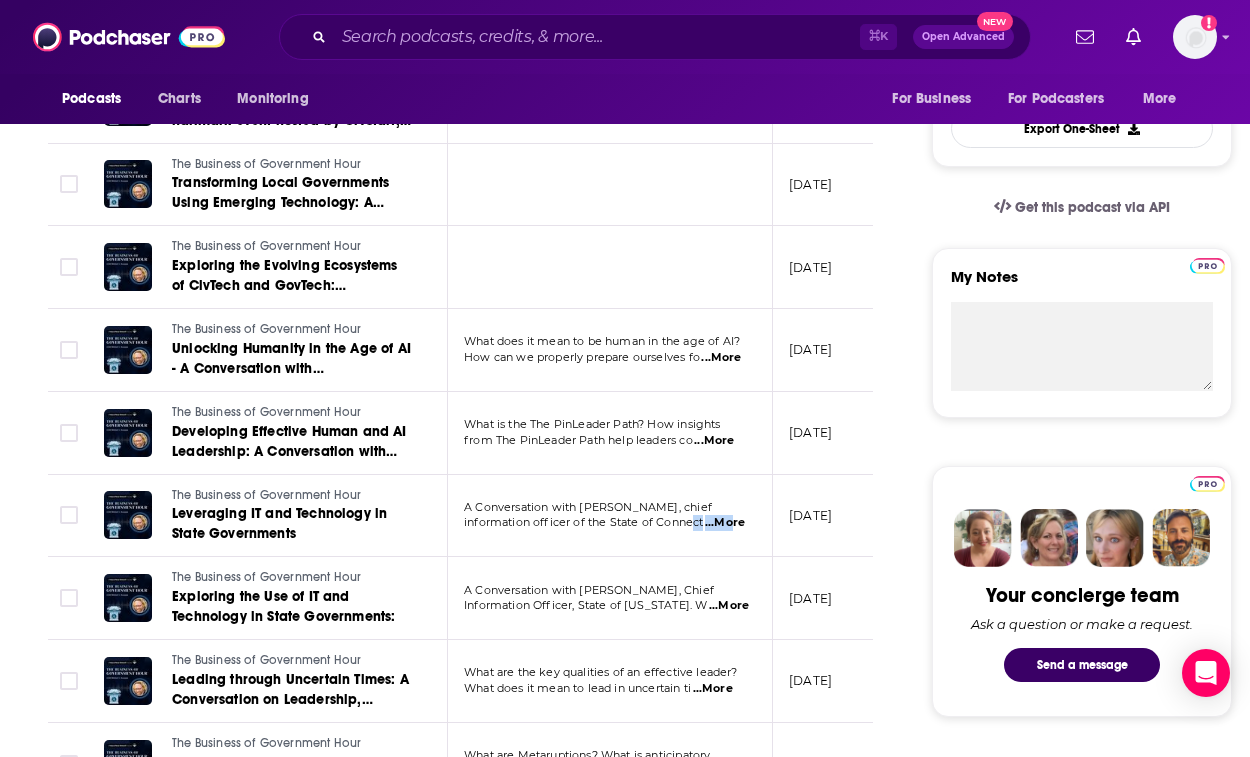 scroll, scrollTop: 641, scrollLeft: 0, axis: vertical 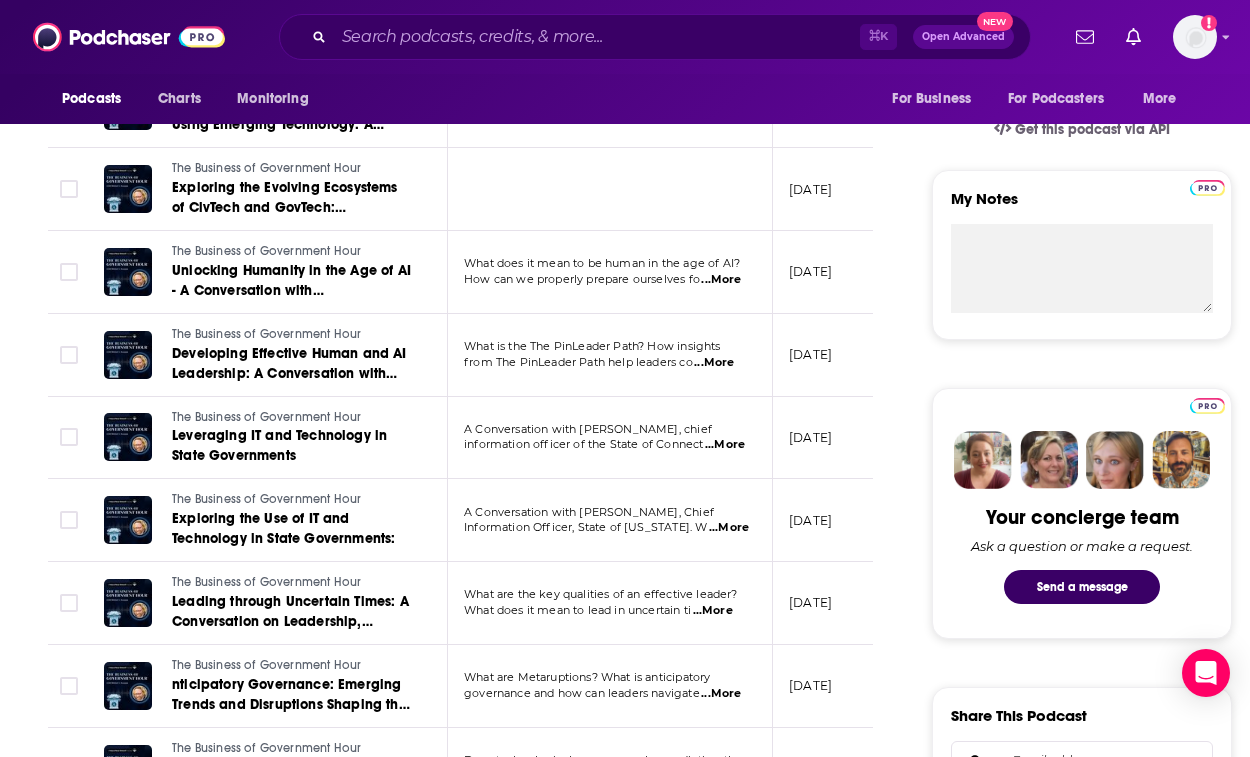 click on "...More" at bounding box center (713, 611) 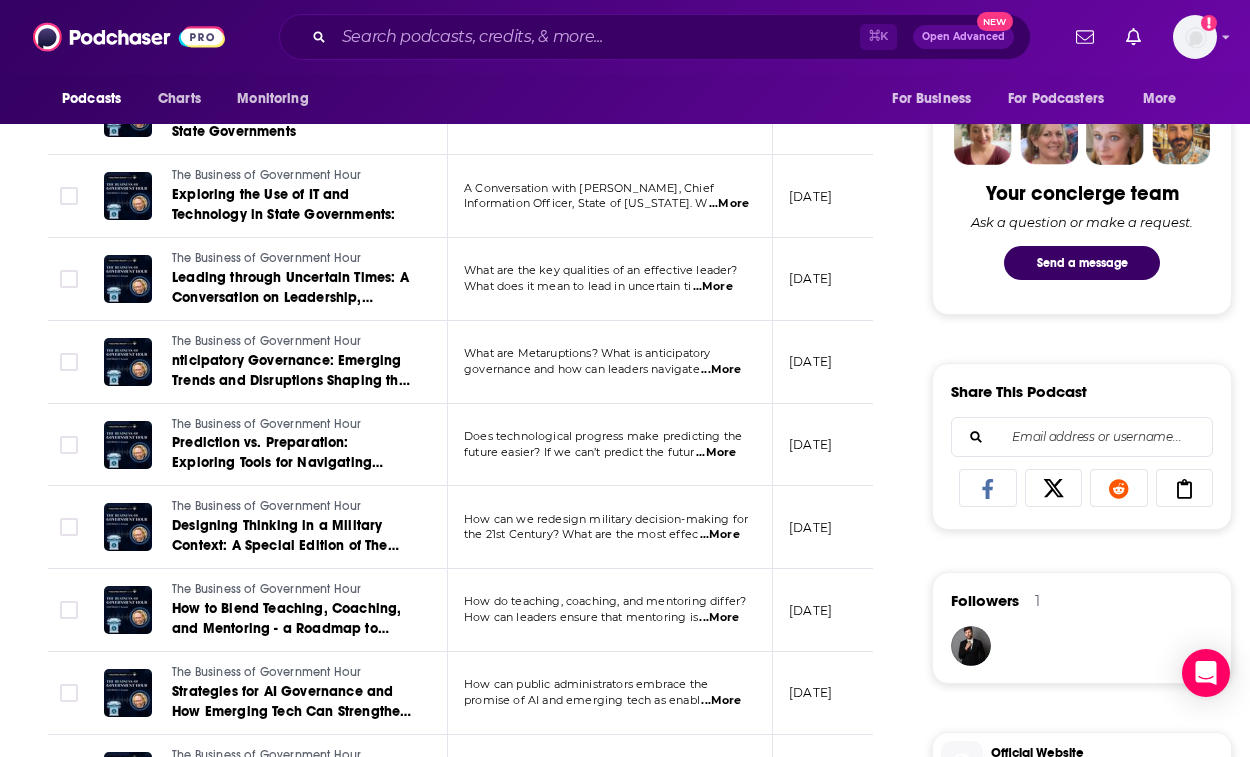 scroll, scrollTop: 968, scrollLeft: 0, axis: vertical 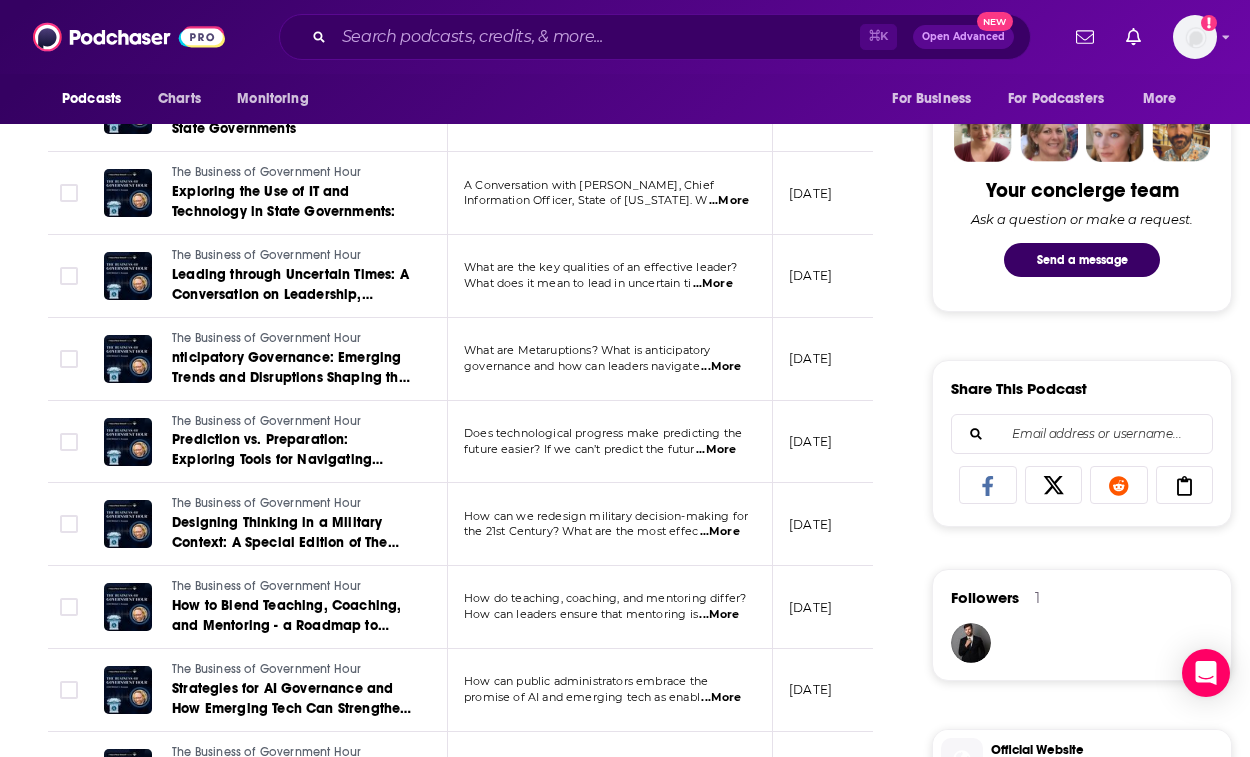 click on "How can leaders ensure that mentoring is" at bounding box center (581, 614) 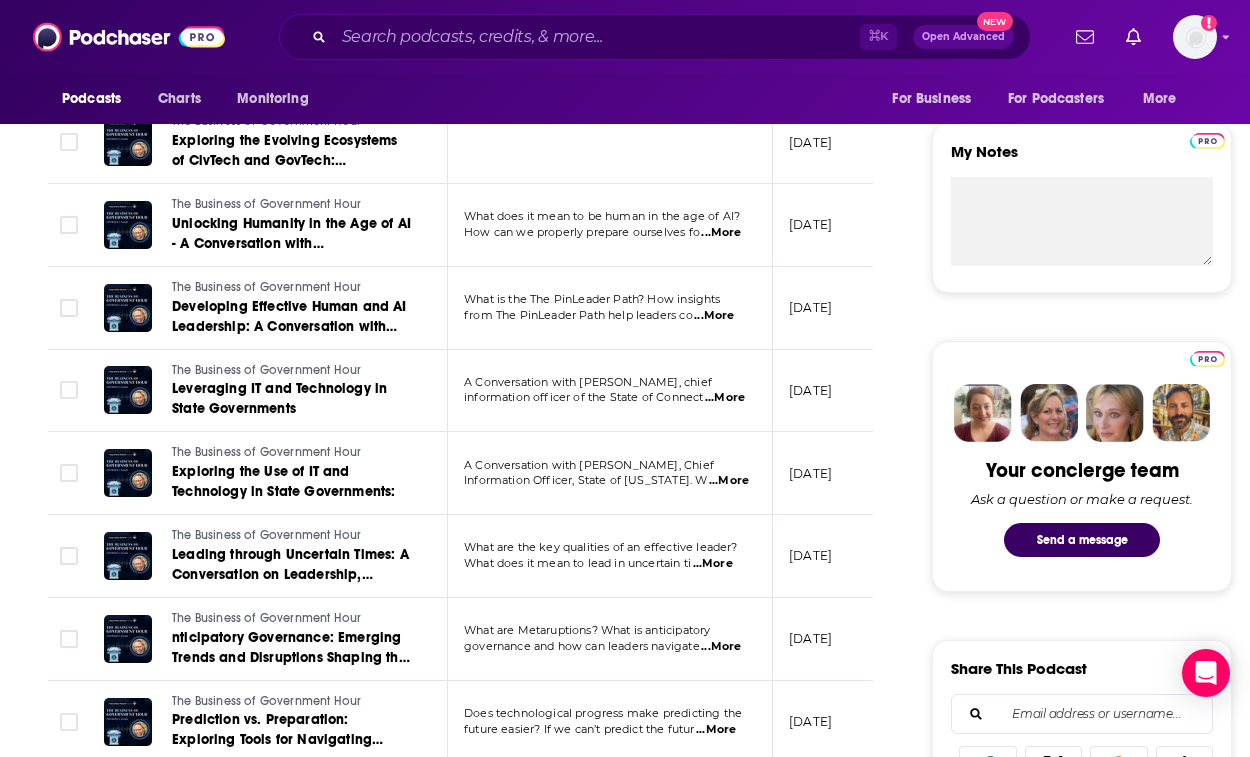 scroll, scrollTop: 0, scrollLeft: 0, axis: both 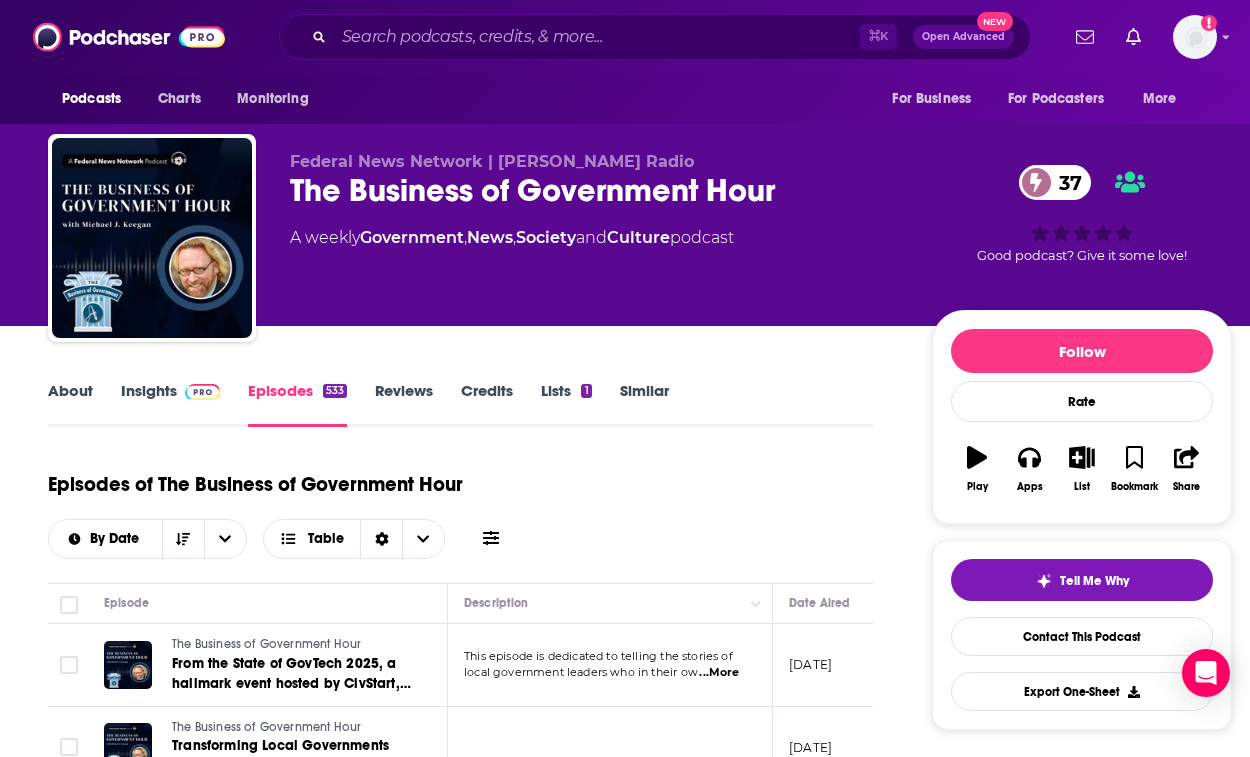 click on "1" at bounding box center [586, 391] 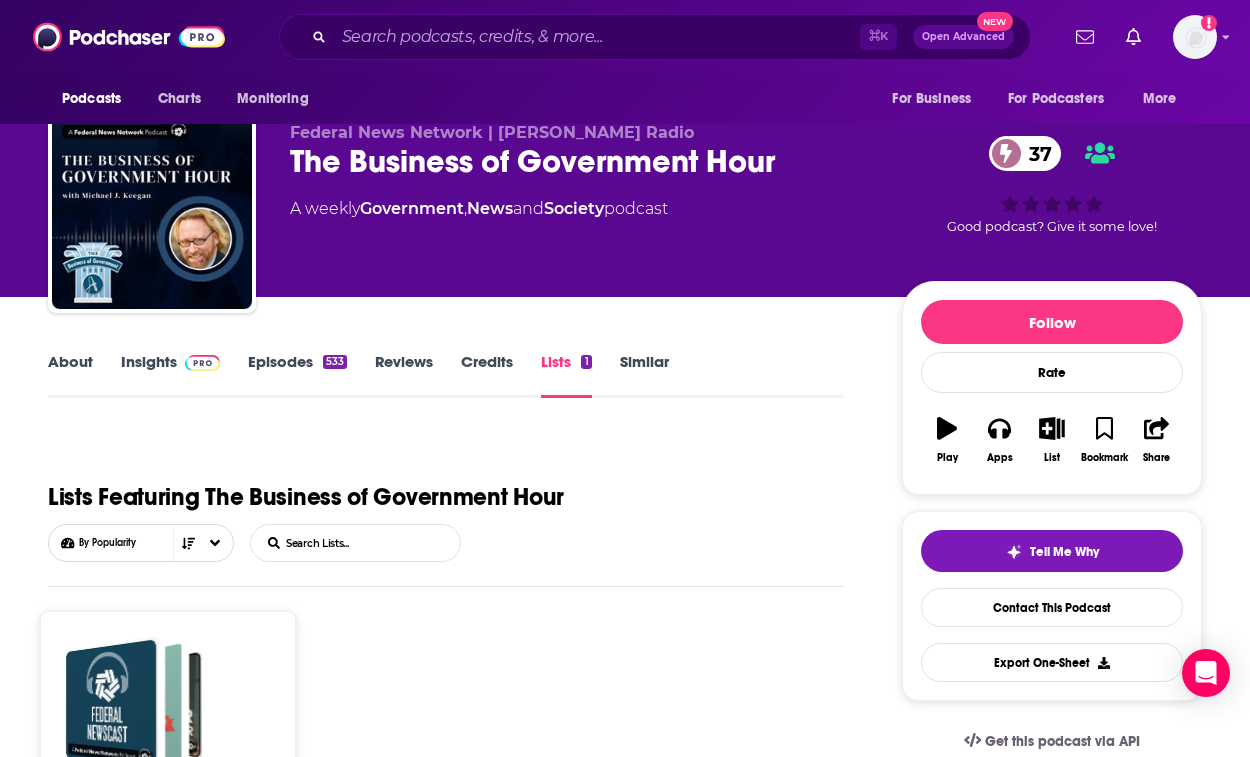 scroll, scrollTop: 14, scrollLeft: 0, axis: vertical 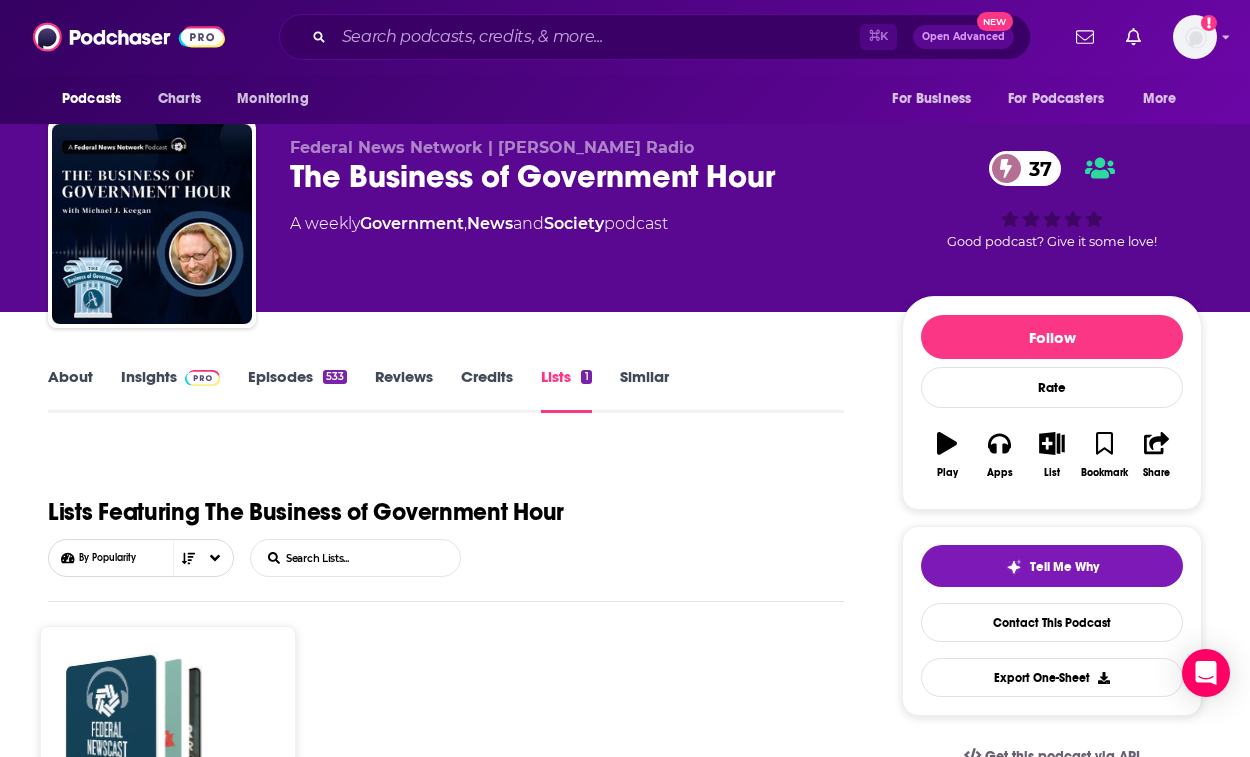 click on "Lists 1" at bounding box center [566, 390] 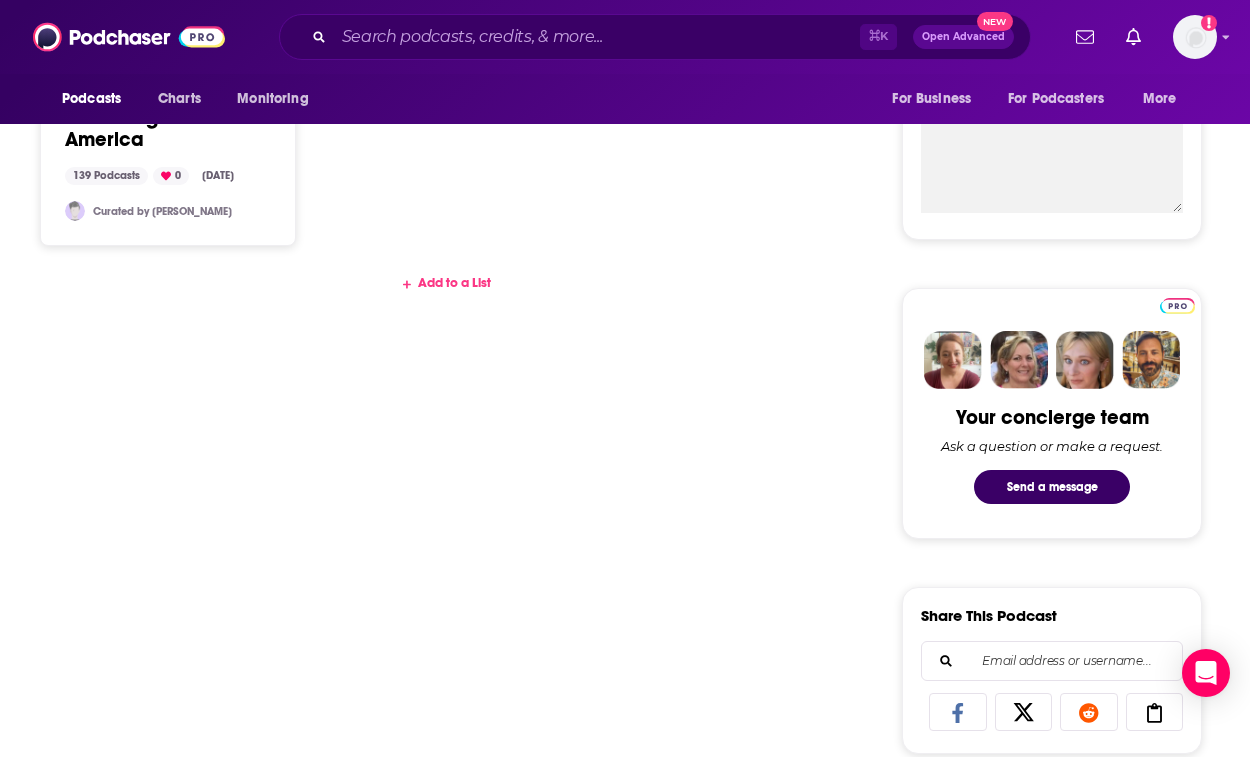 scroll, scrollTop: 526, scrollLeft: 0, axis: vertical 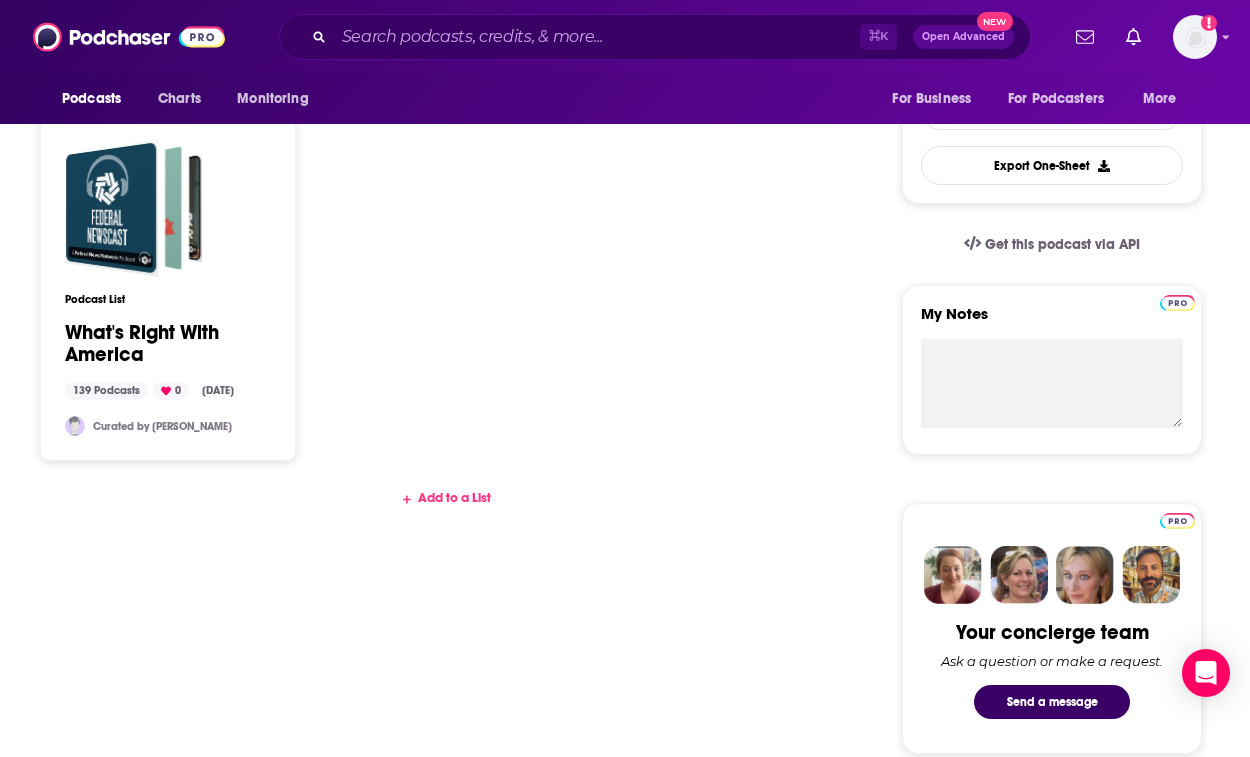 click on "Add to a List" at bounding box center (446, 508) 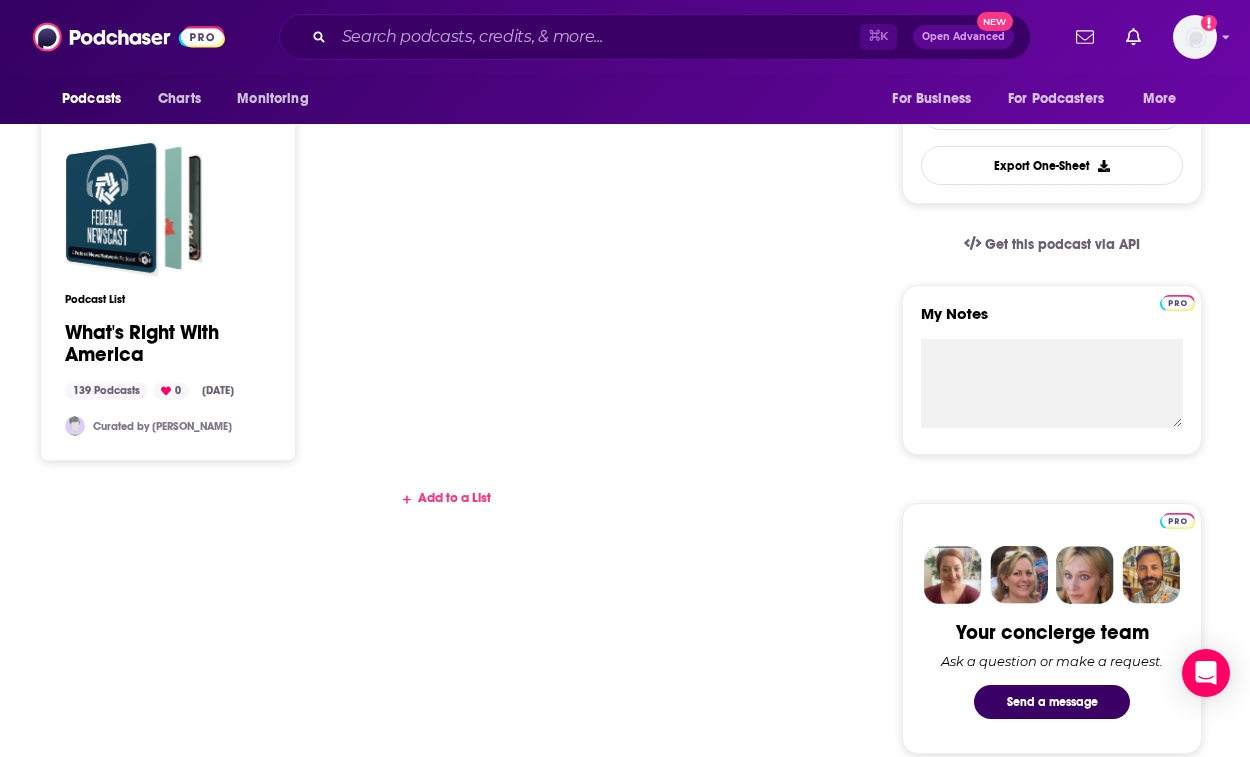 click on "Add to a List" at bounding box center [446, 498] 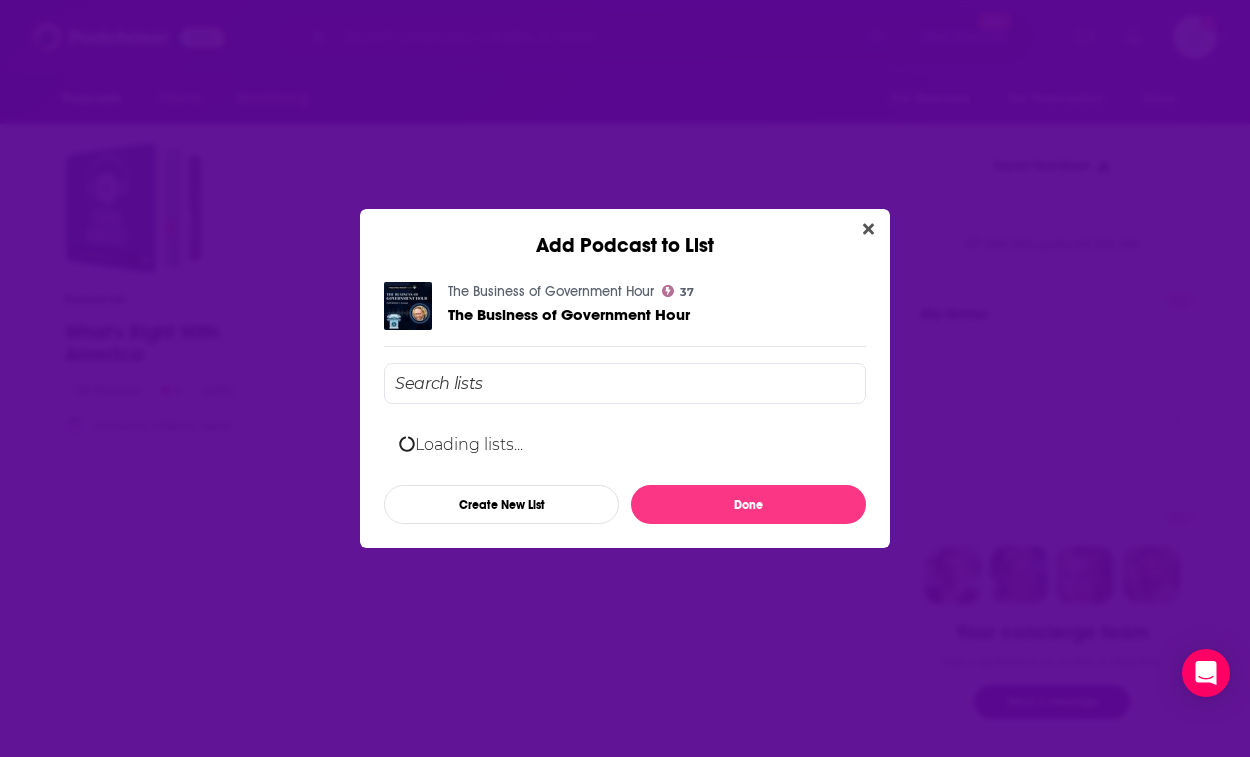scroll, scrollTop: 0, scrollLeft: 0, axis: both 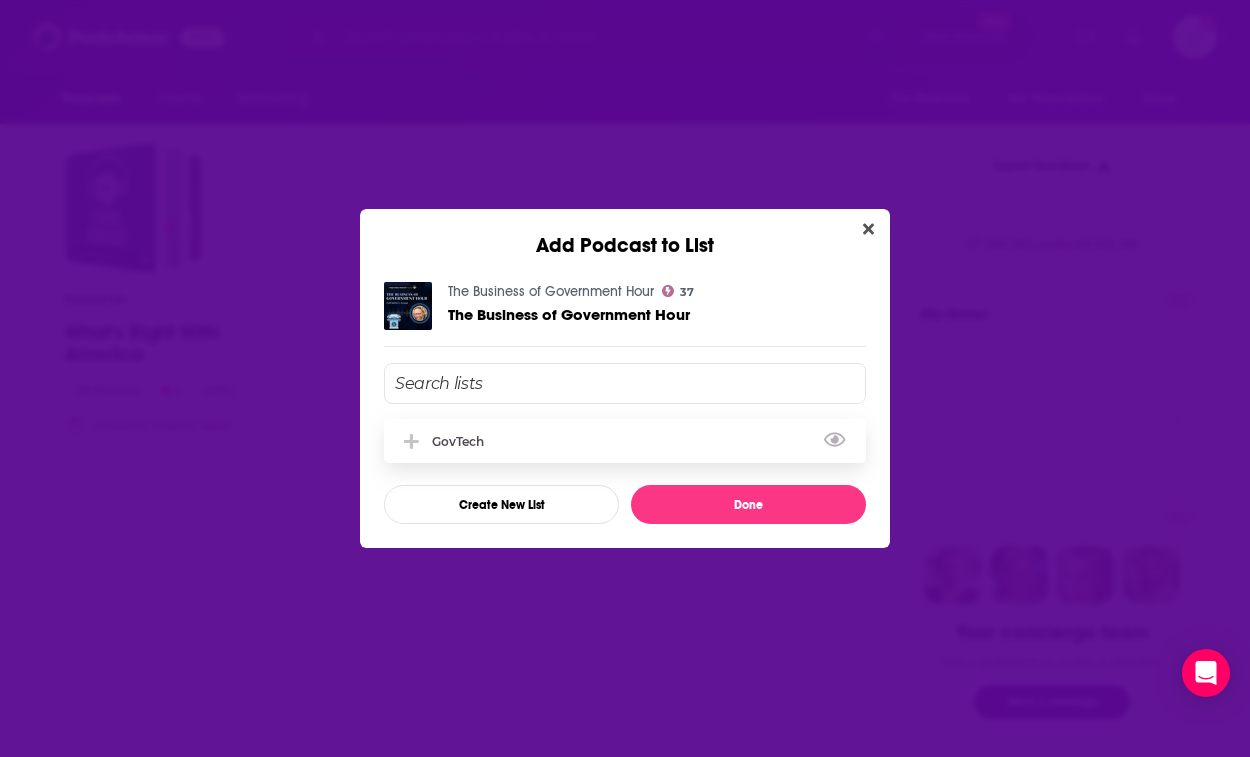 click on "GovTech" at bounding box center (625, 441) 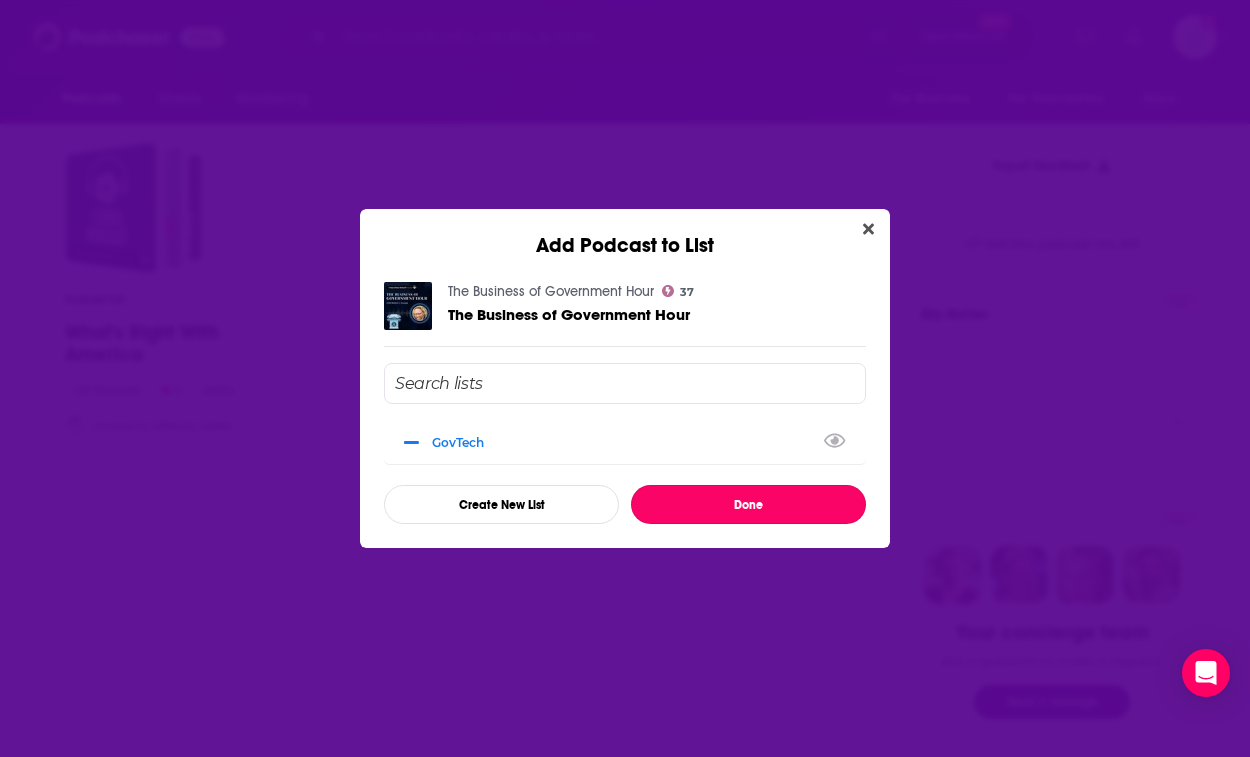 click on "Done" at bounding box center (748, 504) 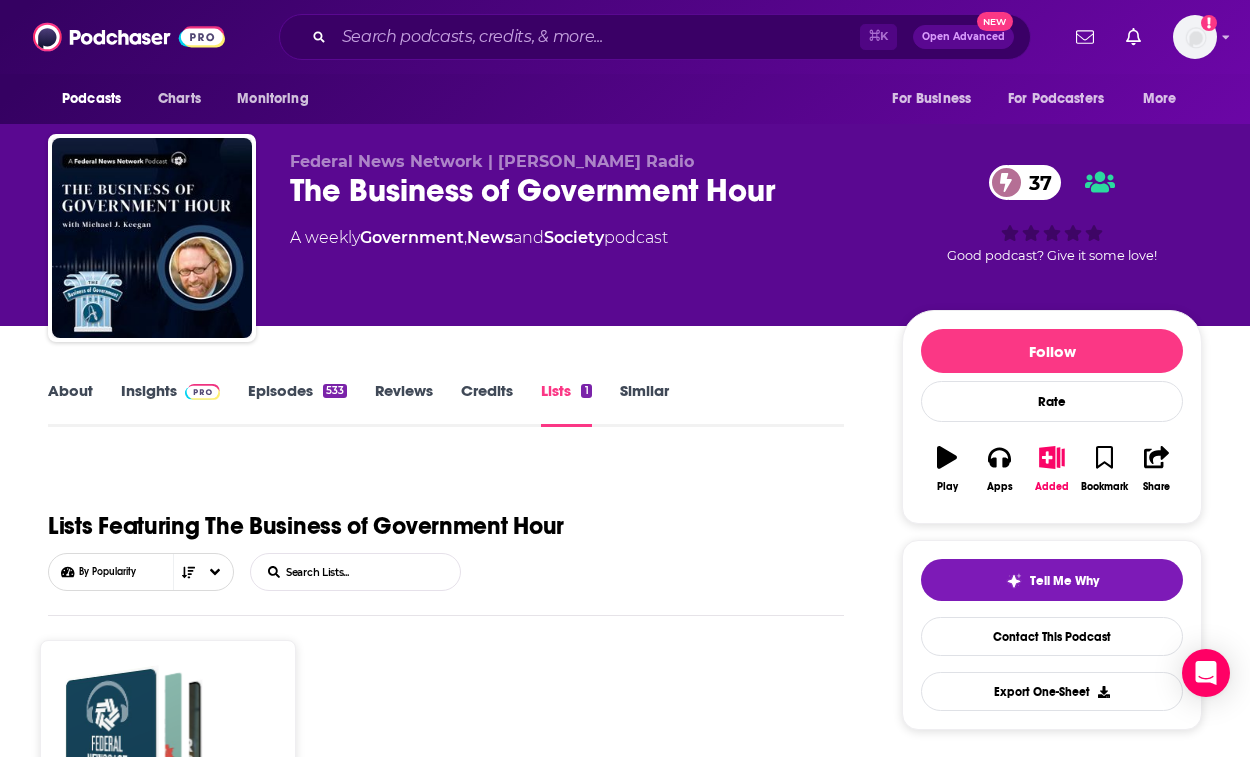 scroll, scrollTop: 526, scrollLeft: 0, axis: vertical 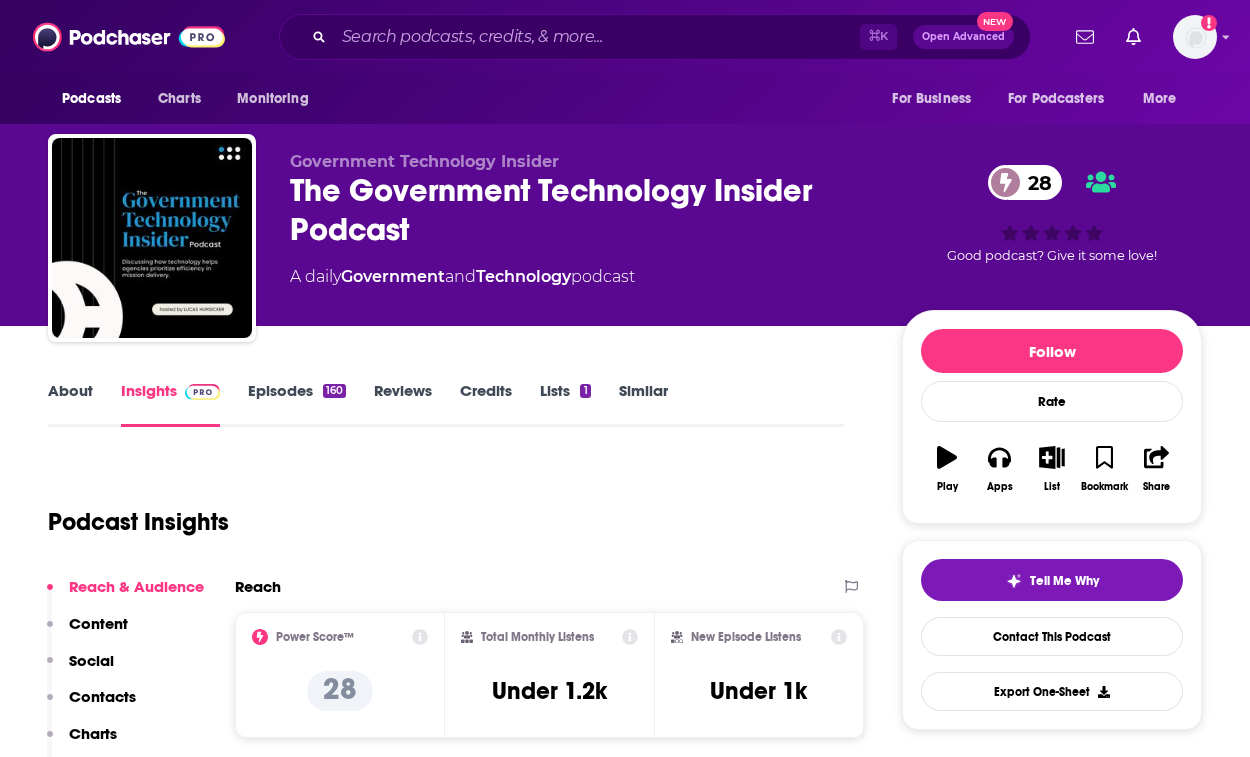 click on "Episodes 160" at bounding box center [297, 404] 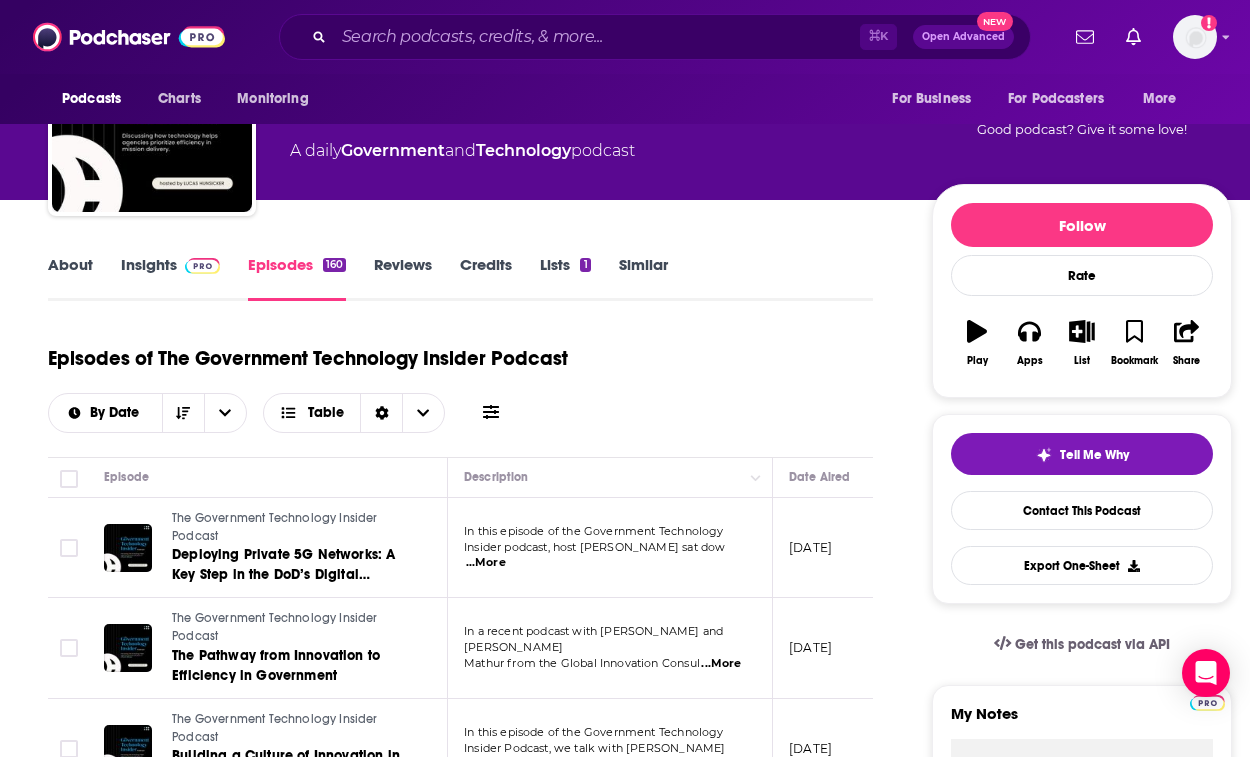 scroll, scrollTop: 0, scrollLeft: 0, axis: both 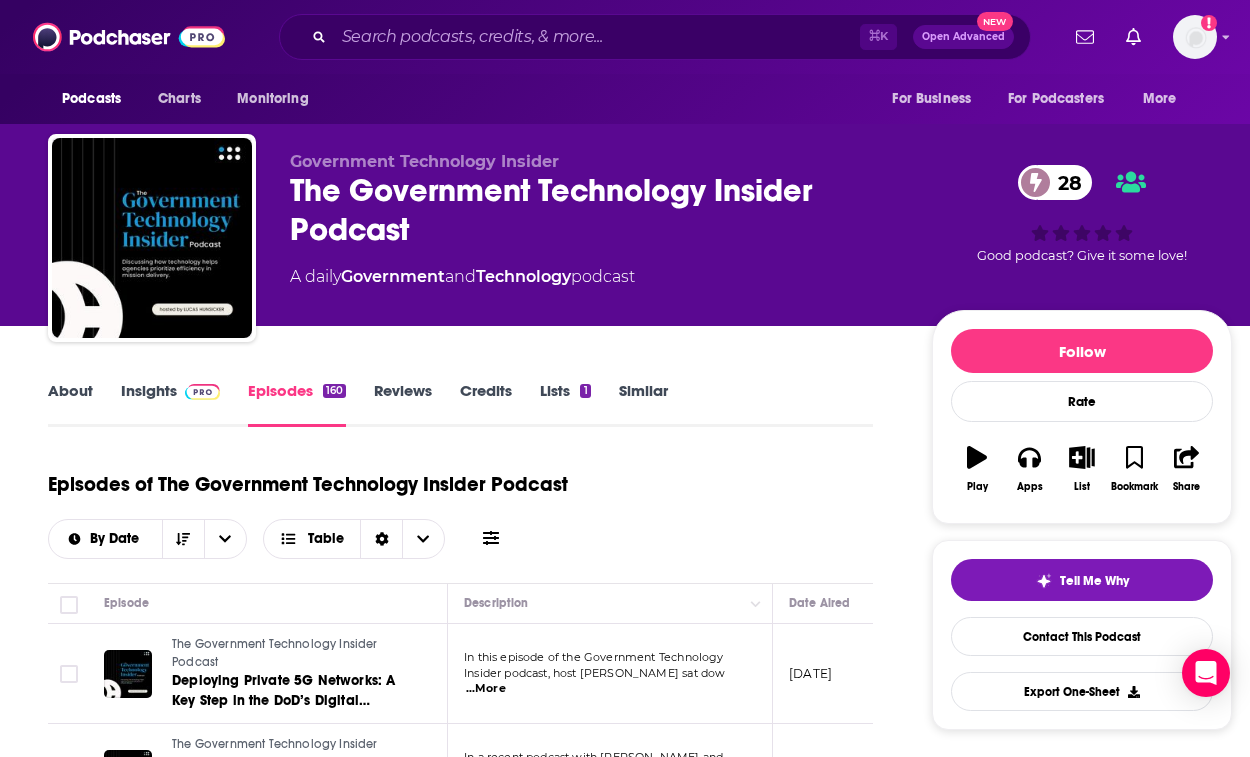 click on "Lists 1" at bounding box center [565, 404] 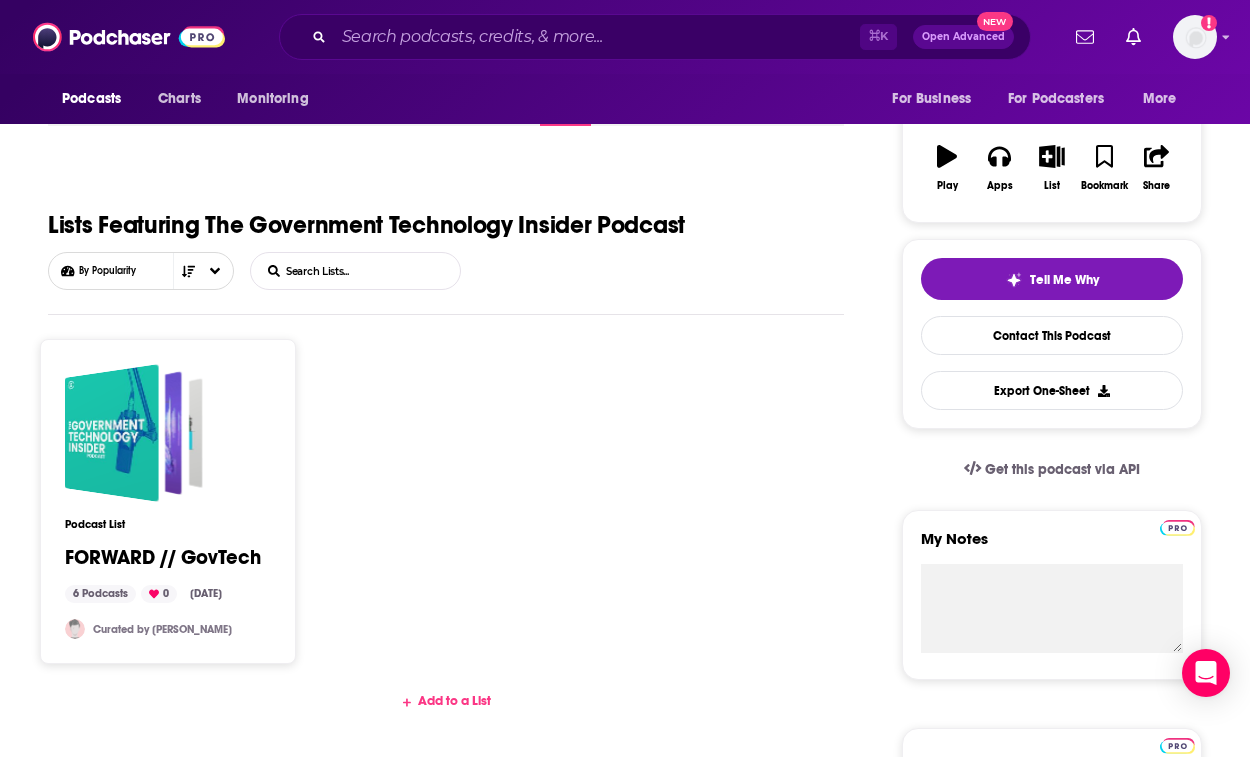 scroll, scrollTop: 330, scrollLeft: 0, axis: vertical 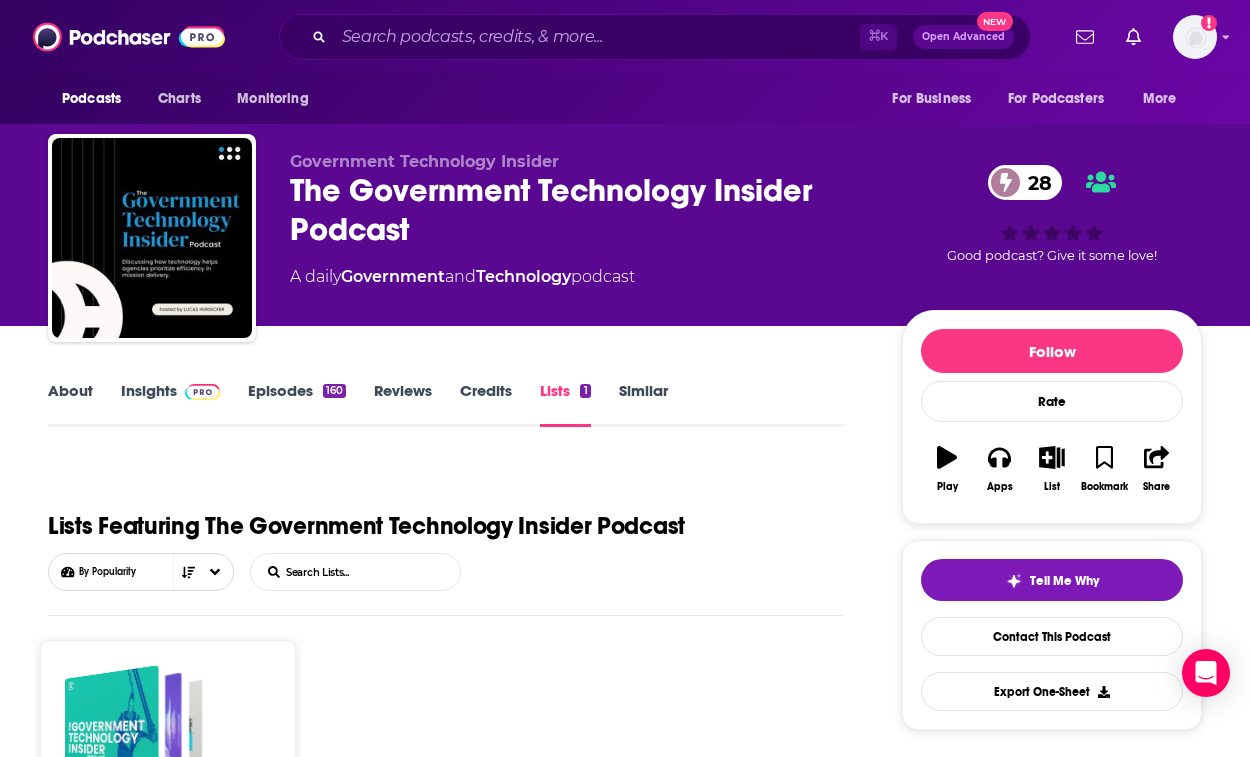 click on "About" at bounding box center (70, 404) 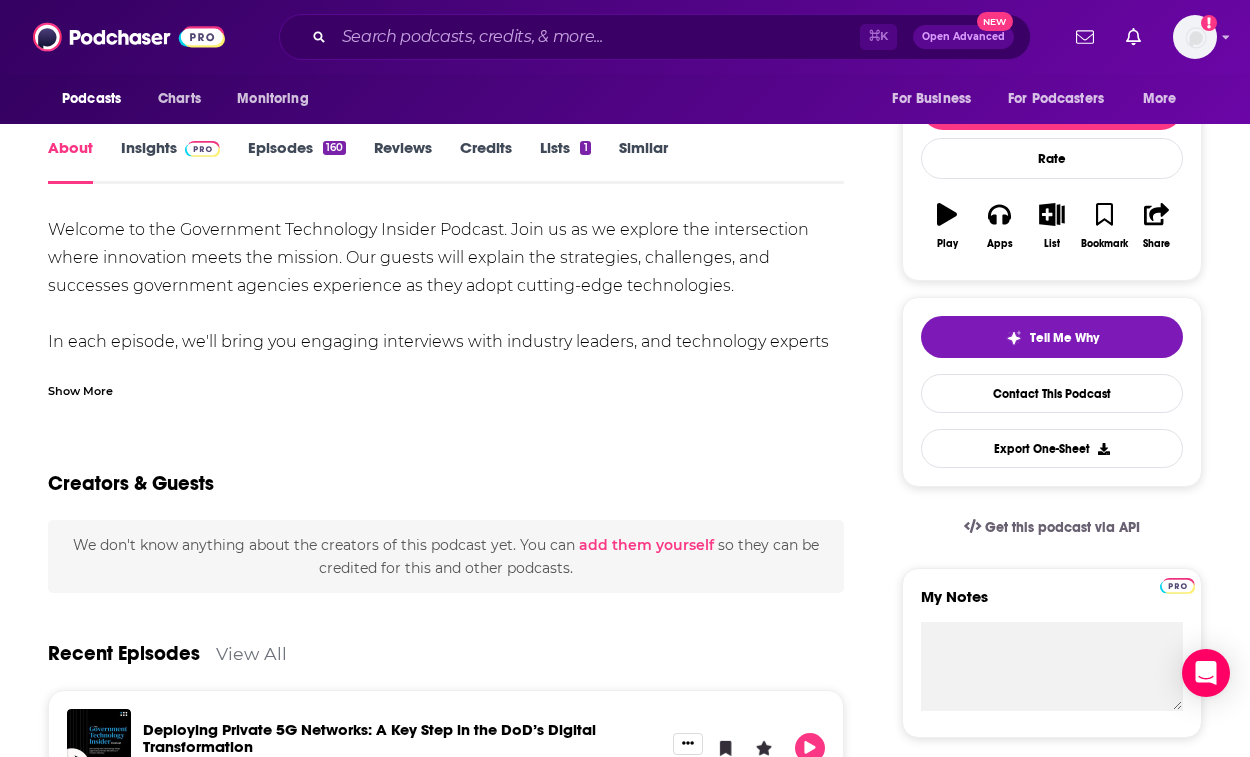 scroll, scrollTop: 0, scrollLeft: 0, axis: both 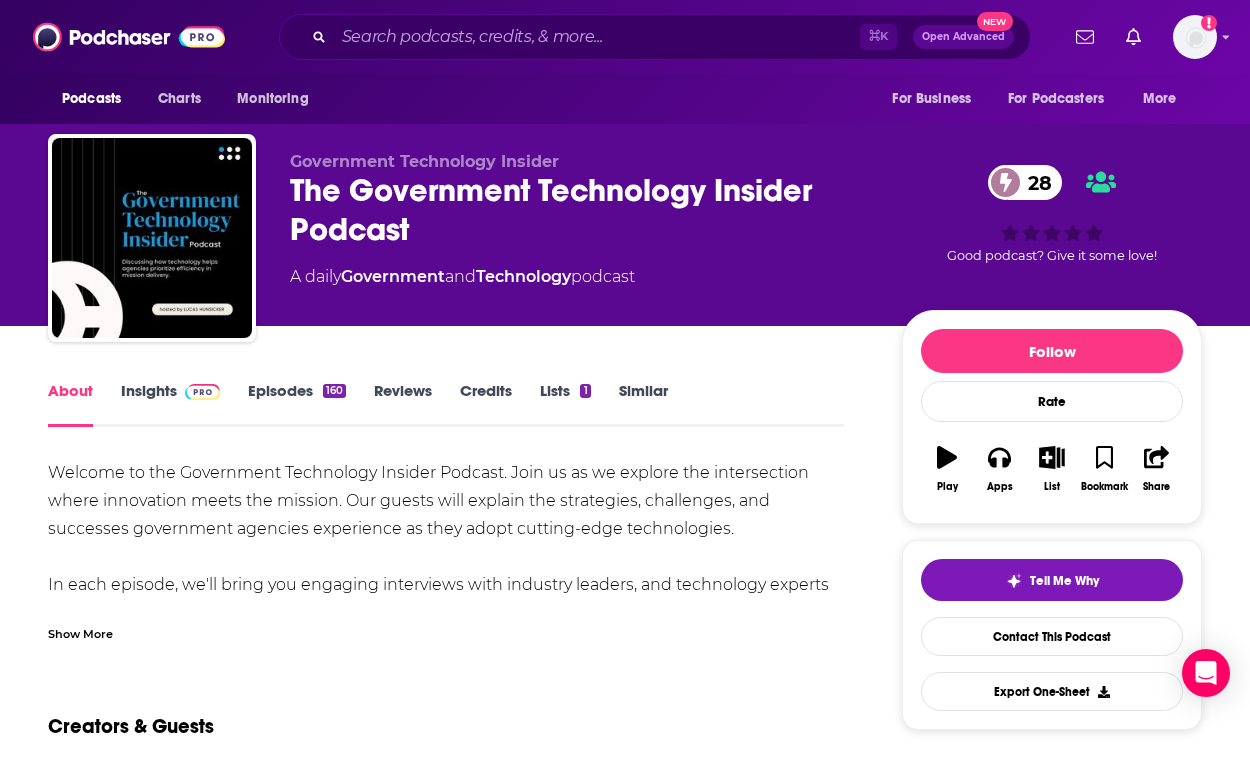 click on "Lists 1" at bounding box center [565, 404] 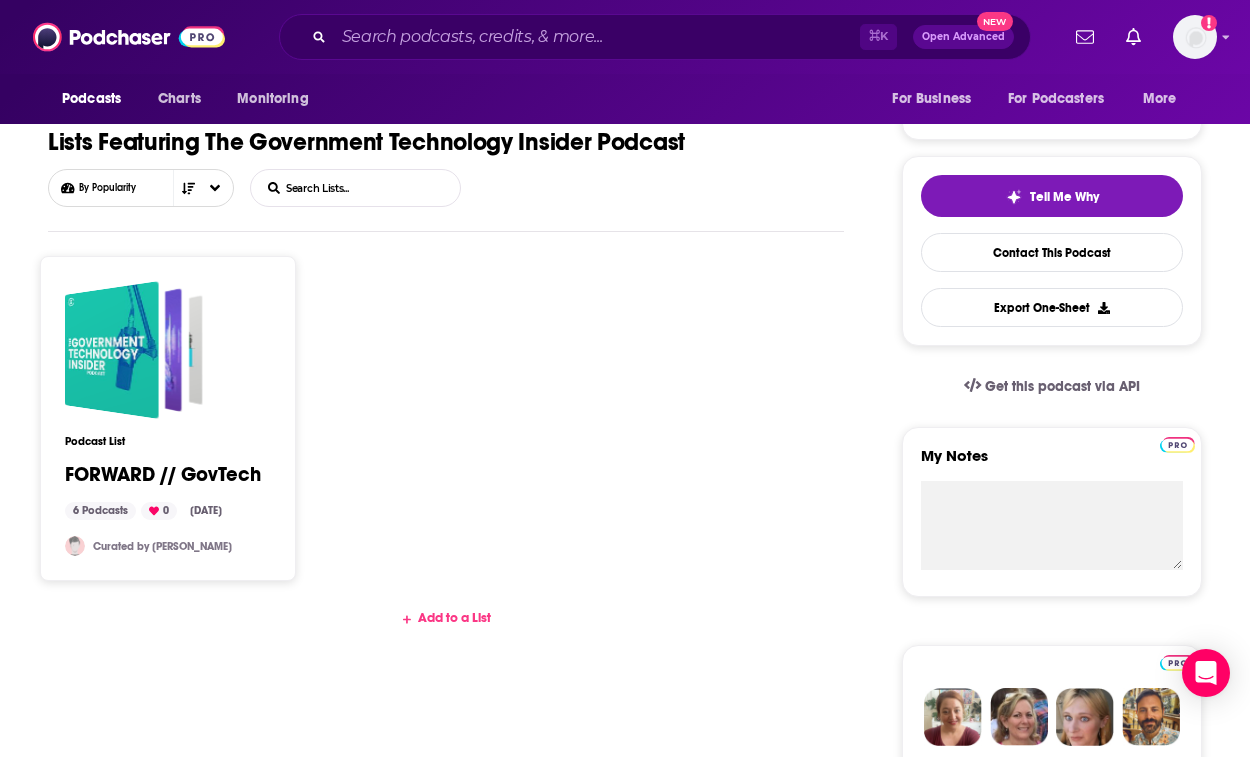 scroll, scrollTop: 399, scrollLeft: 0, axis: vertical 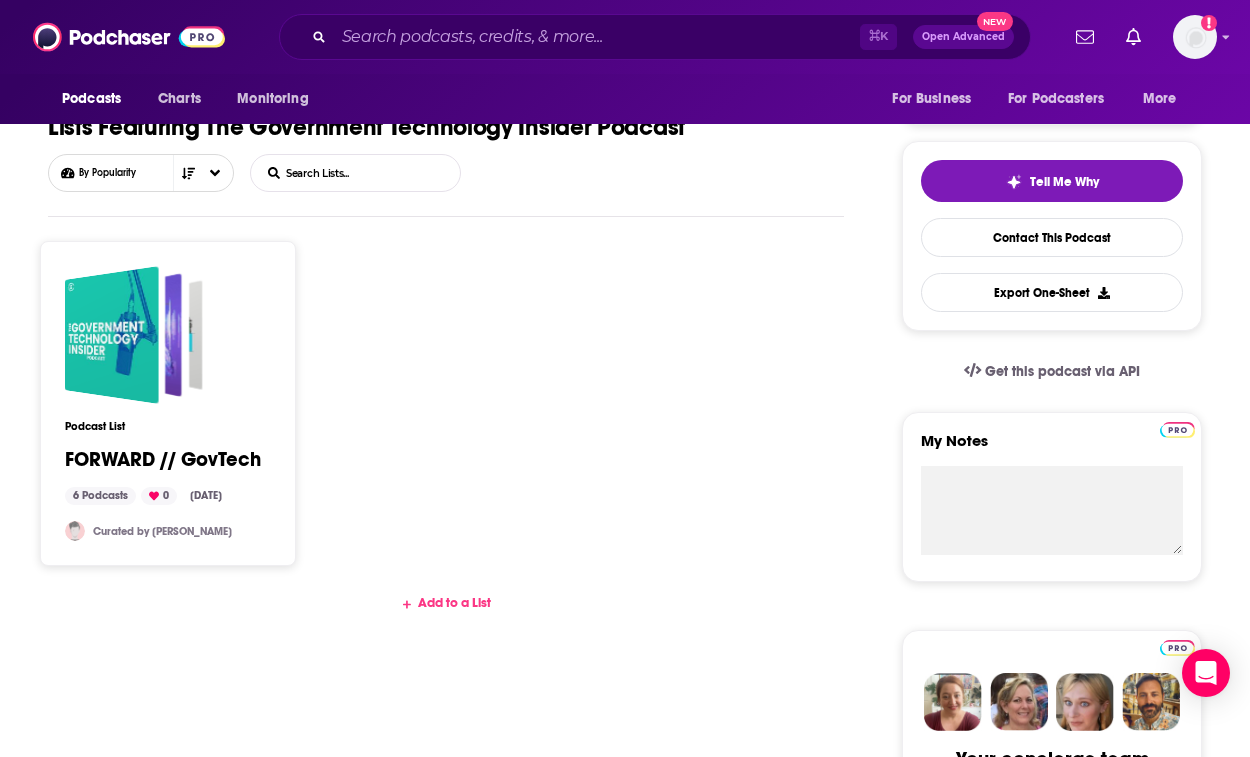 click on "Add to a List" at bounding box center (446, 603) 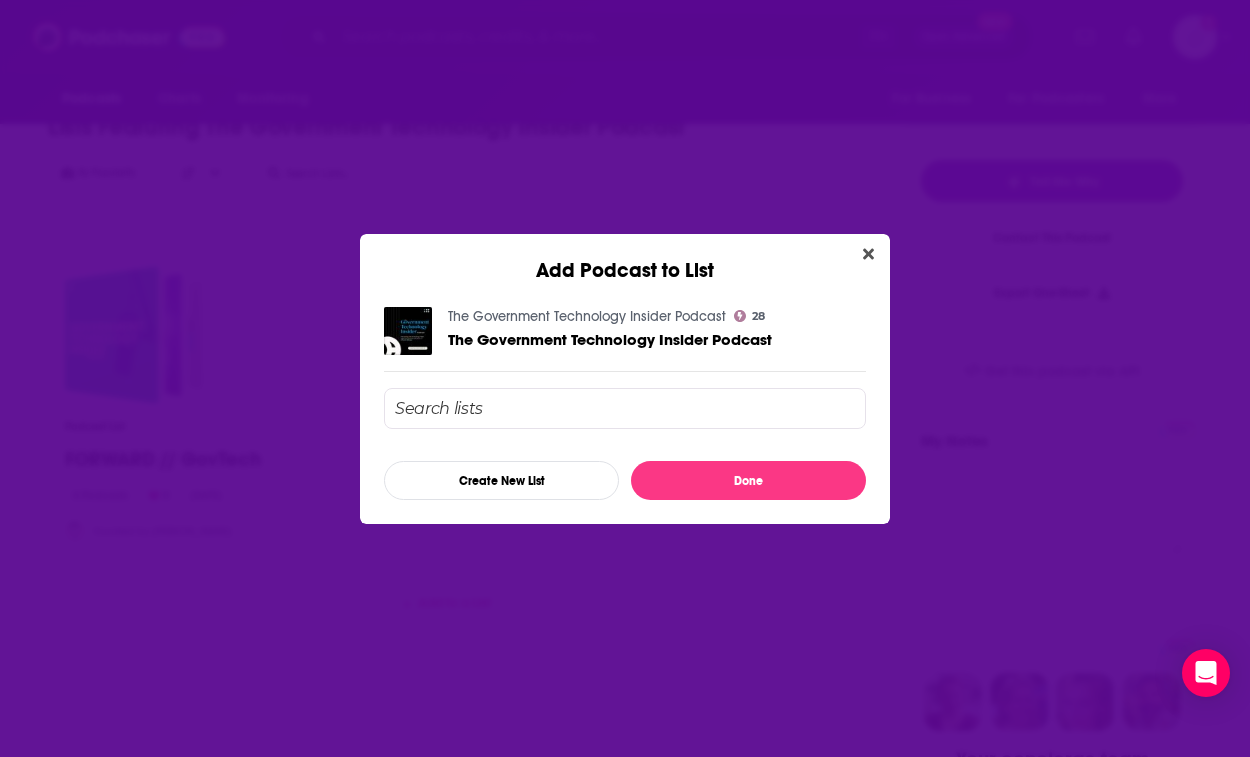 click at bounding box center (625, 408) 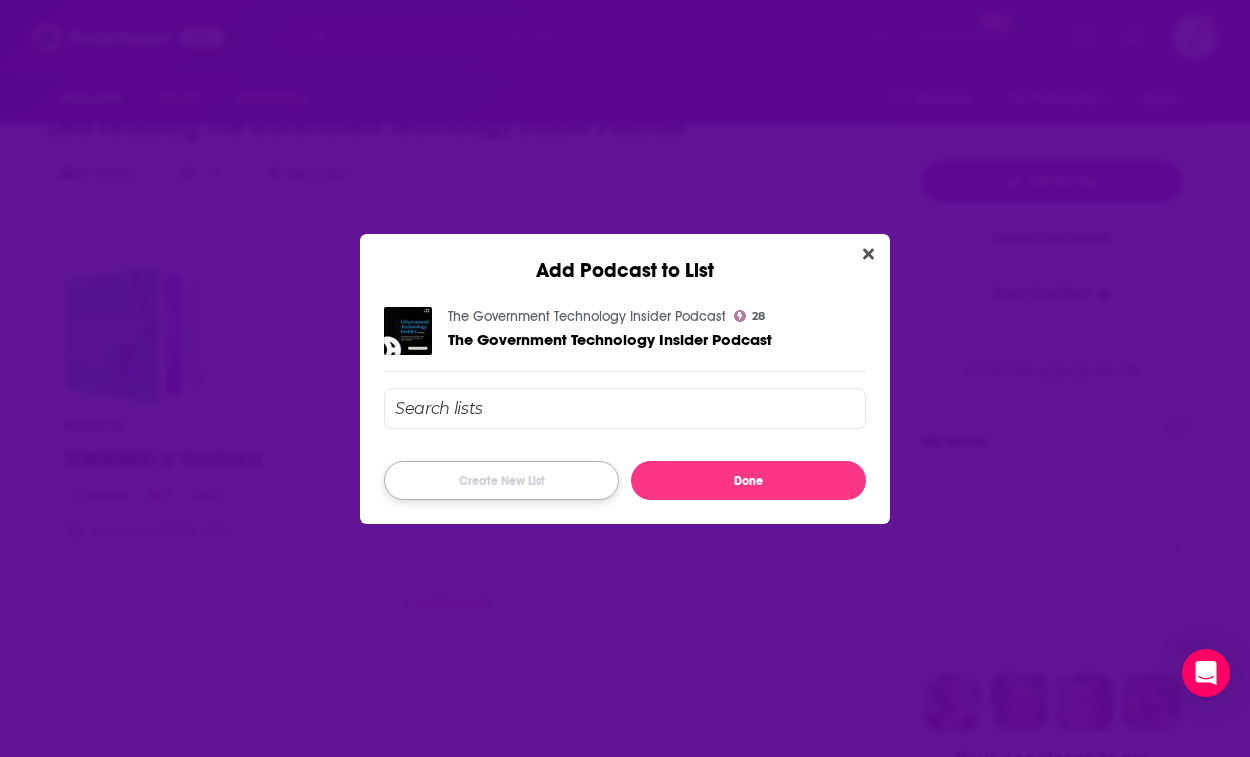 click on "Create New List" at bounding box center [501, 480] 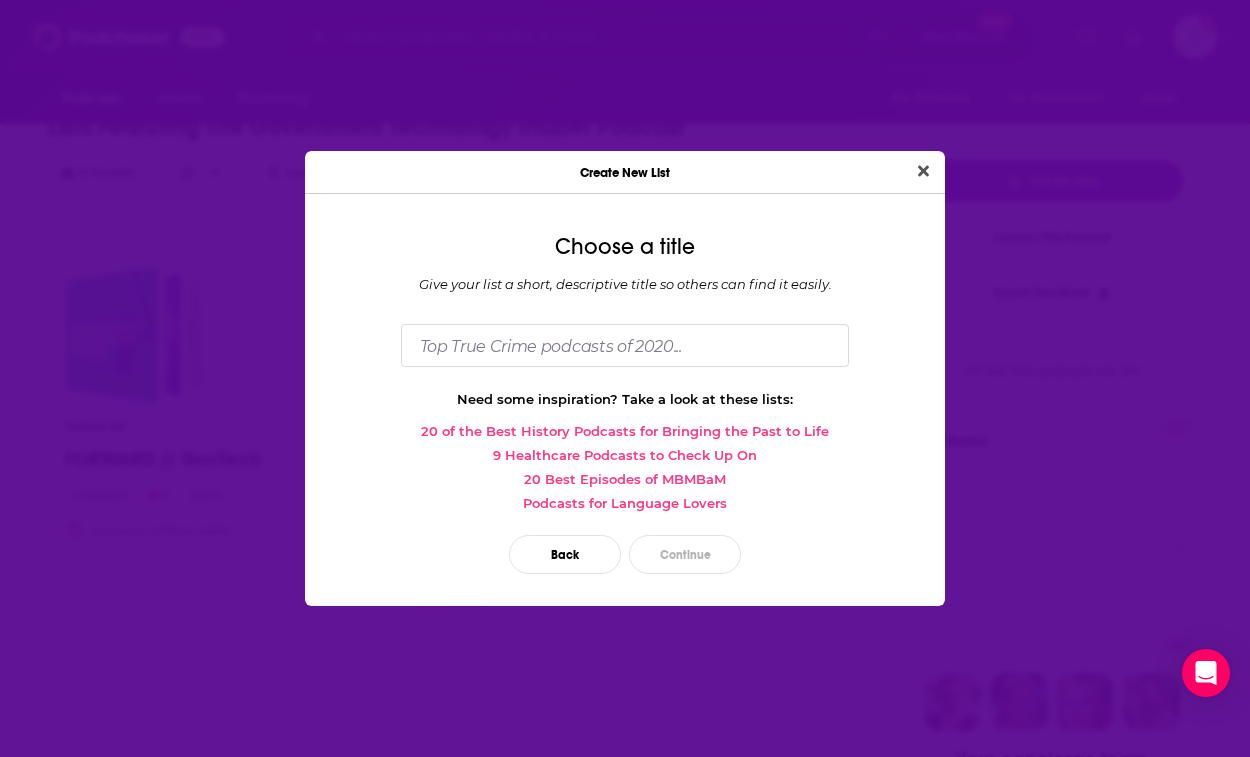 scroll, scrollTop: 0, scrollLeft: 0, axis: both 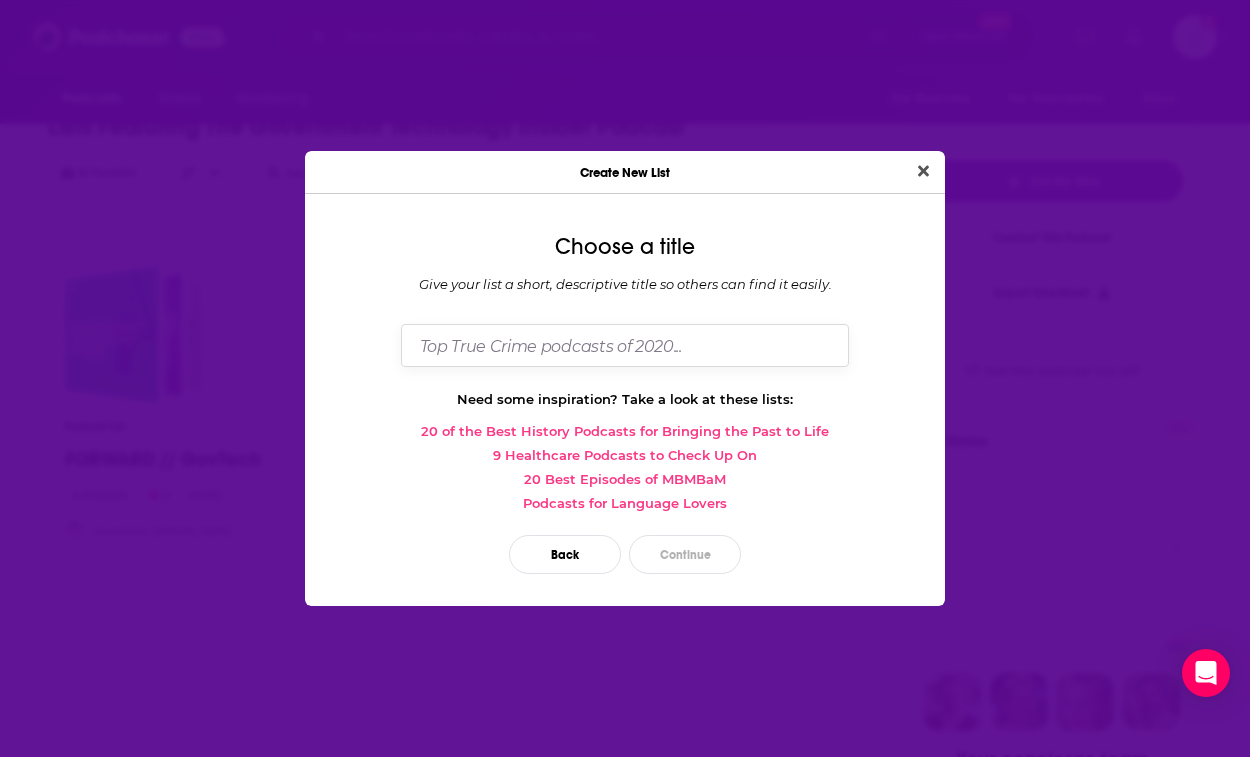 click at bounding box center [625, 345] 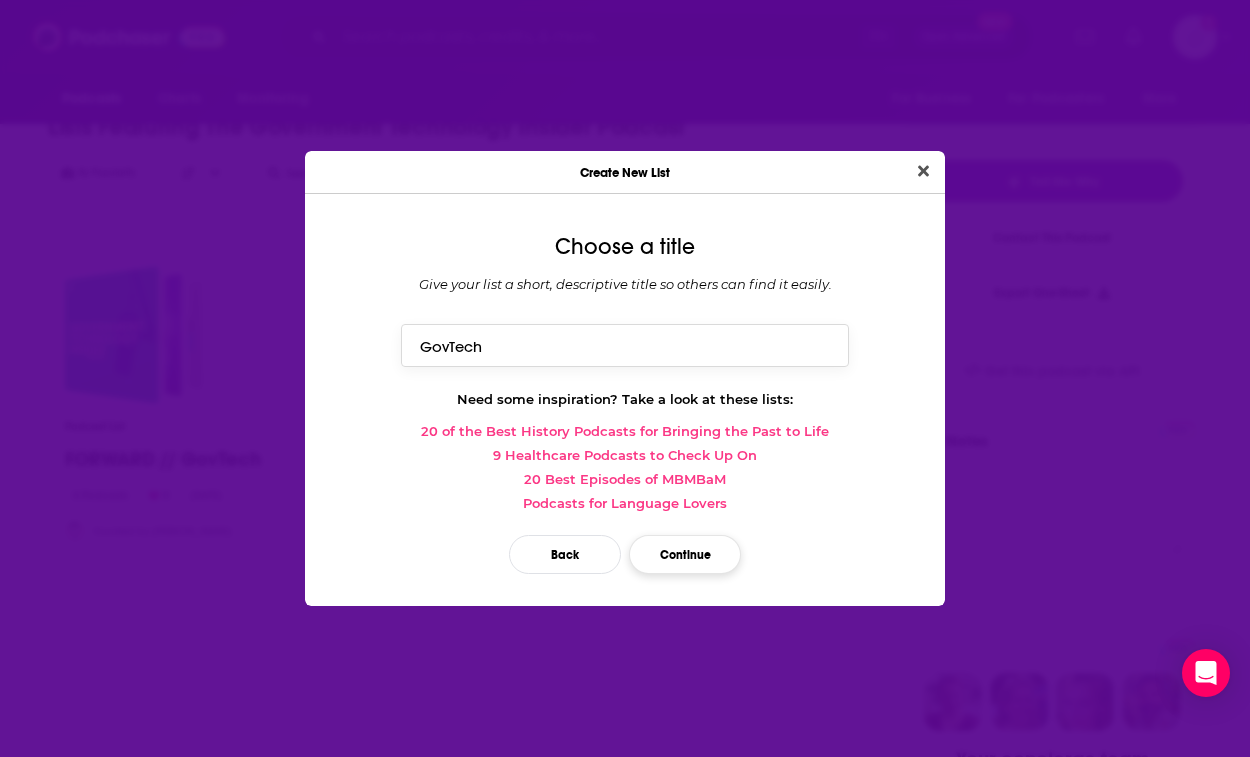 type on "GovTech" 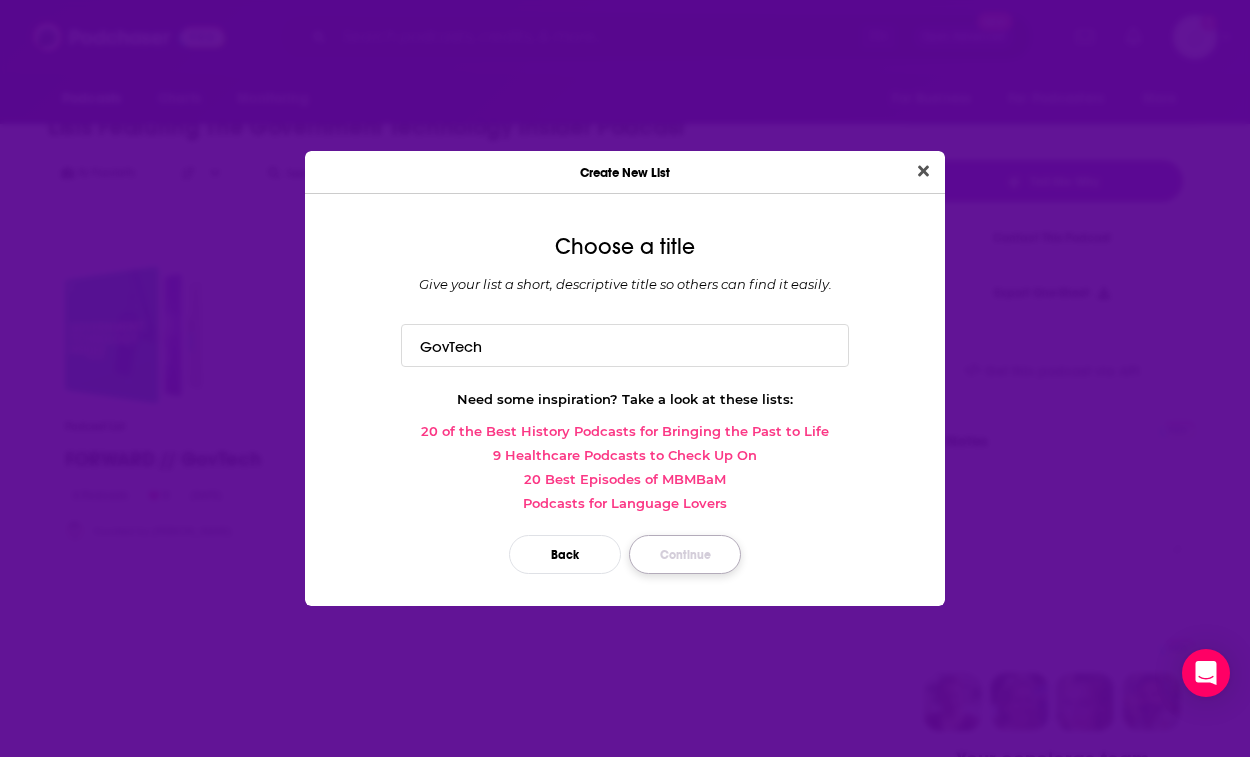 click on "Continue" at bounding box center (685, 554) 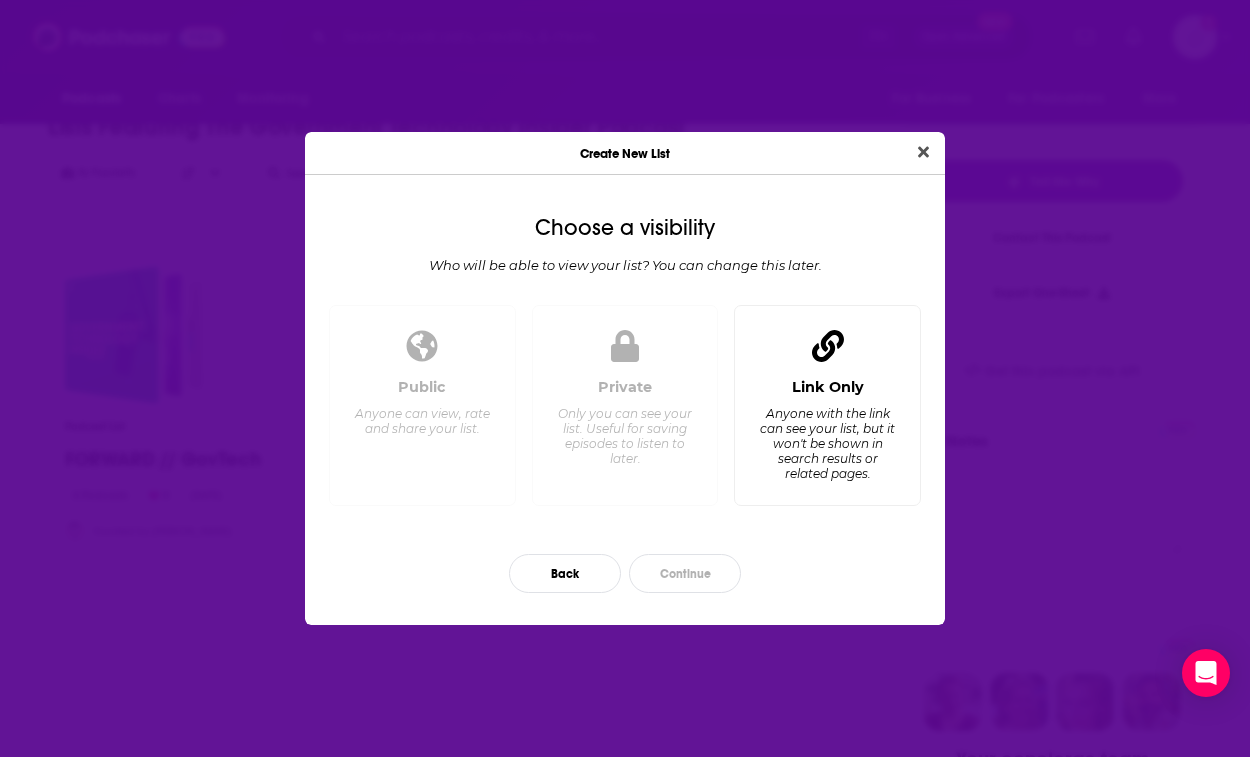 click on "Link Only" at bounding box center (828, 387) 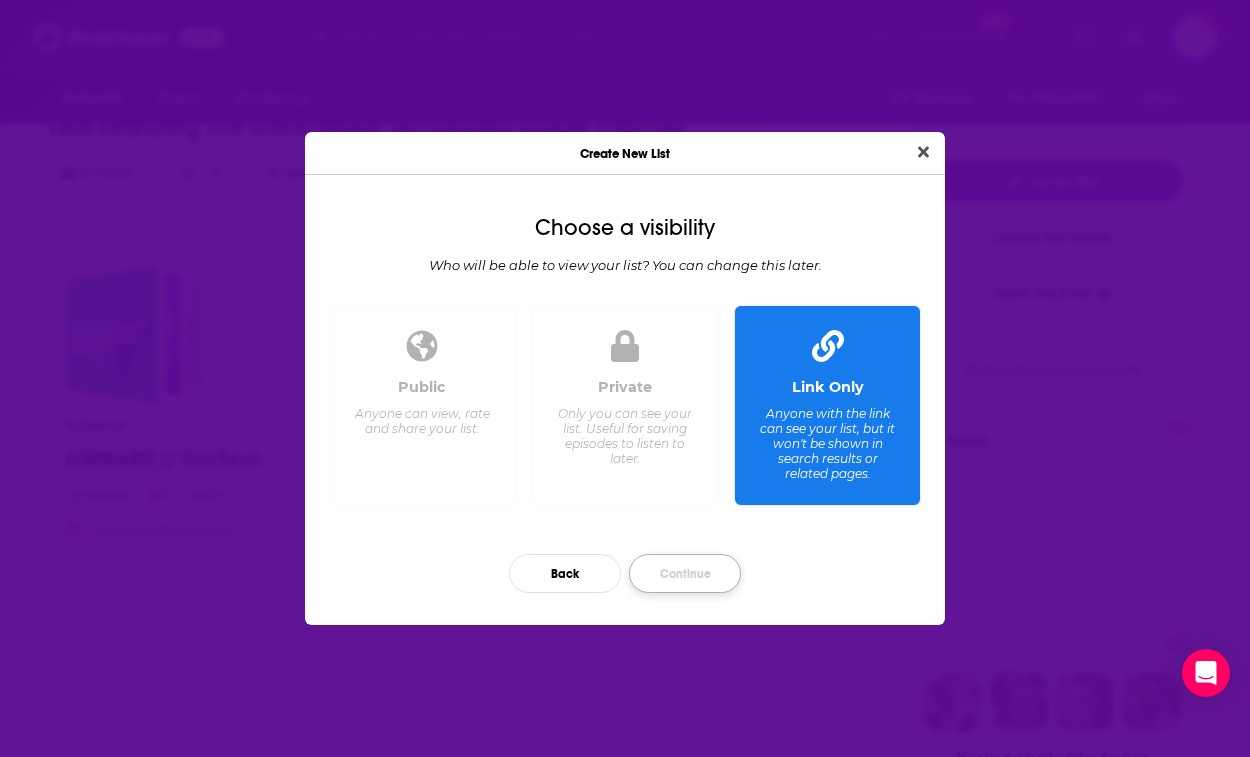 click on "Continue" at bounding box center (685, 573) 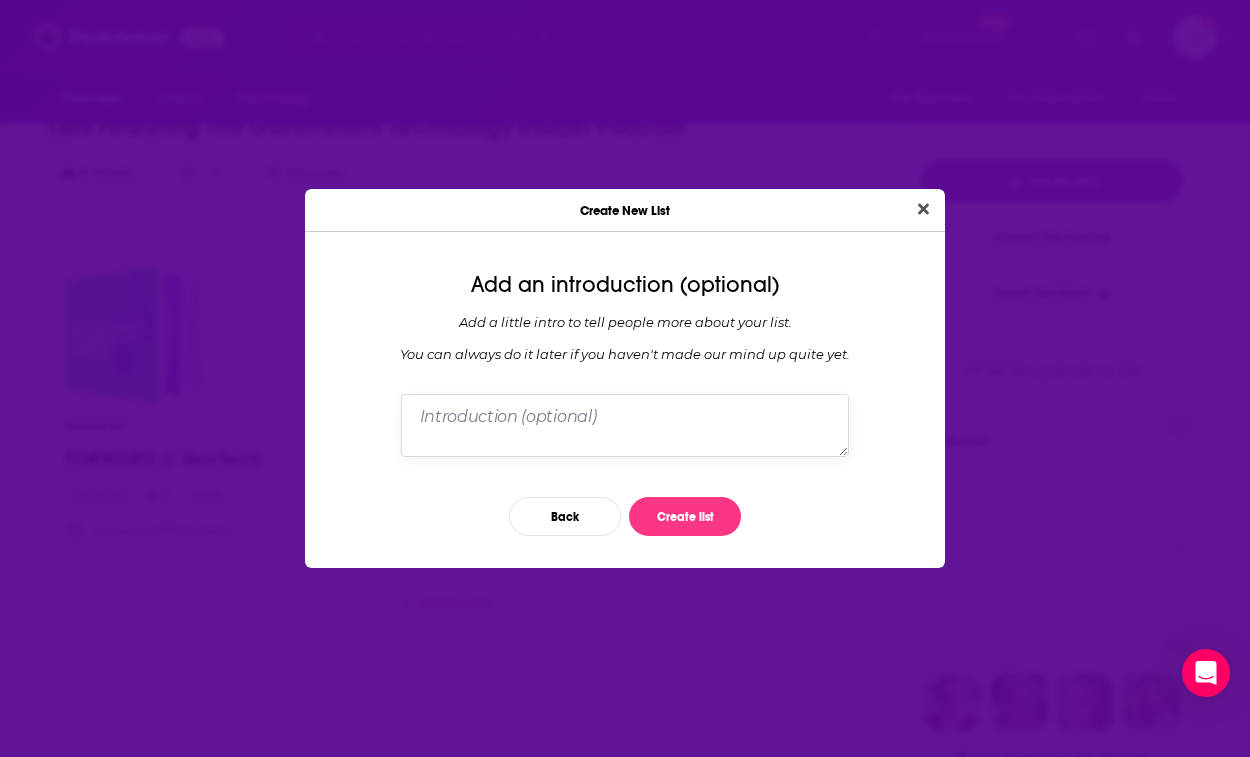 click at bounding box center (625, 425) 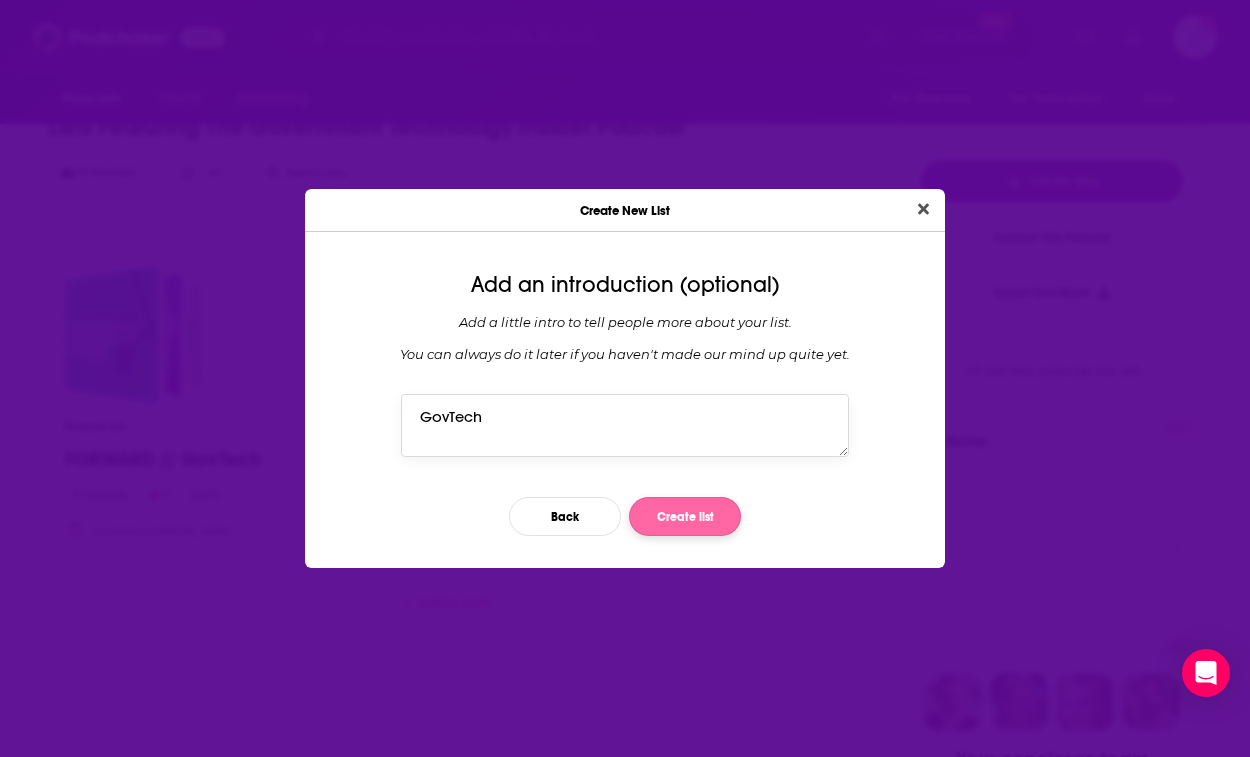 type on "GovTech" 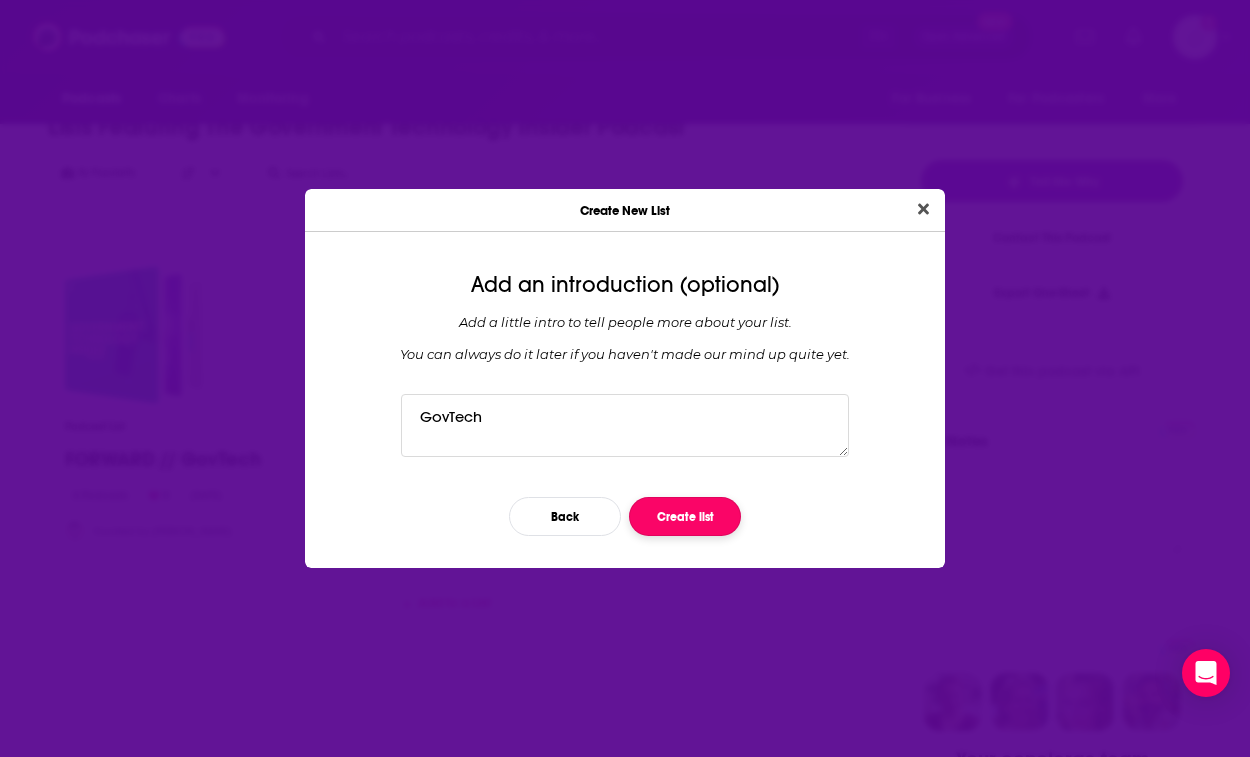 click on "Create list" at bounding box center (685, 516) 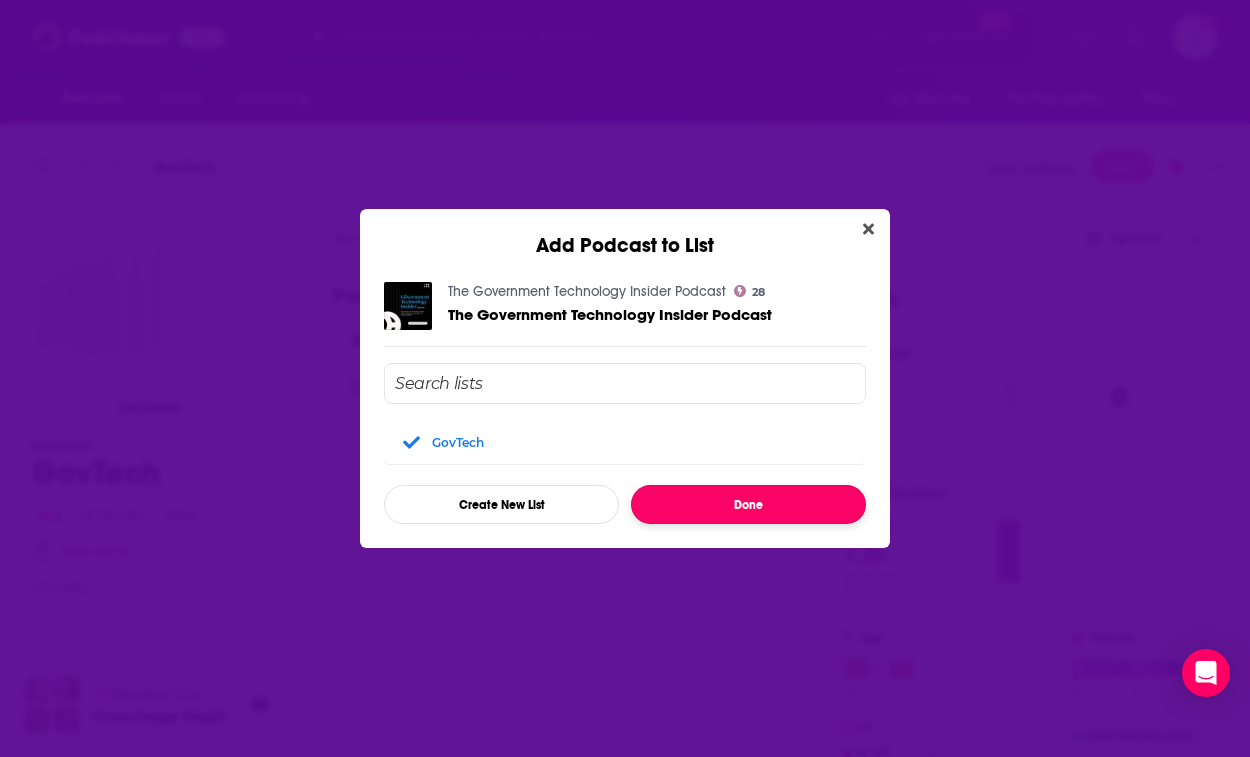 click on "Done" at bounding box center [748, 504] 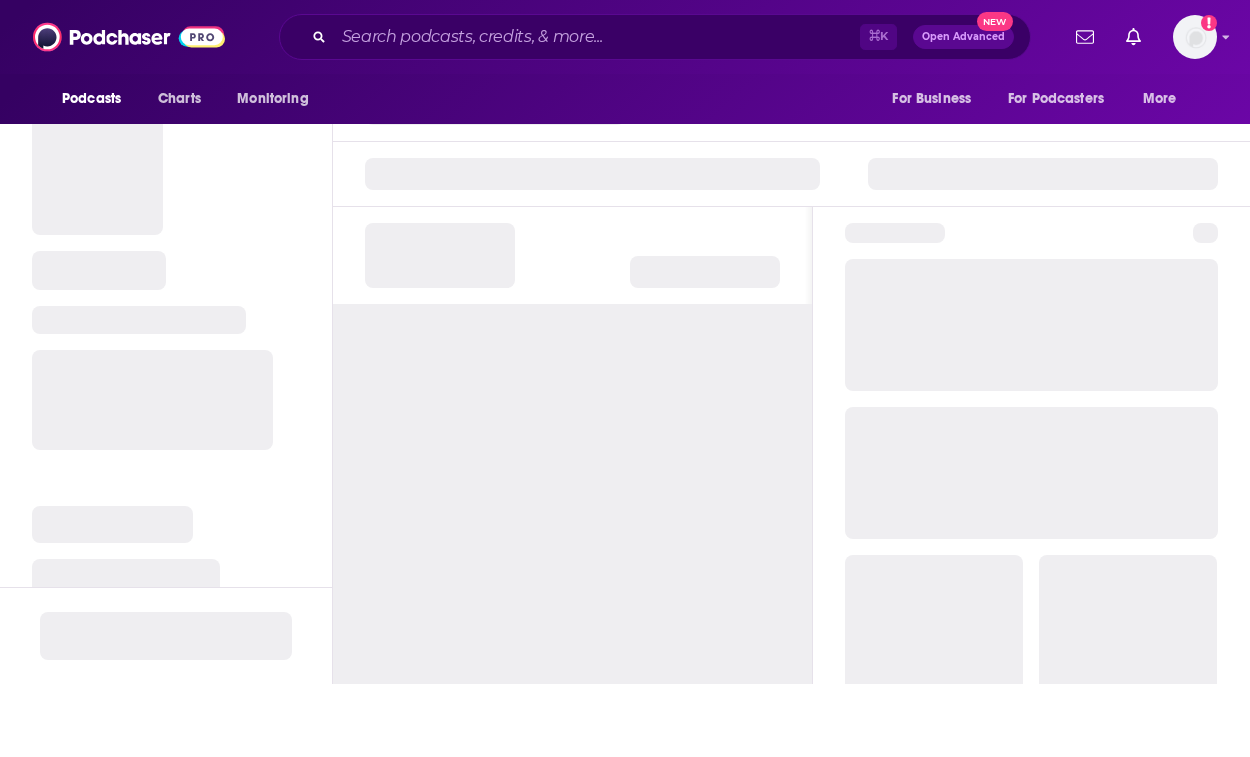scroll, scrollTop: 0, scrollLeft: 0, axis: both 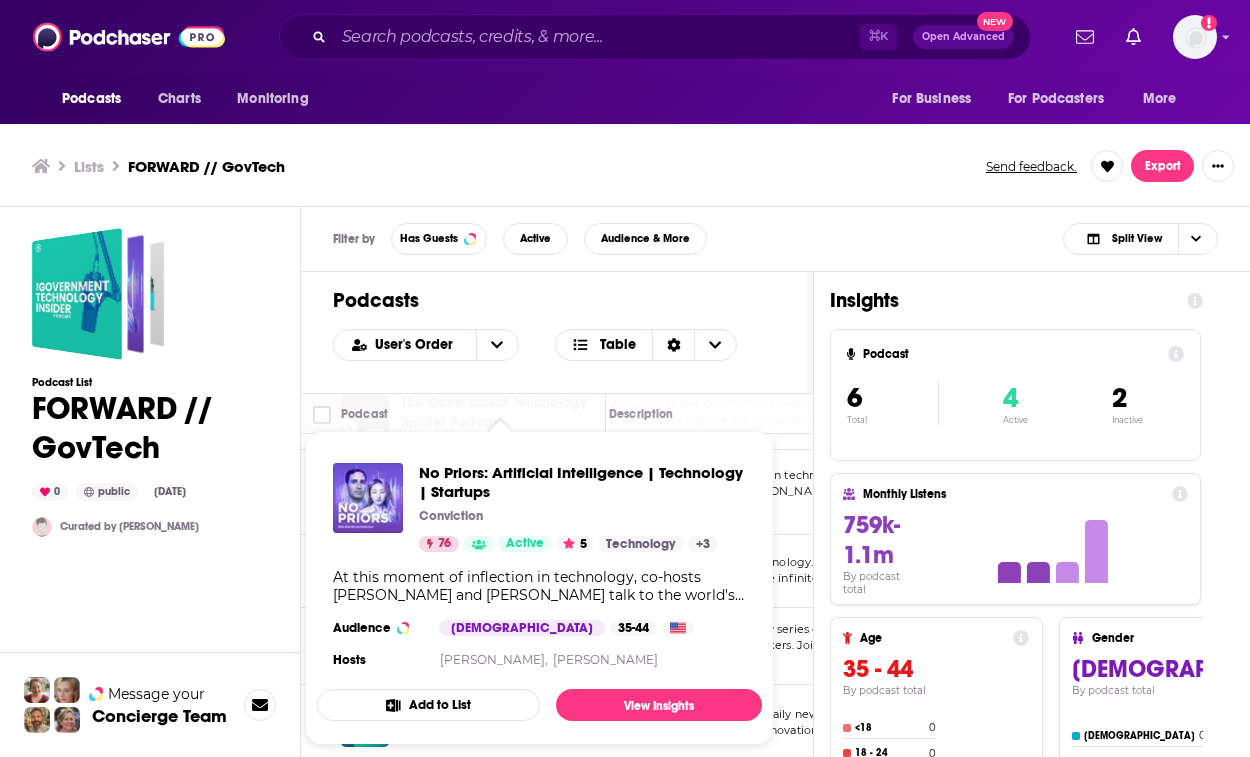 click on "Podcasts" at bounding box center (557, 300) 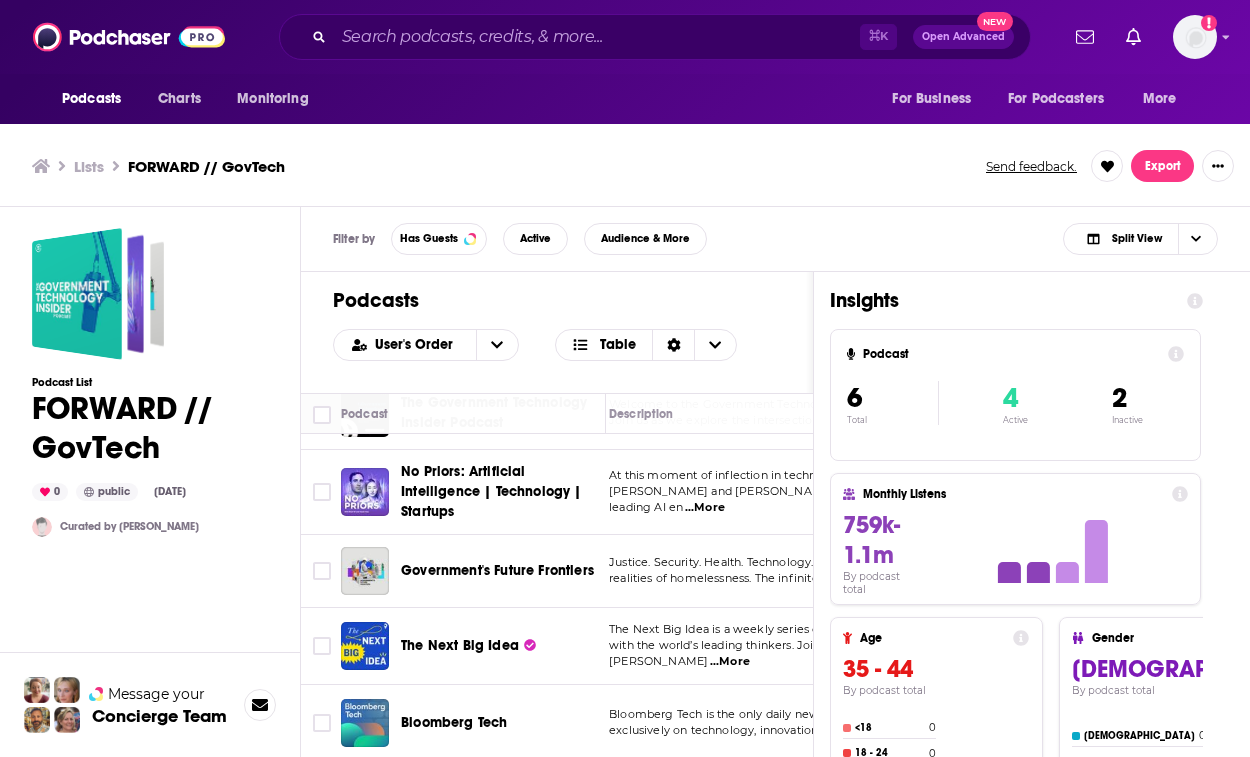 click on "Podcasts" at bounding box center (557, 300) 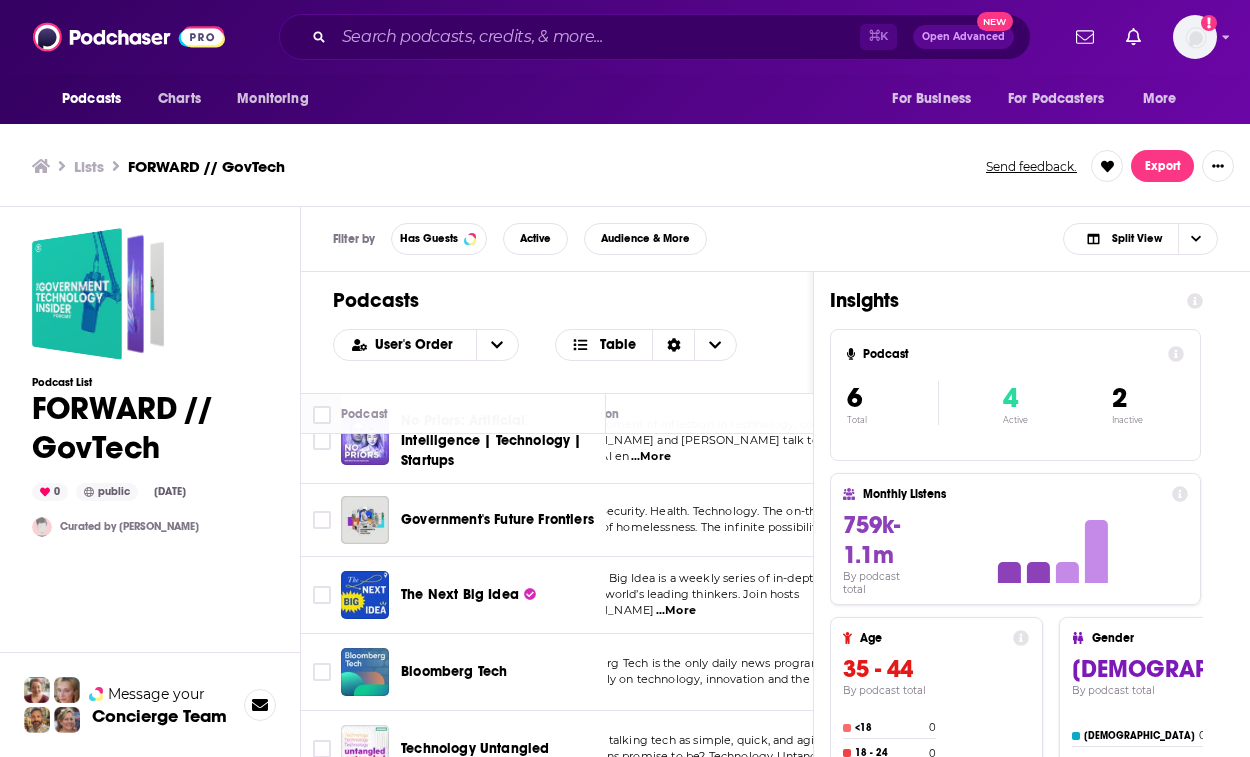 scroll, scrollTop: 135, scrollLeft: 67, axis: both 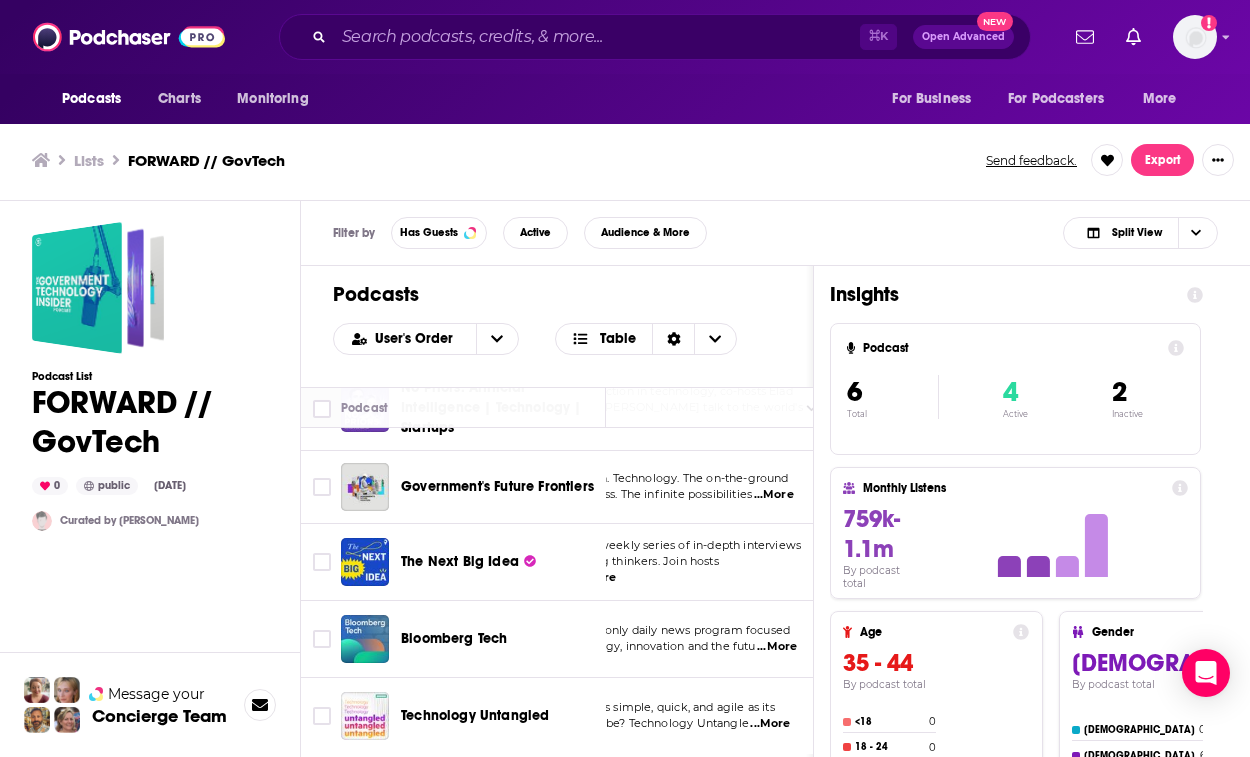 click on "Podcasts Charts Monitoring ⌘  K Open Advanced New For Business For Podcasters More Add a profile image Podcasts Charts Monitoring For Business For Podcasters More Lists FORWARD // GovTech Send feedback. Export Podcast List FORWARD // GovTech 0 public [DATE] Curated by [PERSON_NAME] Message your Concierge Team Filter by Has Guests Active Audience & More Split View Podcasts User's Order Table Podcast Description Categories Reach (Monthly) Reach (Episode) Contacts Curator's Notes The Government Technology Insider Podcast Welcome to the Government Technology Insider Podcast. Join us as we explore the intersection where innov  ...More Government Technology 28 Under 1.2k Under 1k 1   Contact No Priors: Artificial Intelligence | Technology | Startups At this moment of inflection in technology, co-hosts [PERSON_NAME] and [PERSON_NAME] talk to the world's leading AI en  ...More Technology Business Entrepreneur 76 183k-272k 22k-32k 2   Contacts Government's Future Frontiers  ...More Government Business 60 26k-39k 36k-53k 2" at bounding box center [625, 375] 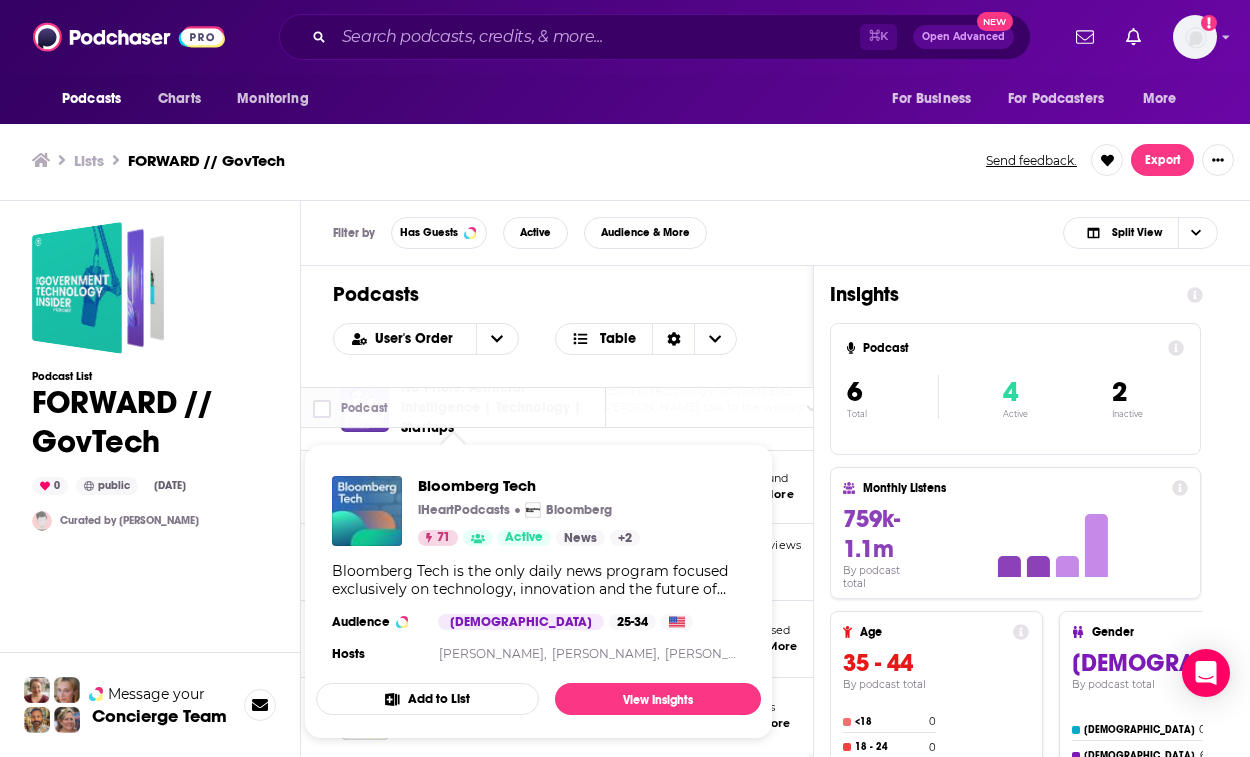 click on "Bloomberg Tech is the only daily news program focused exclusively on technology, innovation and the future of business." at bounding box center [538, 580] 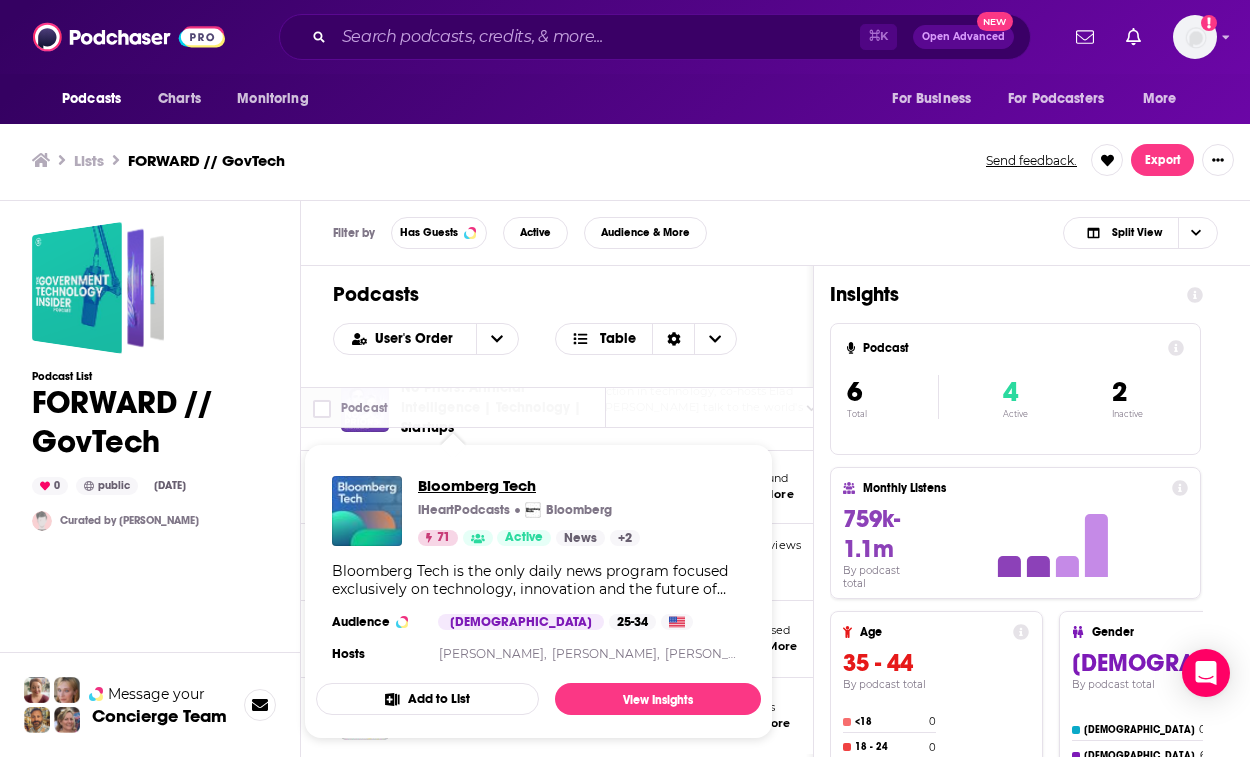 click on "Bloomberg Tech" at bounding box center (529, 485) 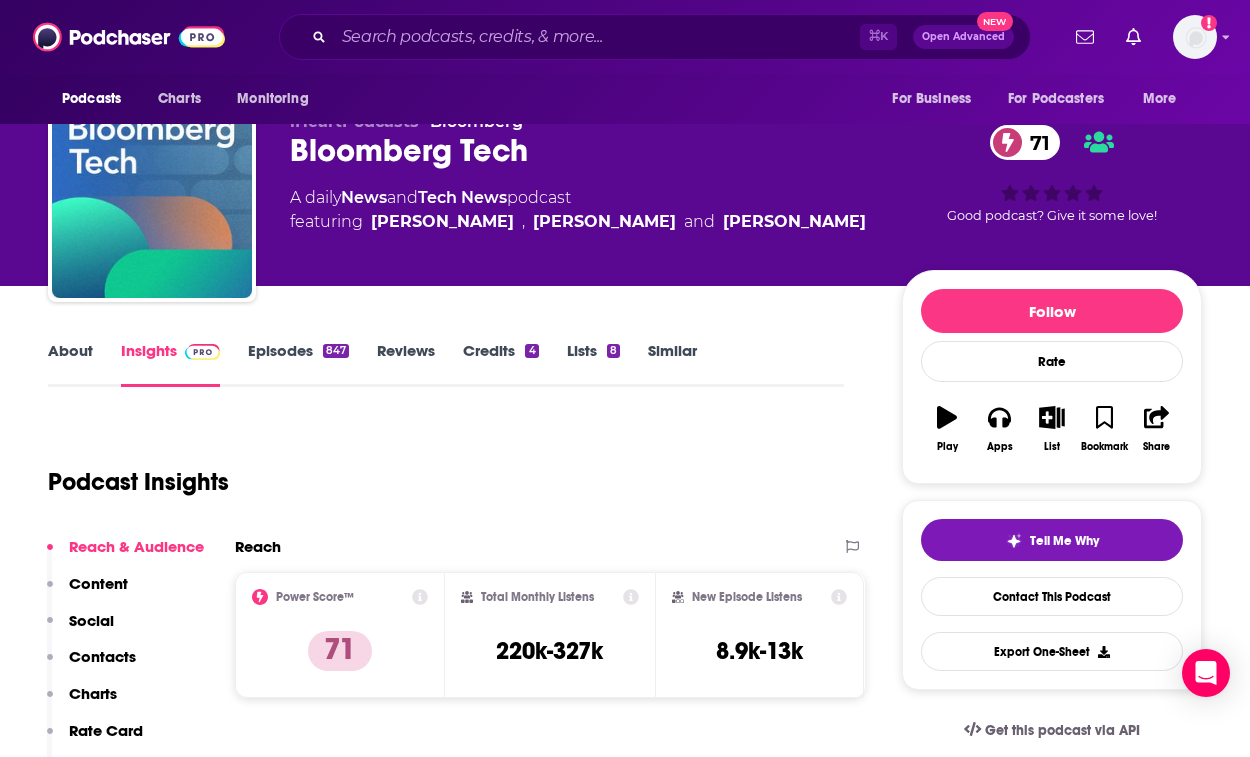 scroll, scrollTop: 0, scrollLeft: 0, axis: both 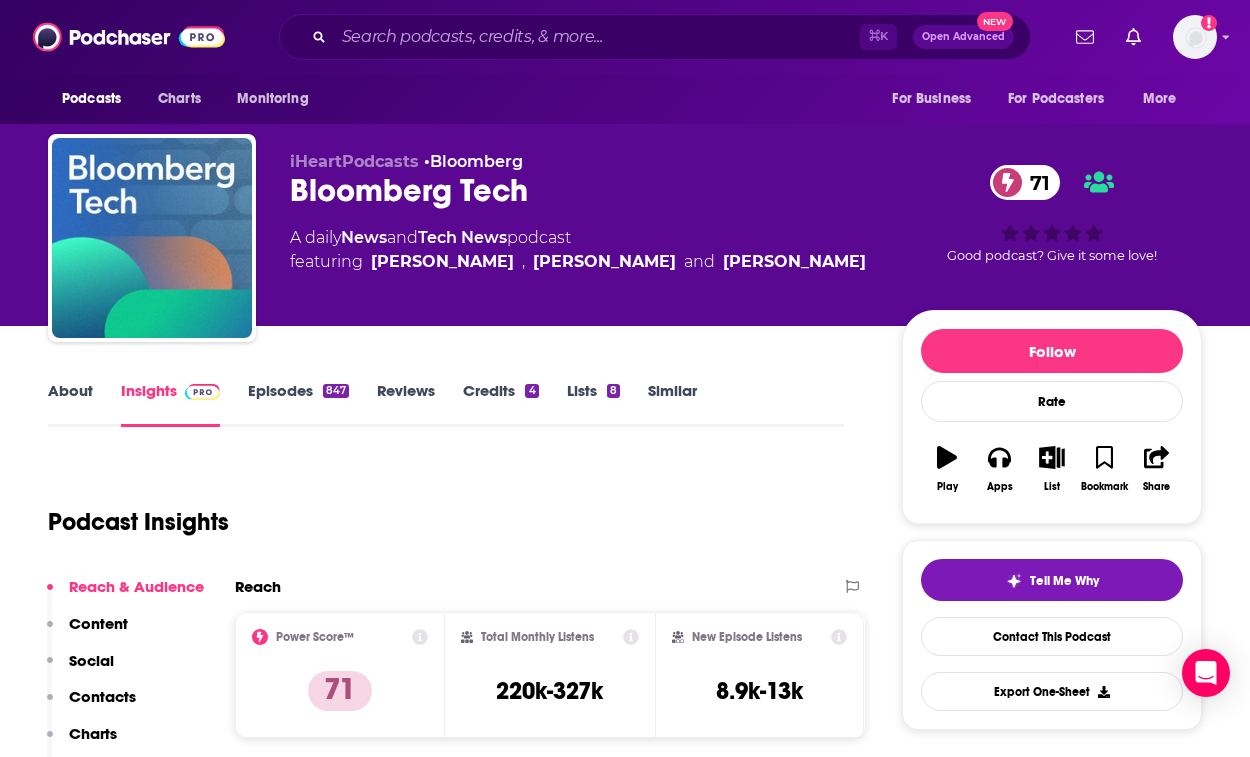 click on "About" at bounding box center [70, 404] 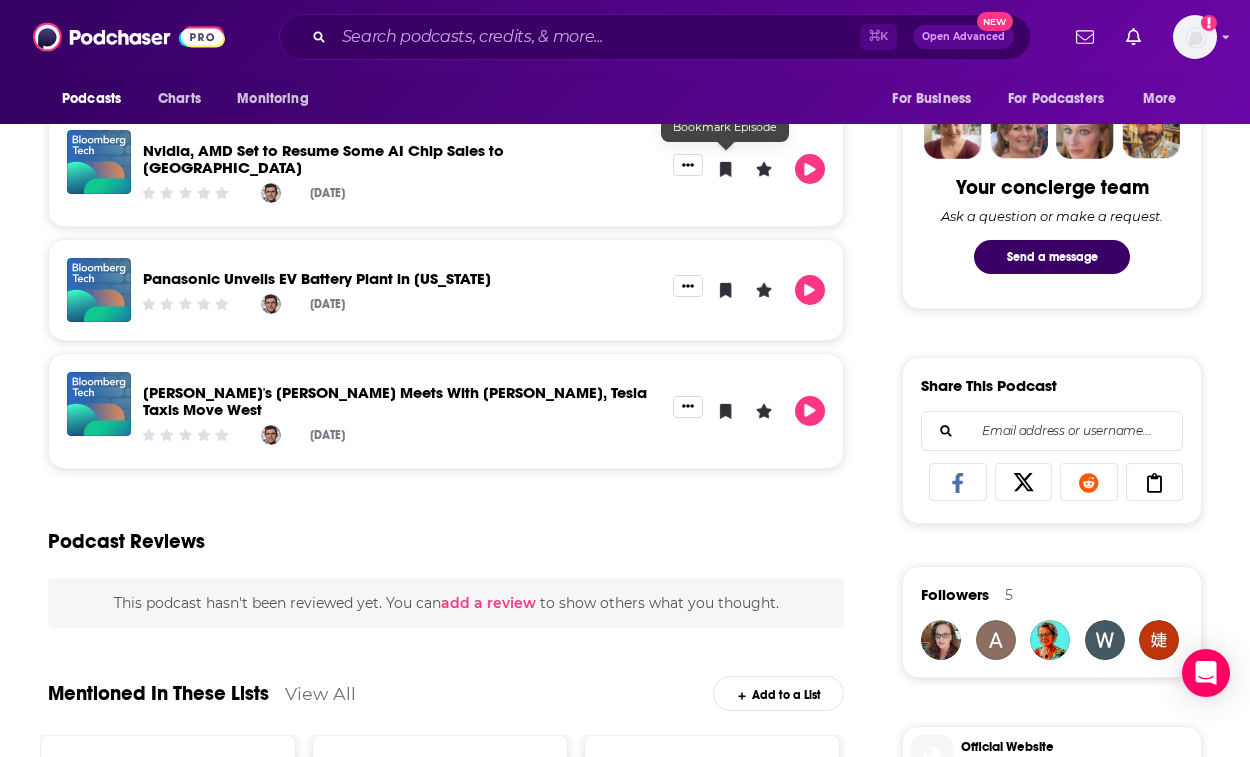scroll, scrollTop: 0, scrollLeft: 0, axis: both 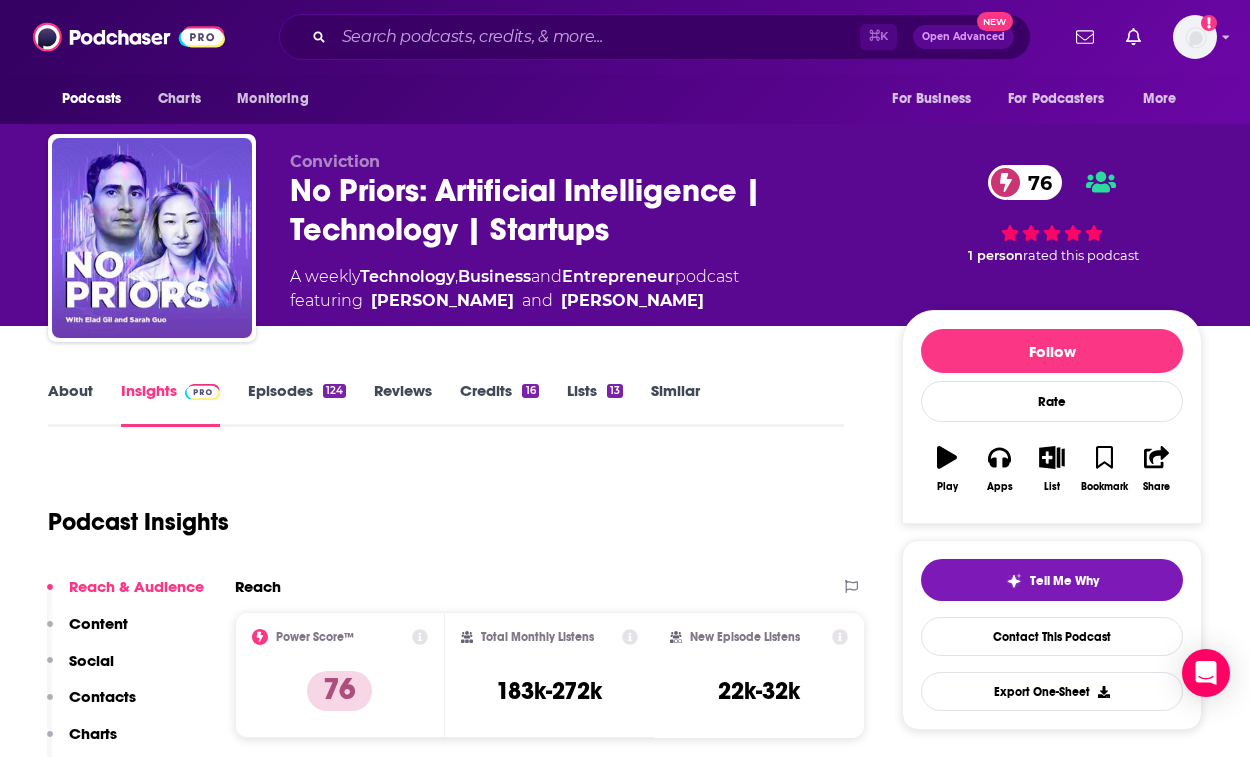 click on "About" at bounding box center [70, 404] 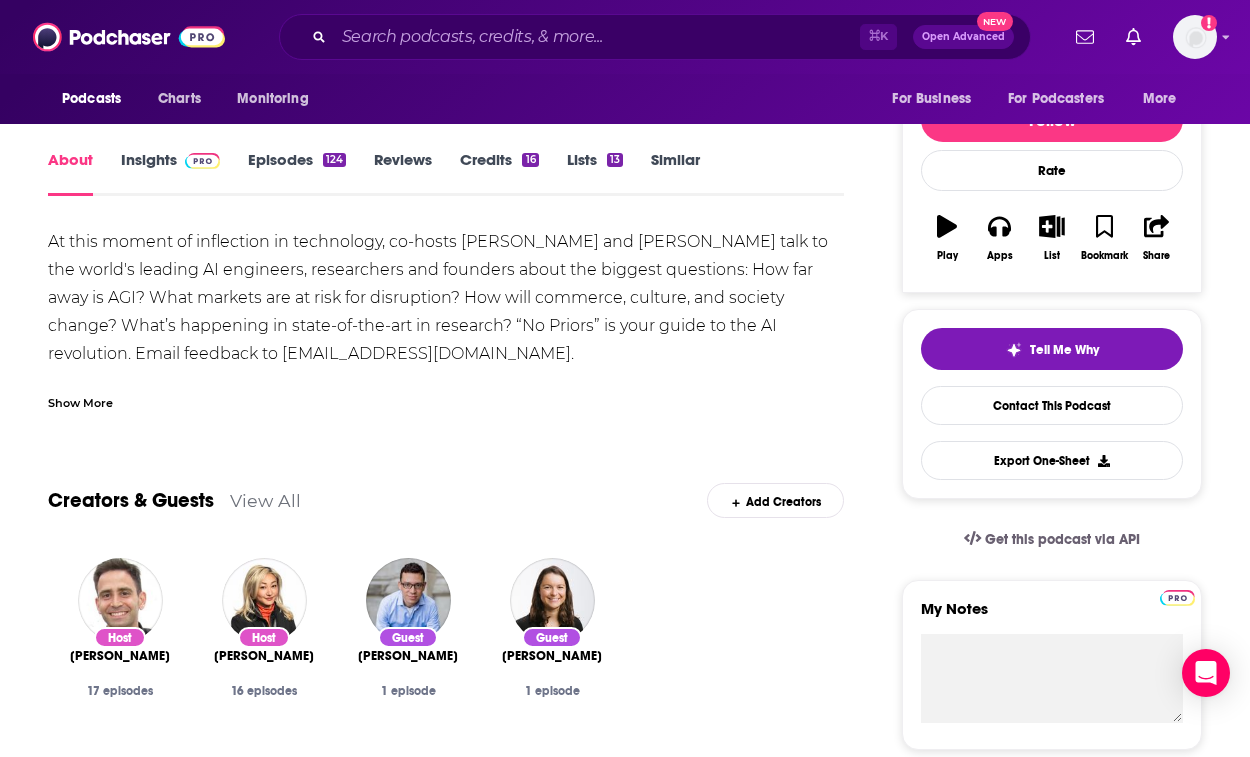 scroll, scrollTop: 0, scrollLeft: 0, axis: both 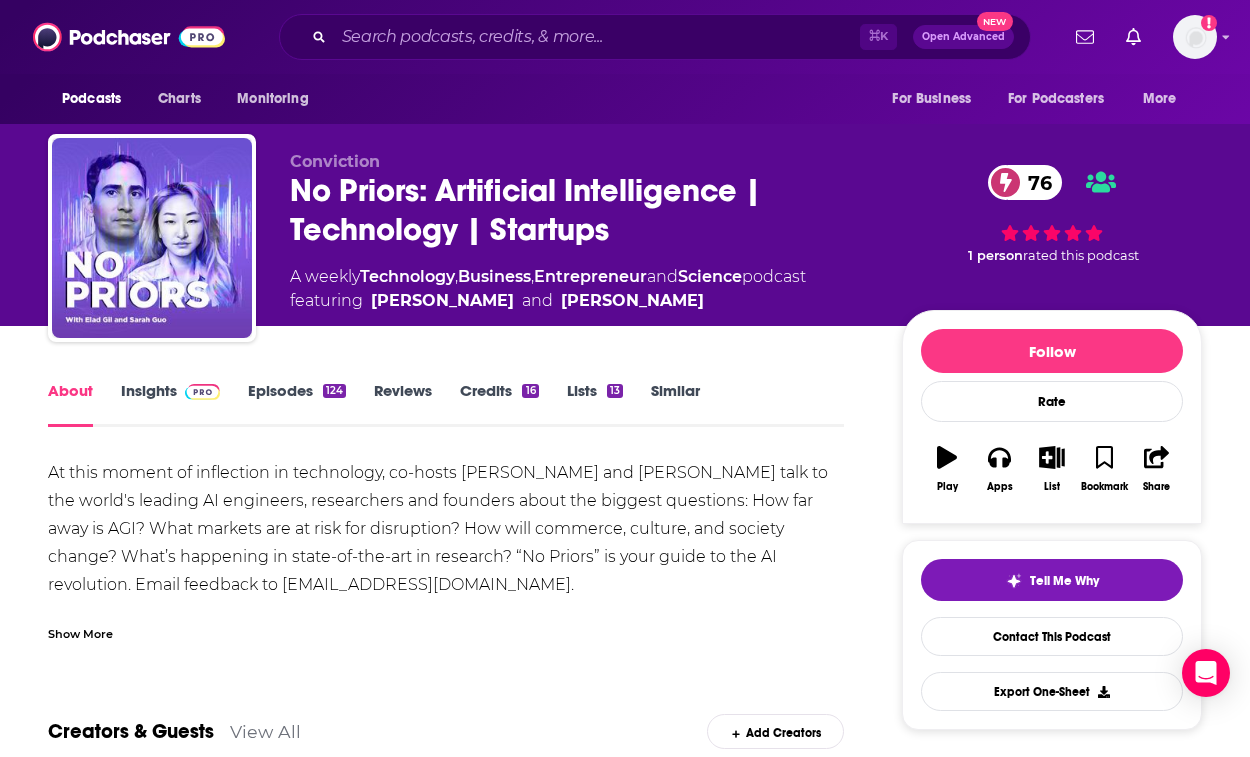 click on "Episodes 124" at bounding box center [297, 404] 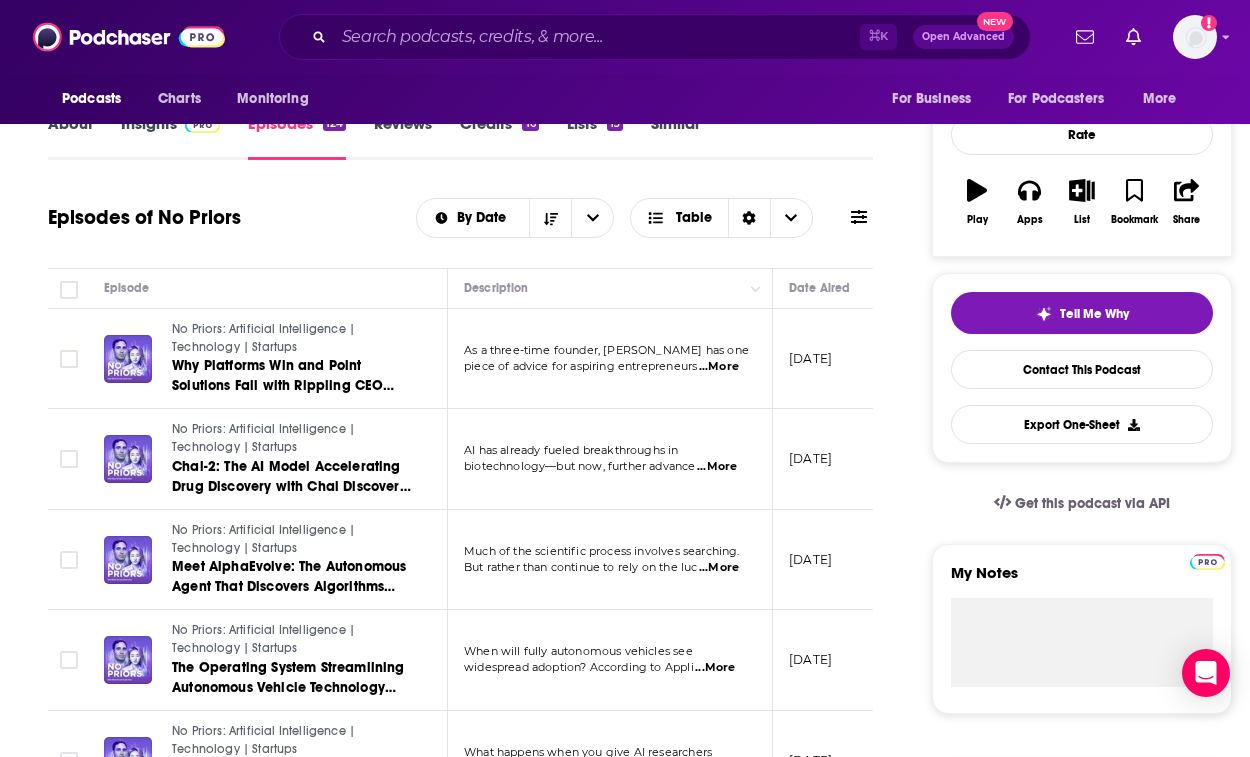 scroll, scrollTop: 0, scrollLeft: 0, axis: both 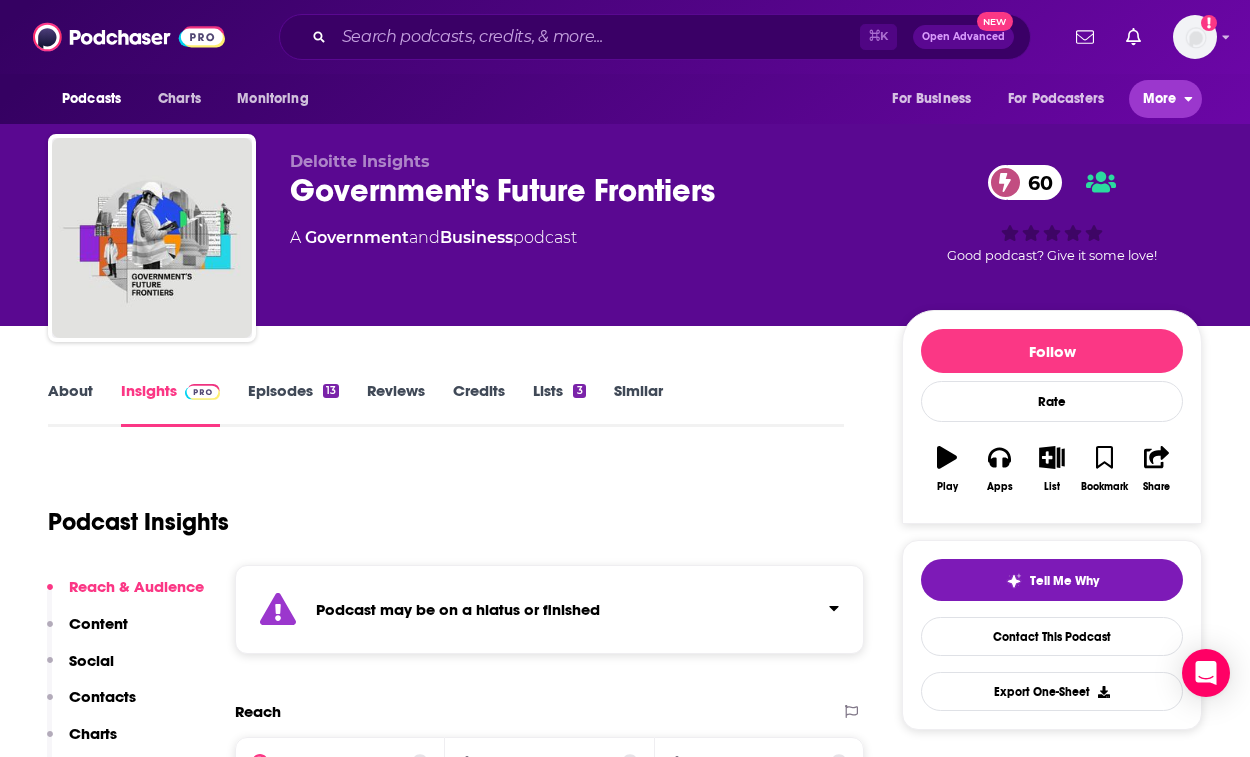 click on "More" at bounding box center (1165, 99) 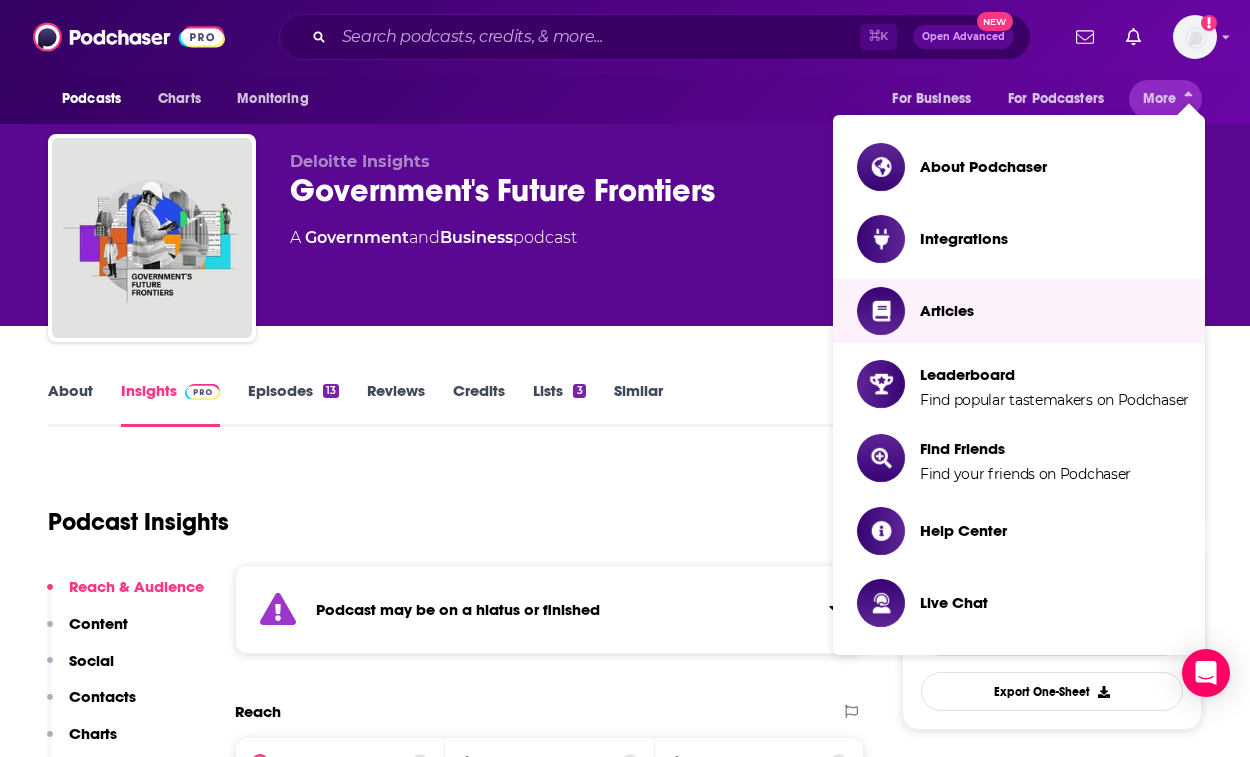 click on "Podcast Insights" at bounding box center (438, 510) 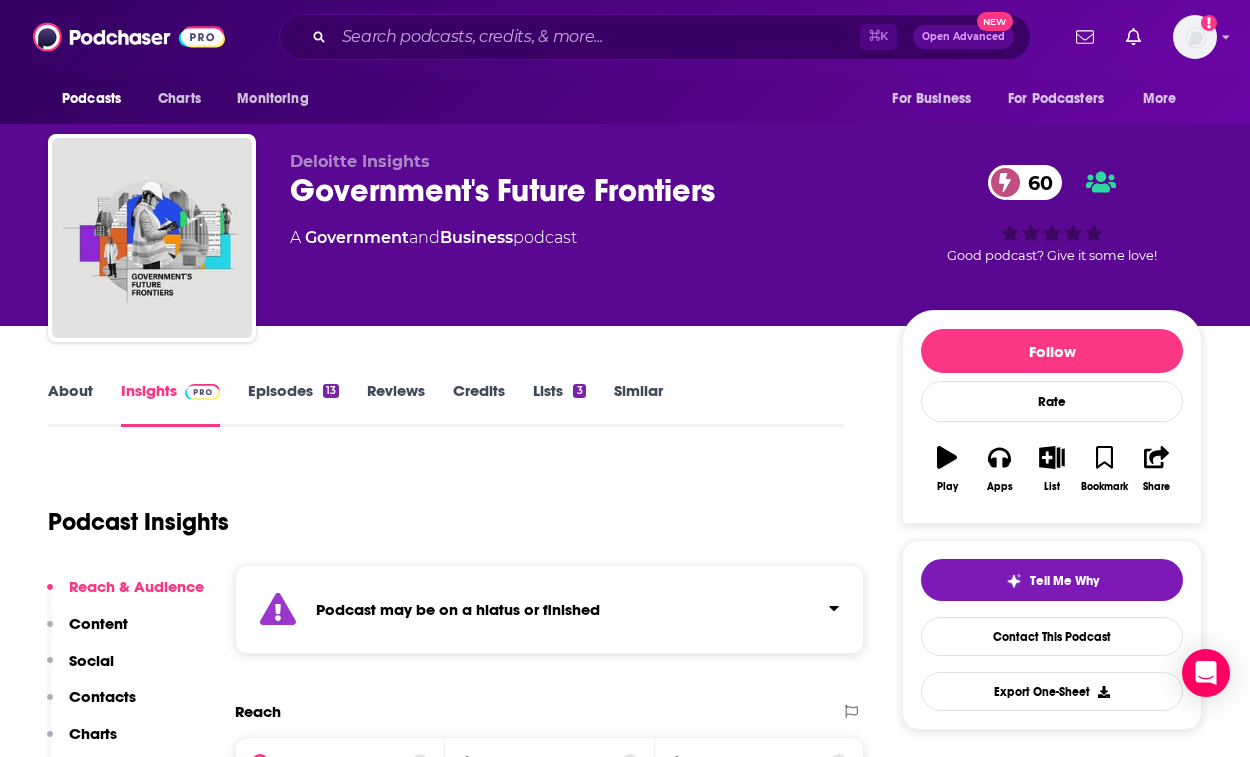 click on "Lists 3" at bounding box center [559, 404] 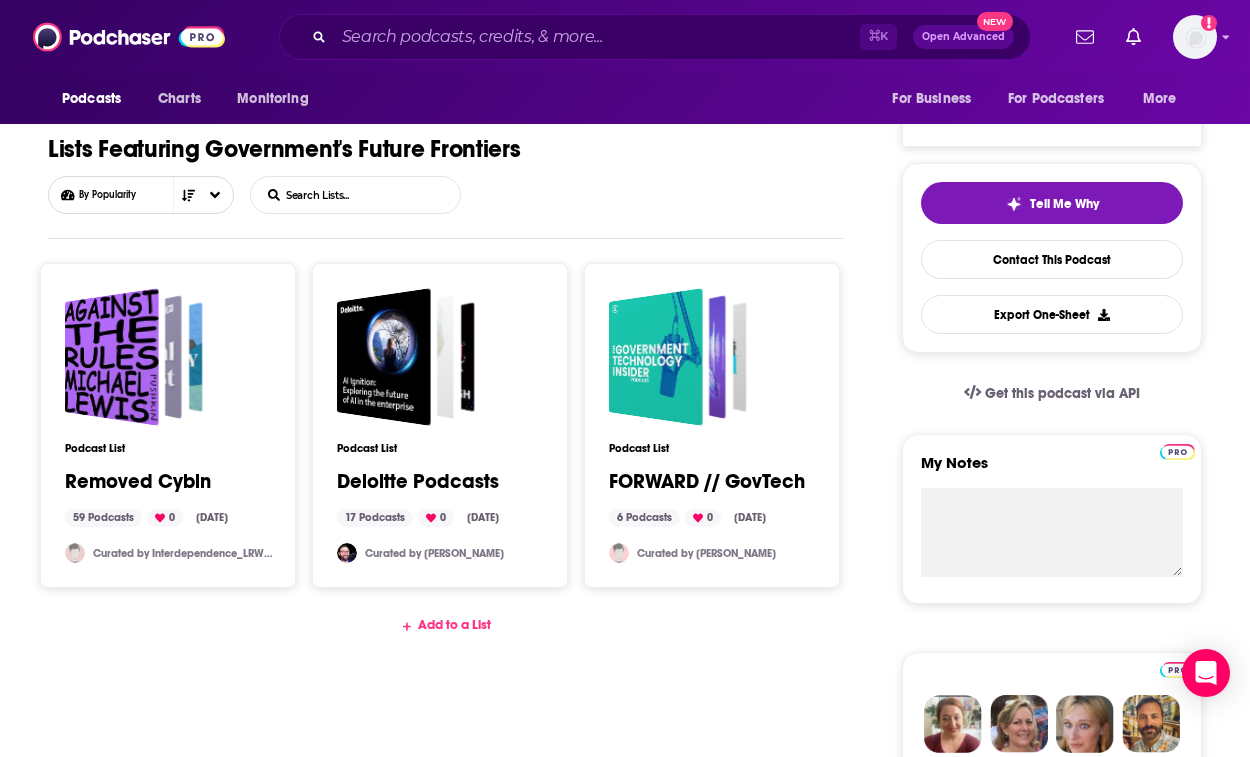 scroll, scrollTop: 382, scrollLeft: 0, axis: vertical 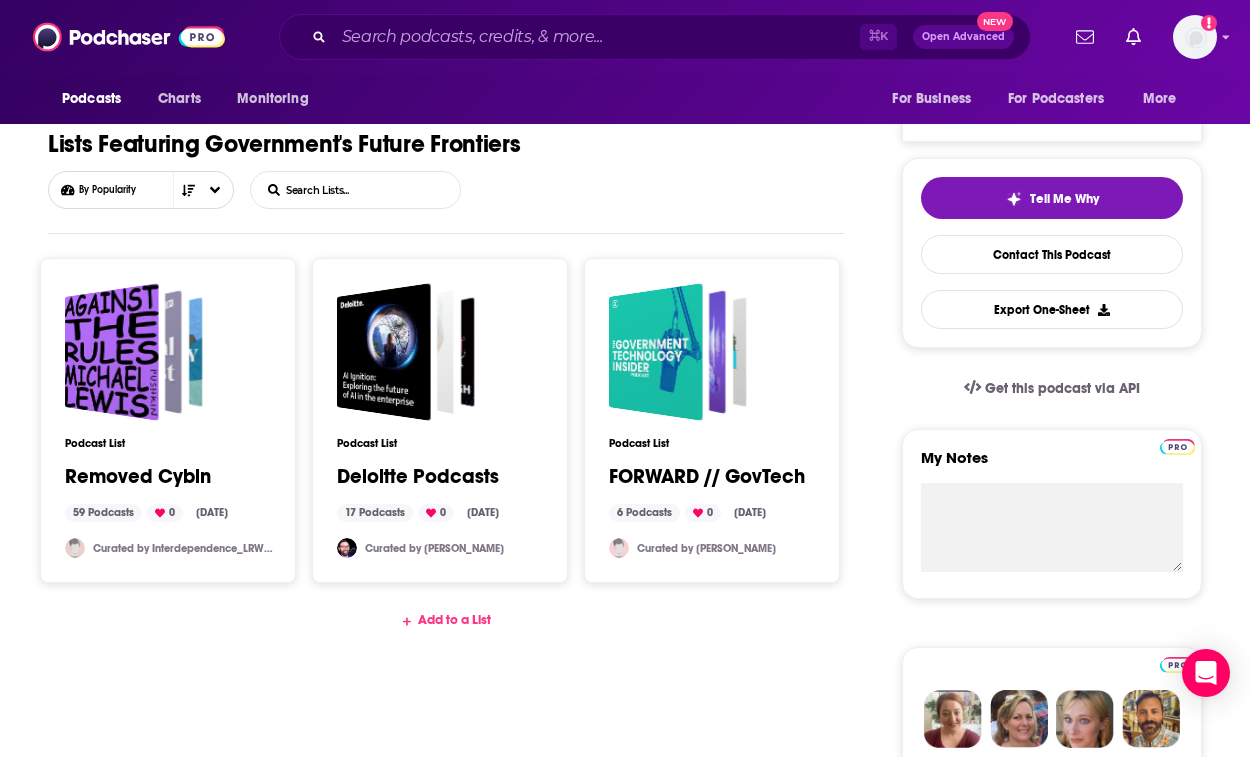 click on "Add to a List" at bounding box center [446, 620] 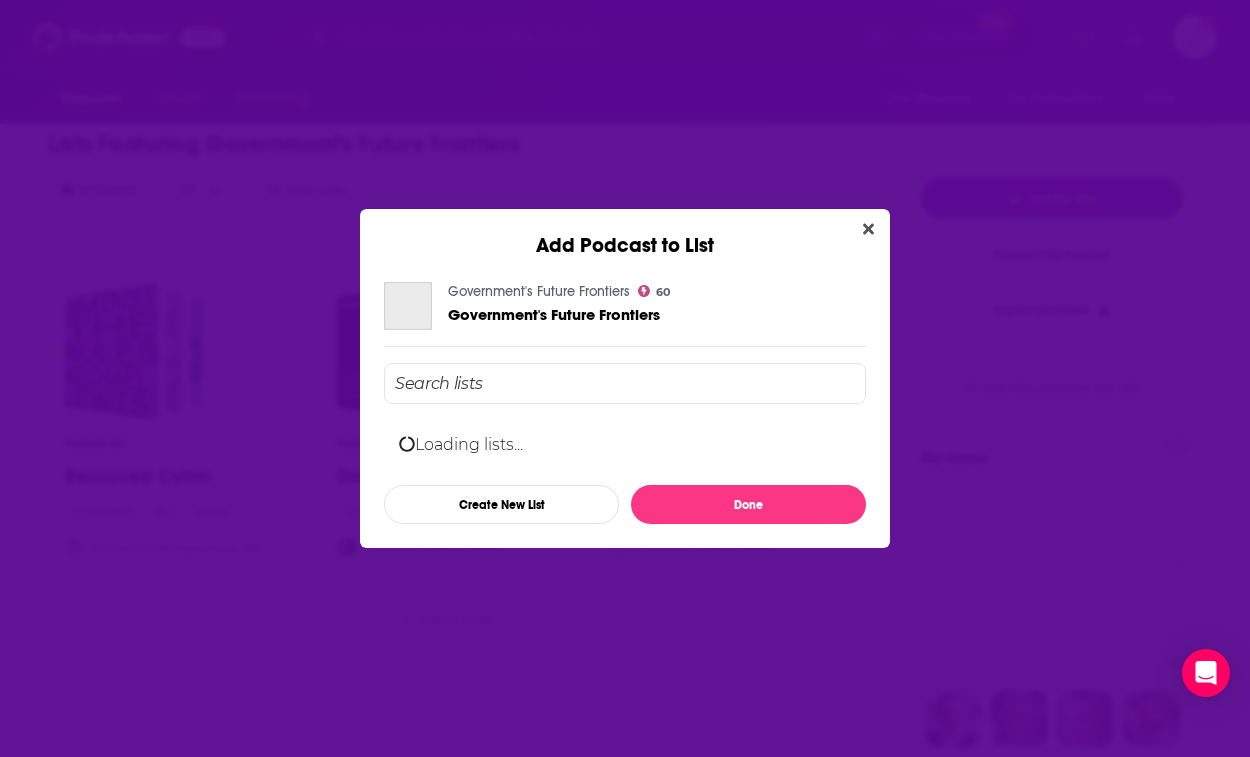 scroll, scrollTop: 0, scrollLeft: 0, axis: both 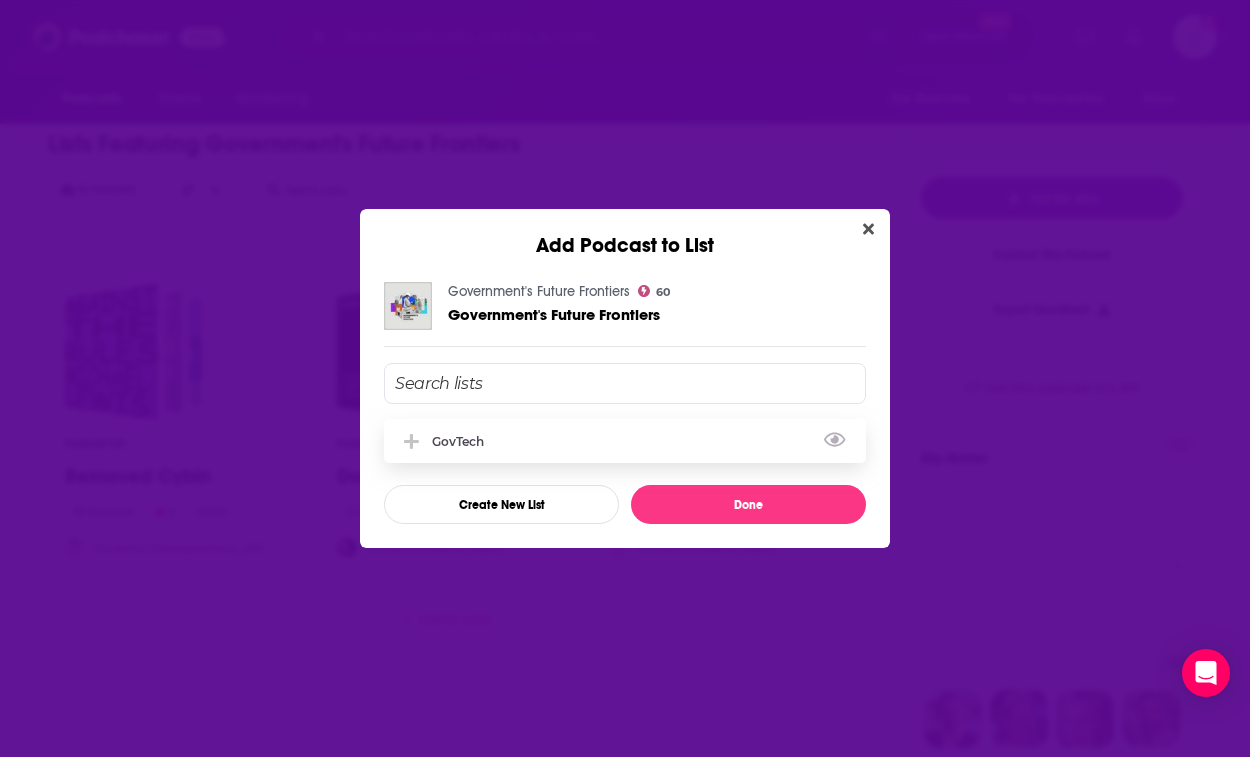 click on "GovTech" at bounding box center (625, 441) 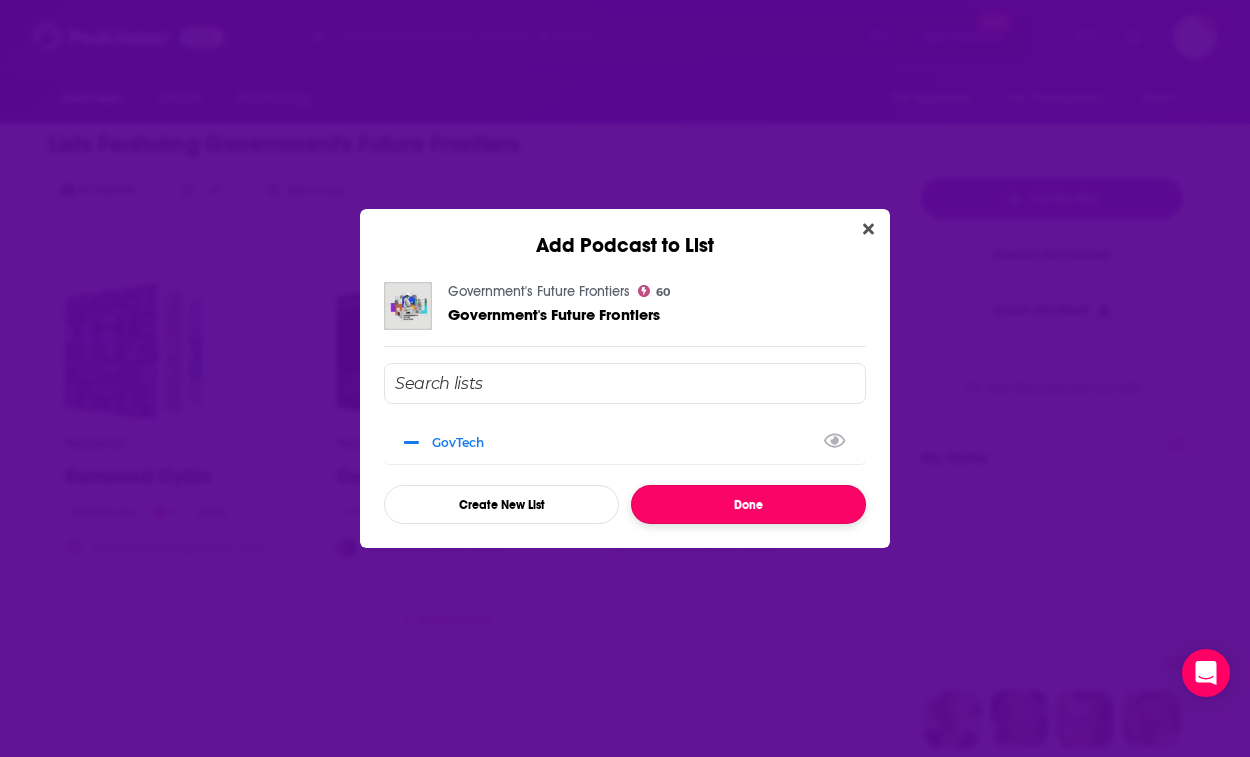 click on "Done" at bounding box center [748, 504] 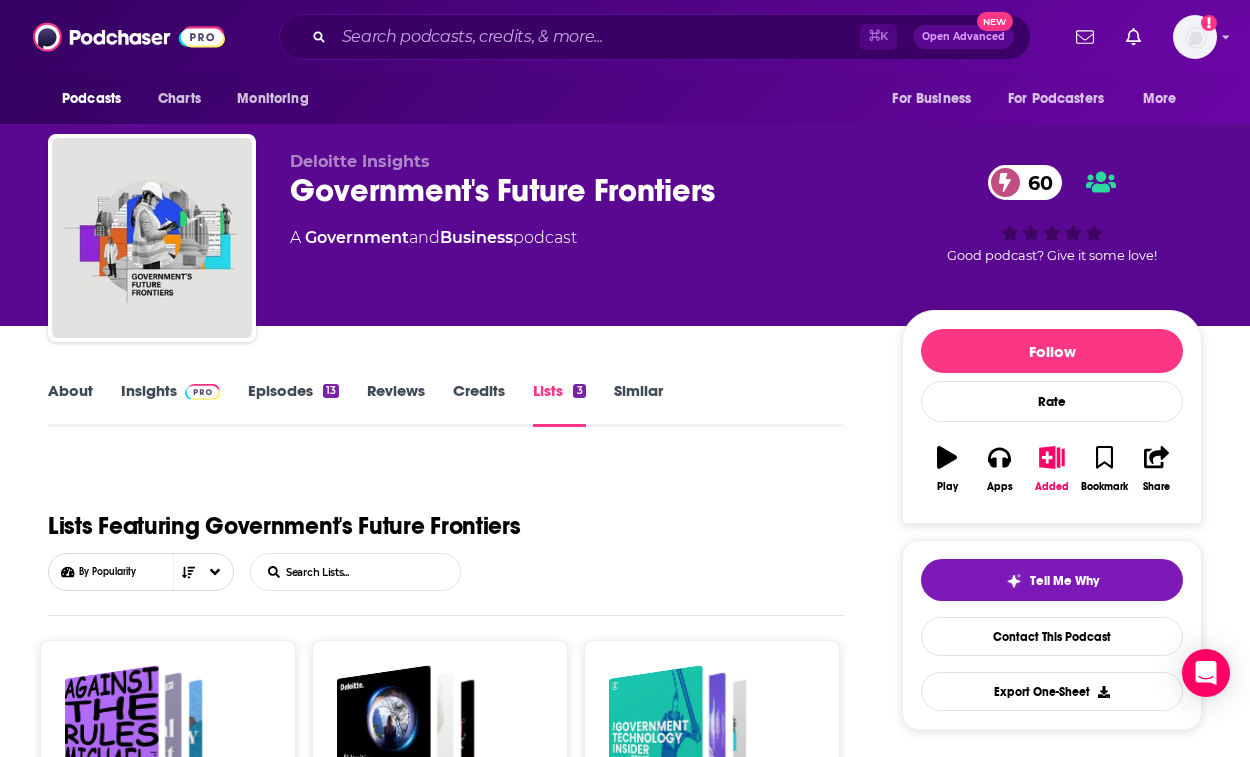 scroll, scrollTop: 382, scrollLeft: 0, axis: vertical 